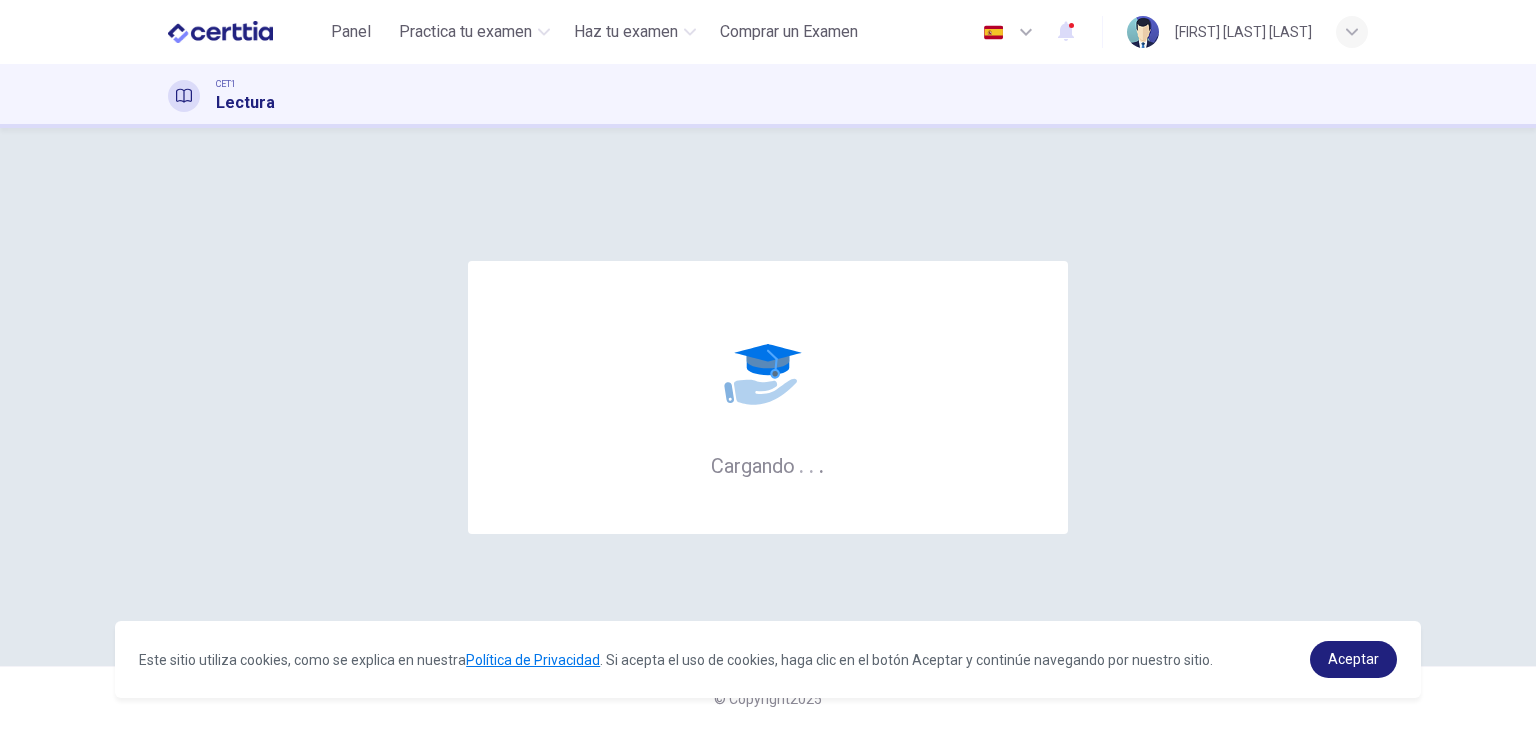 scroll, scrollTop: 0, scrollLeft: 0, axis: both 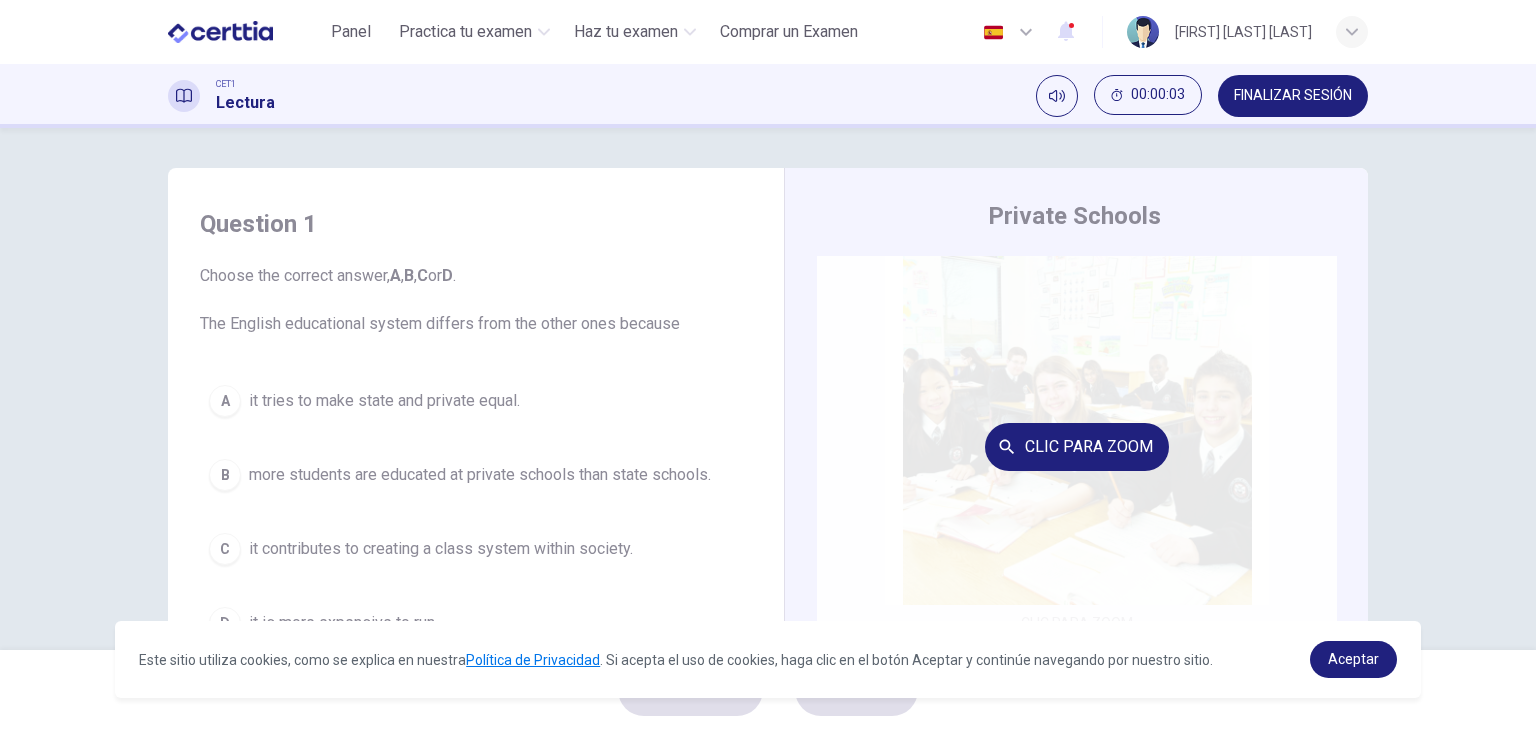 click on "Clic para zoom" at bounding box center (1077, 447) 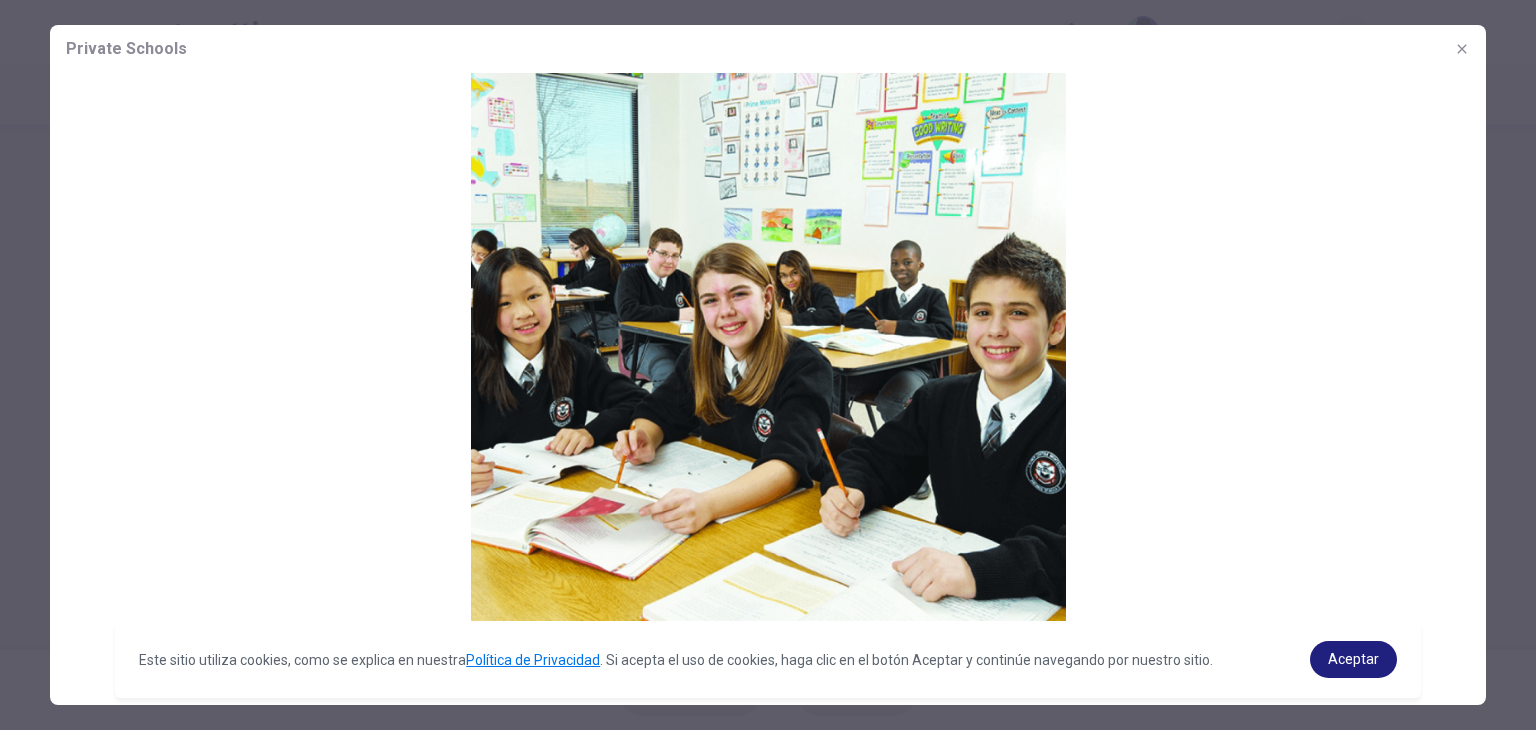 click at bounding box center [768, 365] 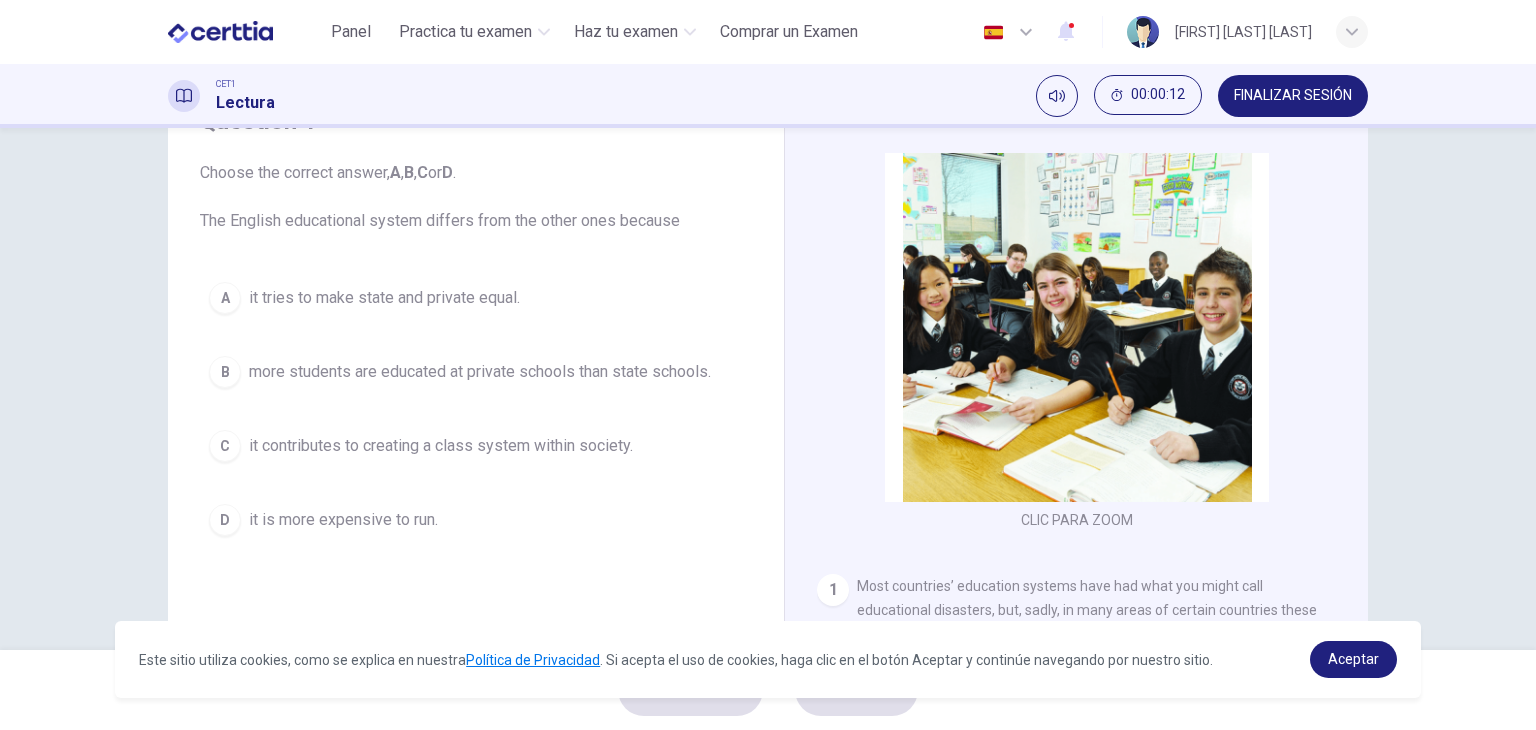 scroll, scrollTop: 108, scrollLeft: 0, axis: vertical 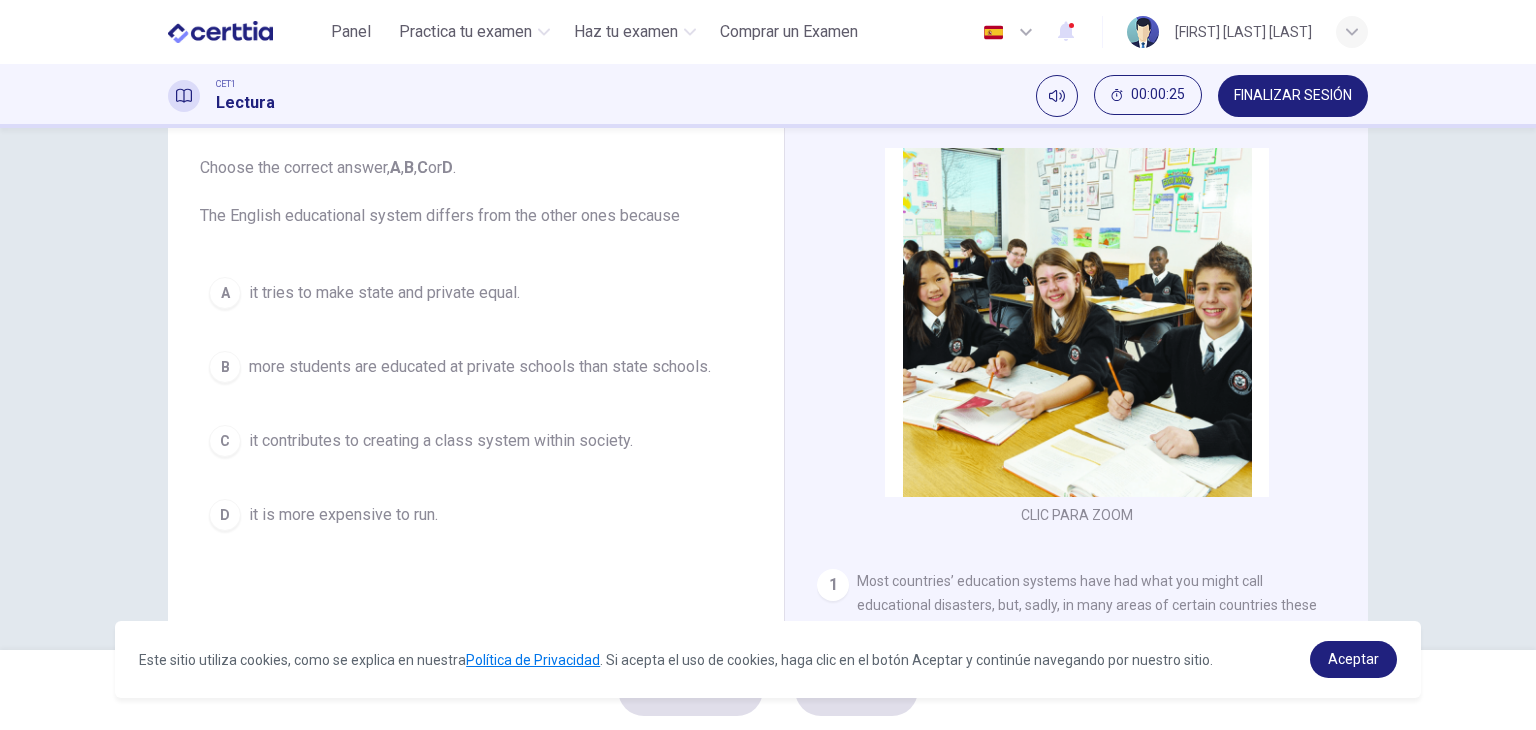 click on "it tries to make state and private equal." at bounding box center [384, 293] 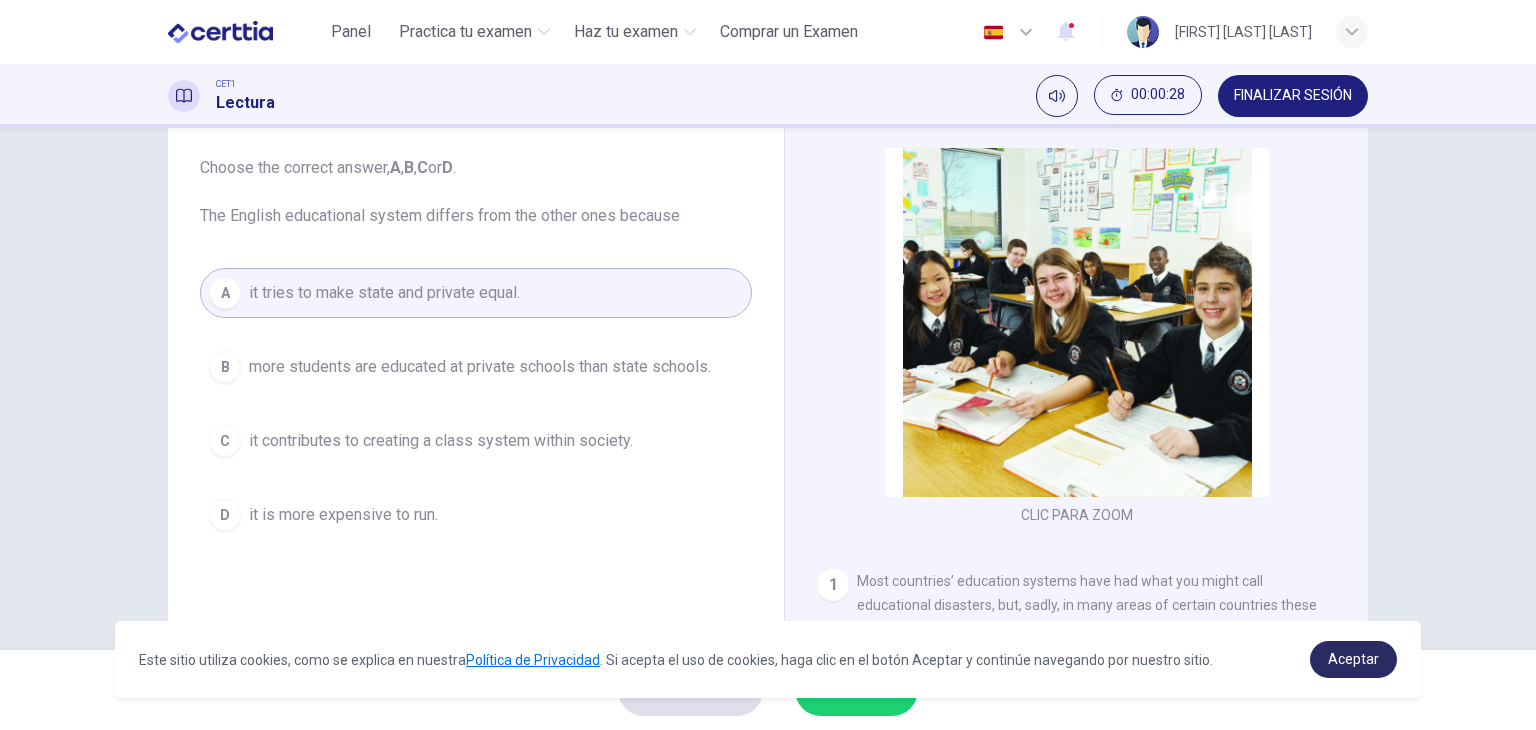 click on "Aceptar" at bounding box center [1353, 659] 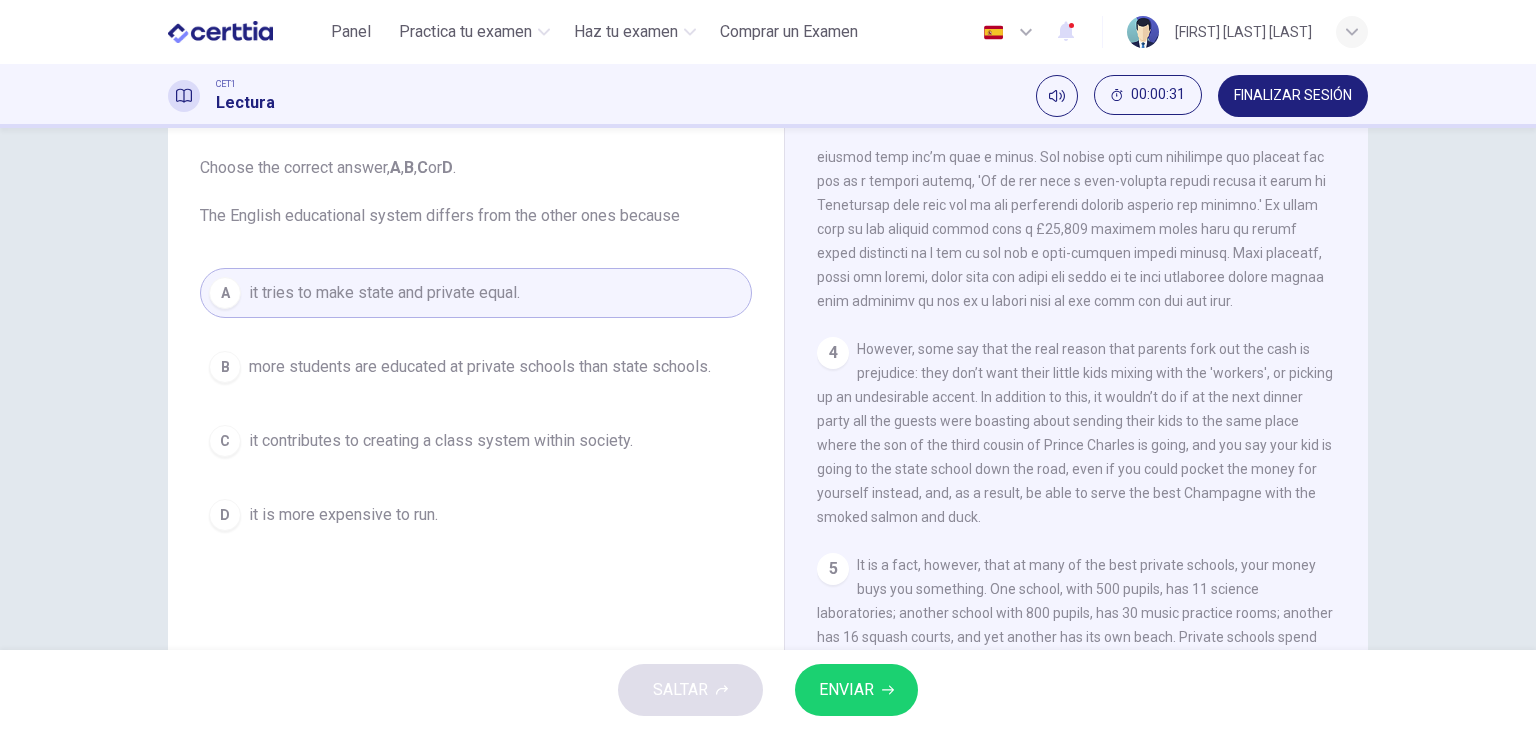 scroll, scrollTop: 1142, scrollLeft: 0, axis: vertical 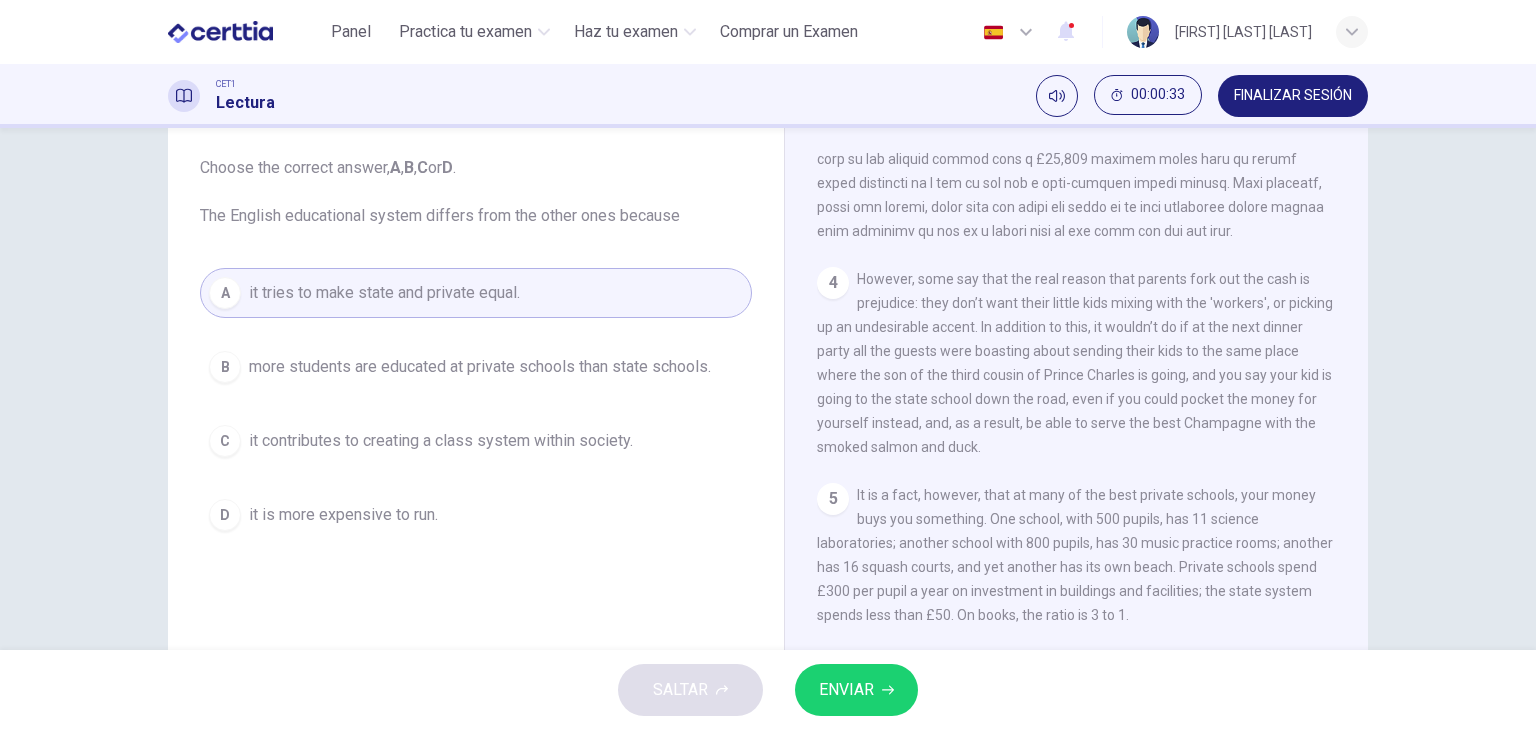 drag, startPoint x: 952, startPoint y: 400, endPoint x: 836, endPoint y: 303, distance: 151.21178 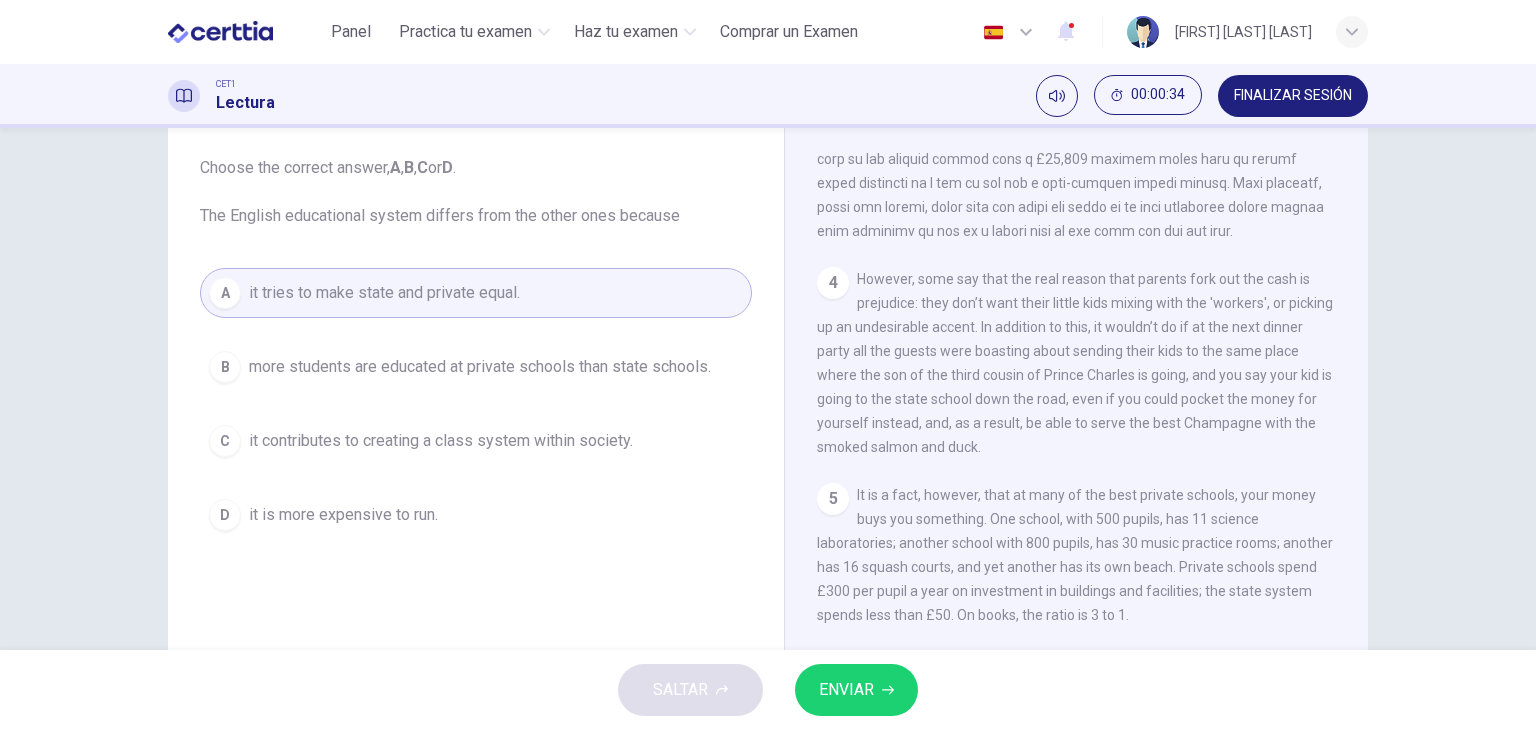 click on "ENVIAR" at bounding box center (856, 690) 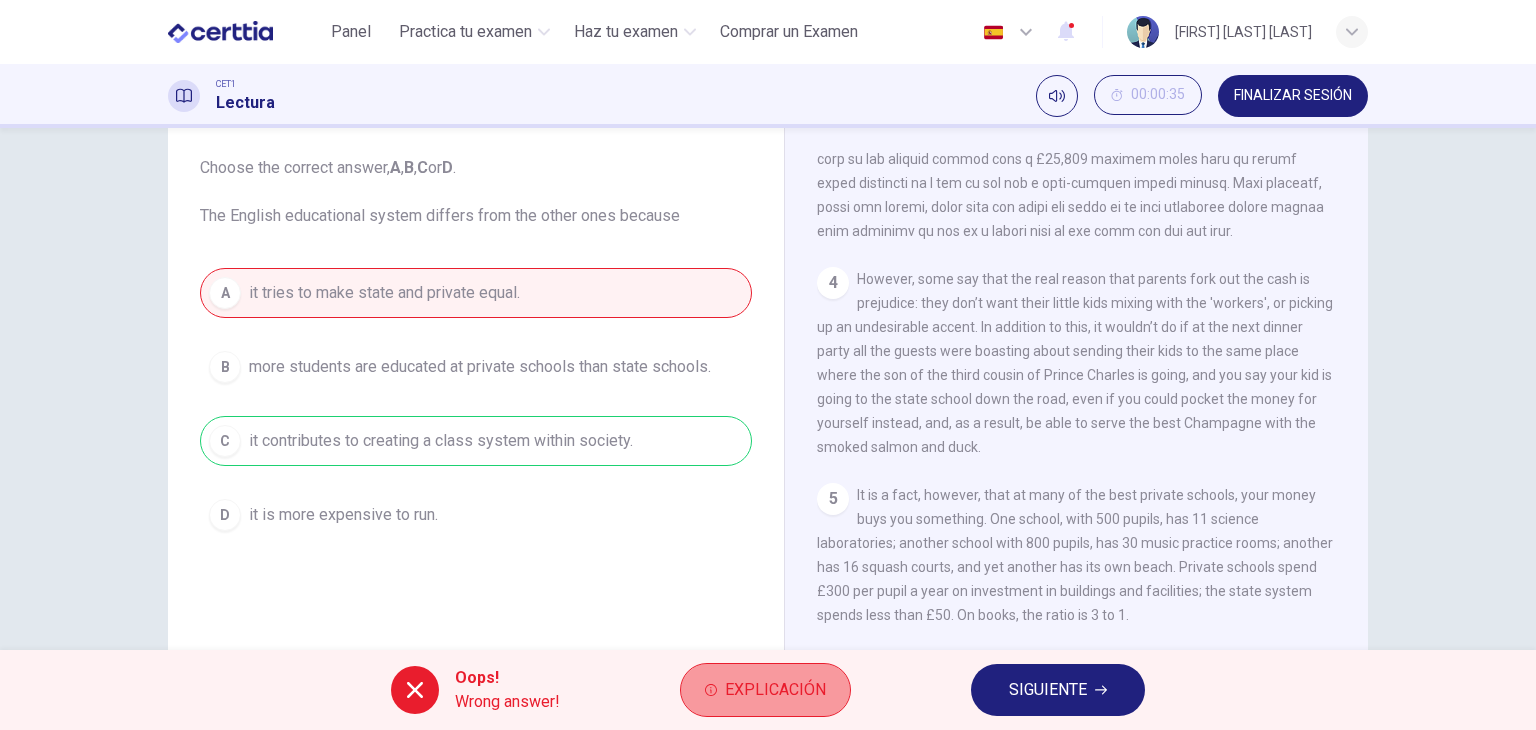 click on "Explicación" at bounding box center (775, 690) 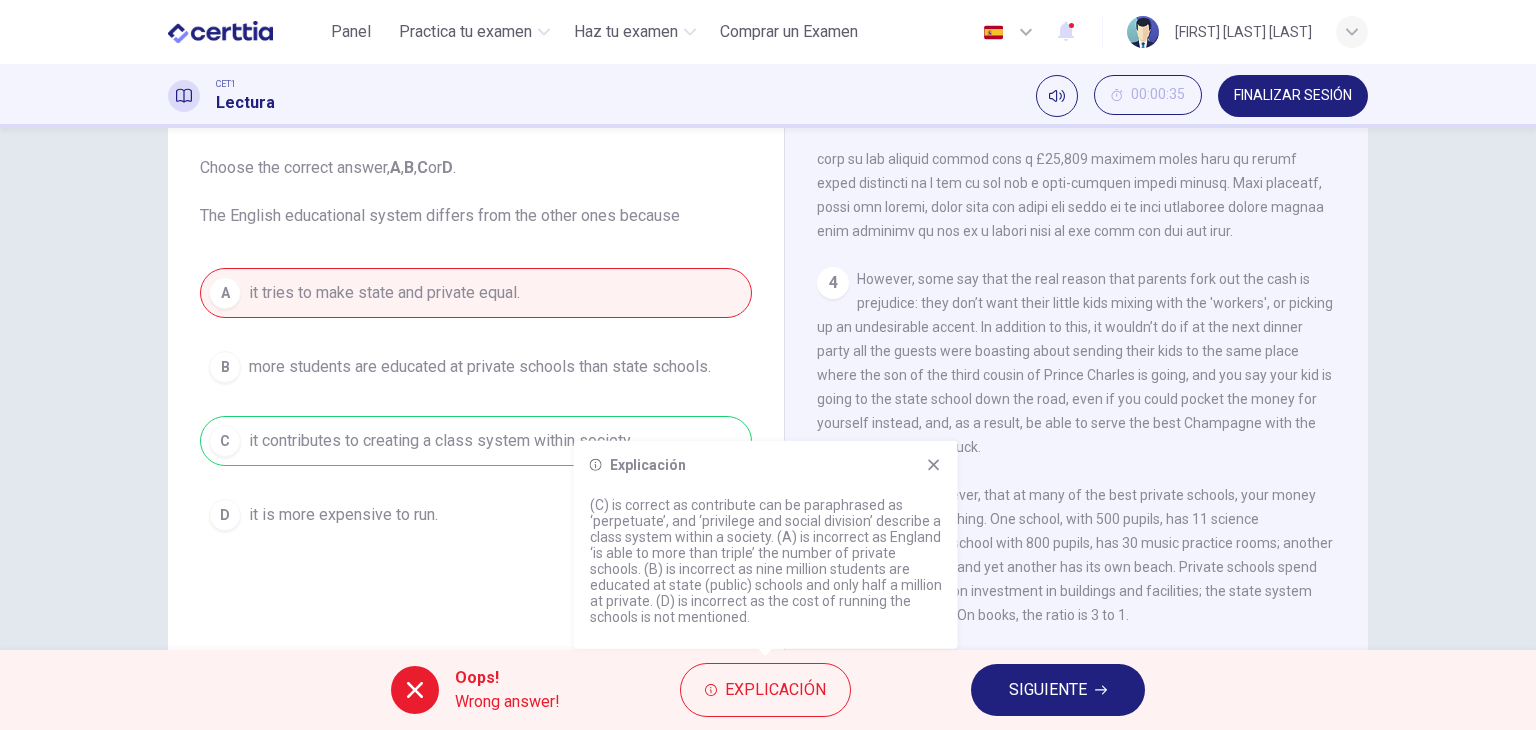 click 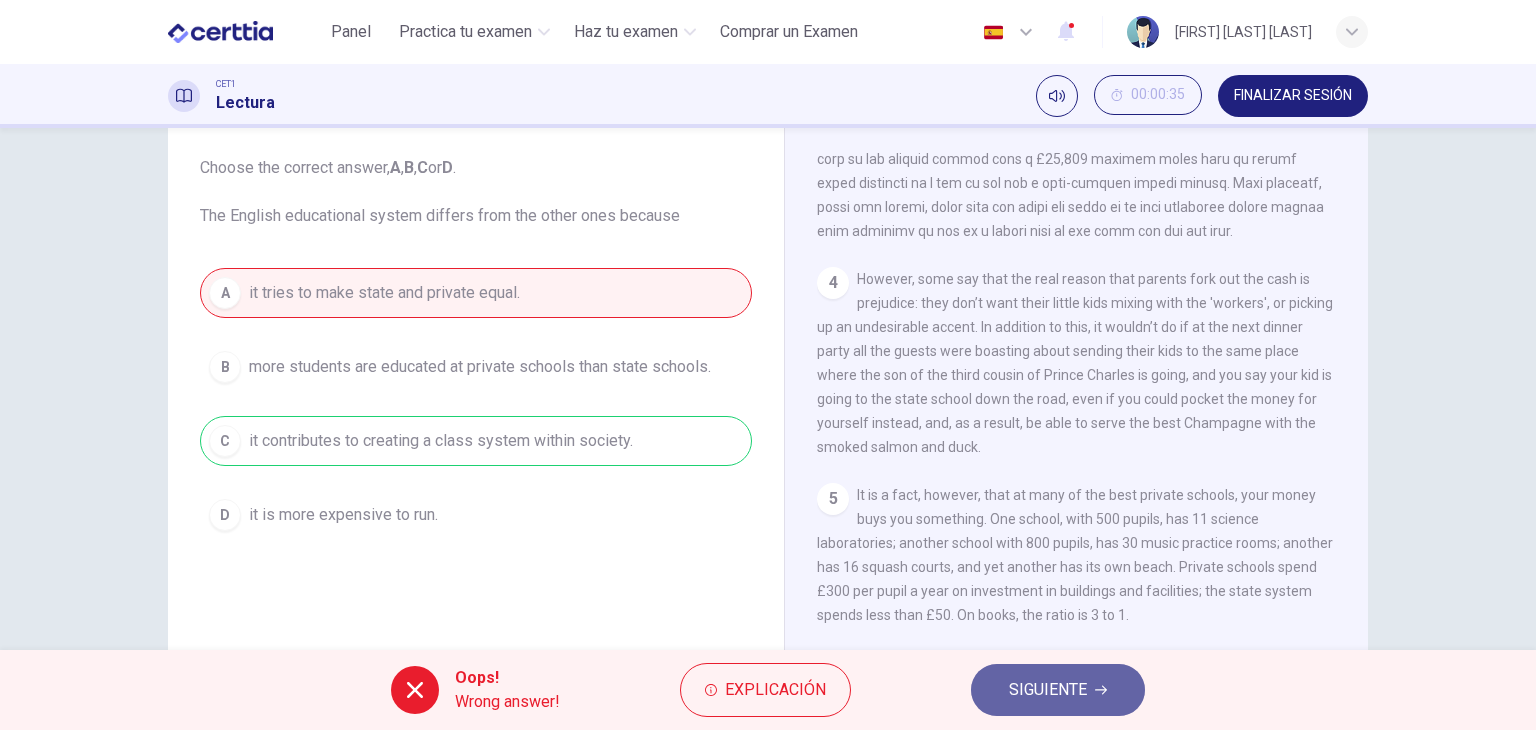 click on "SIGUIENTE" at bounding box center [1048, 690] 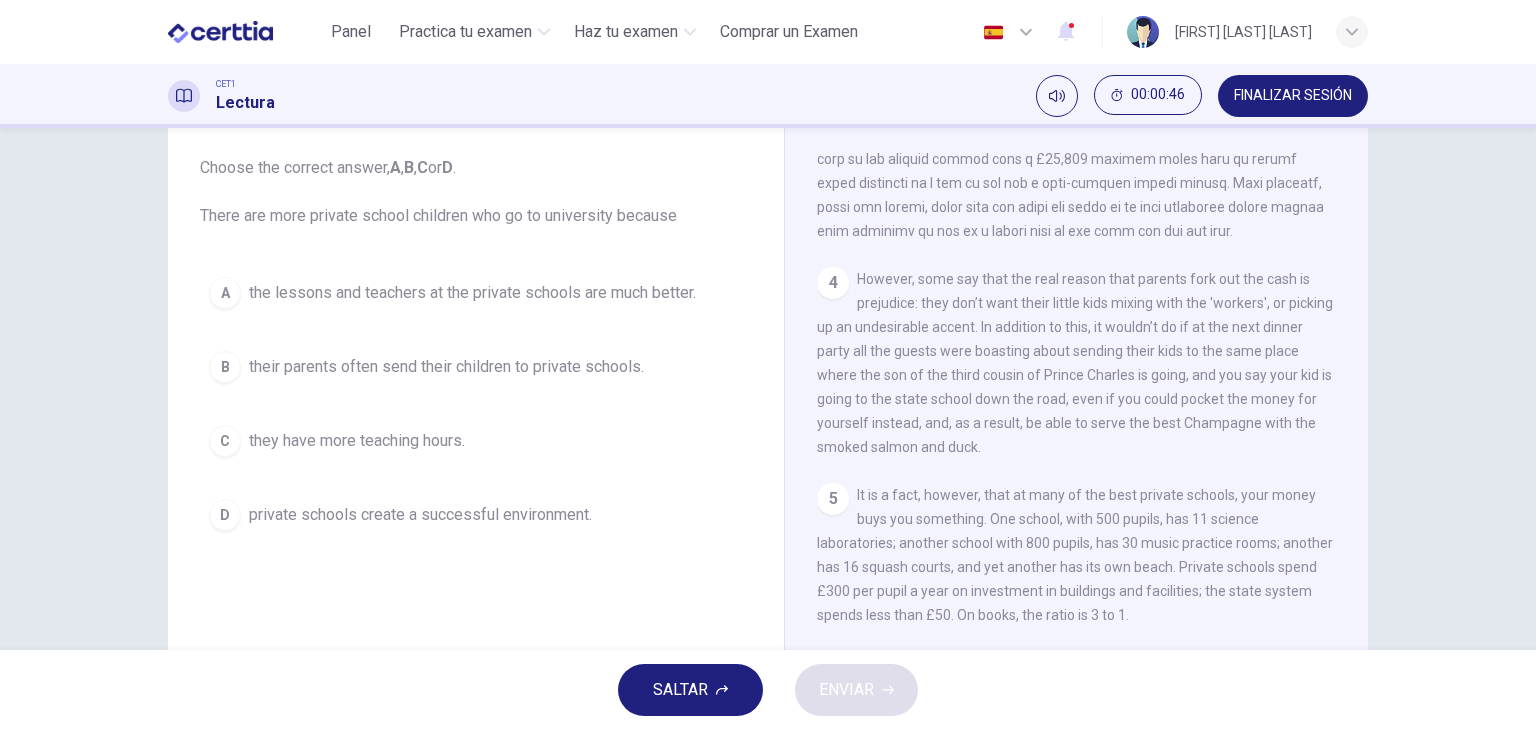 click on "the lessons and teachers at the private schools are much better." at bounding box center (472, 293) 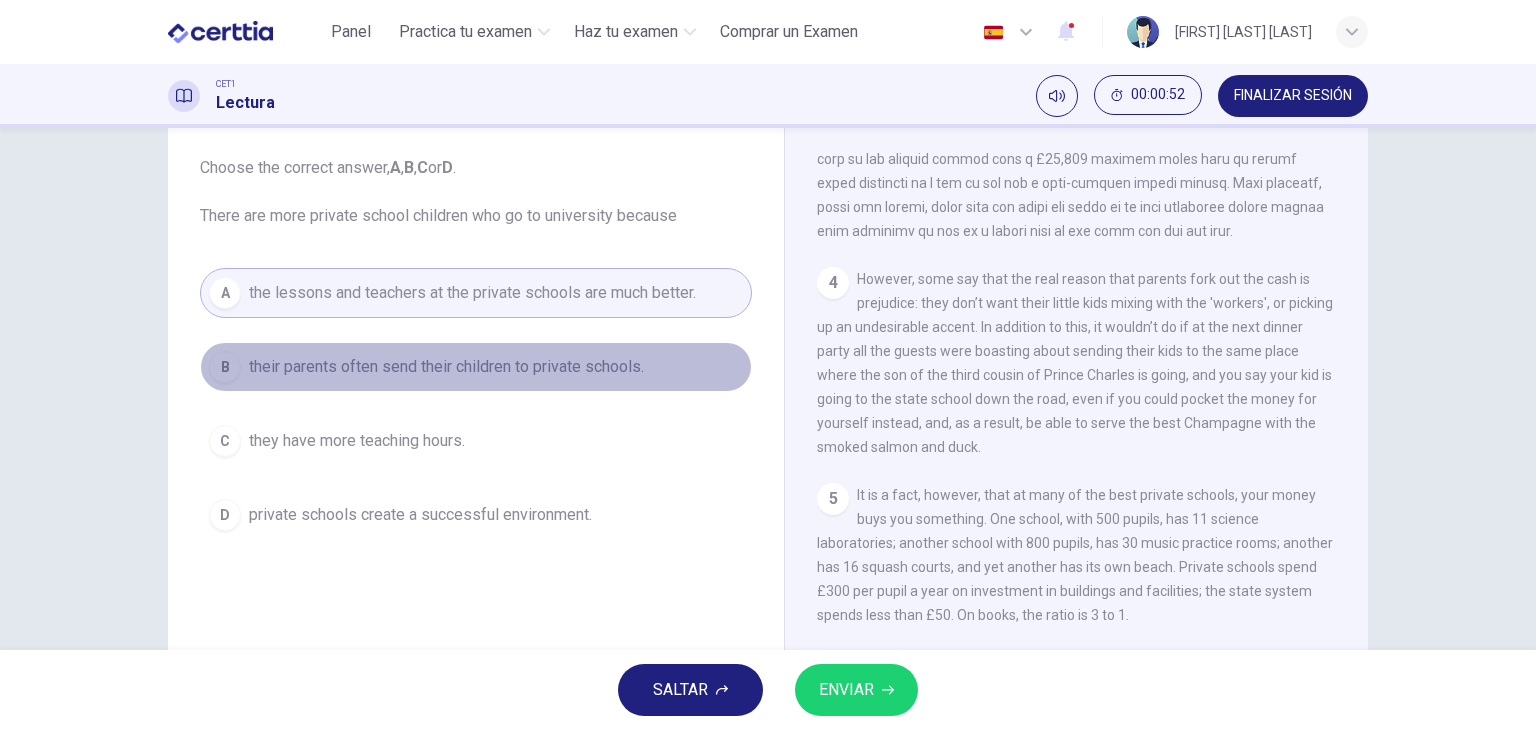 click on "their parents often send their children to private schools." at bounding box center (446, 367) 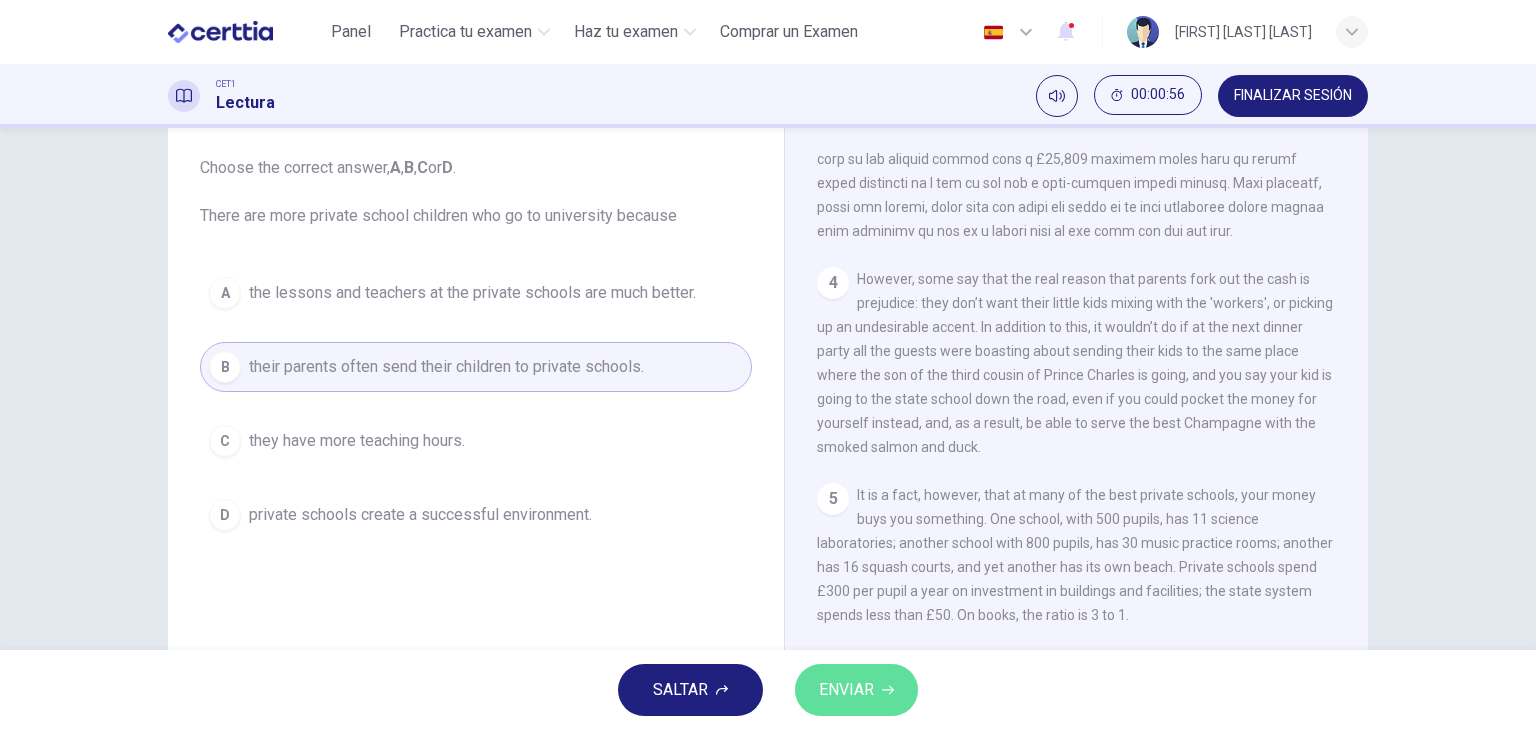click on "ENVIAR" at bounding box center (856, 690) 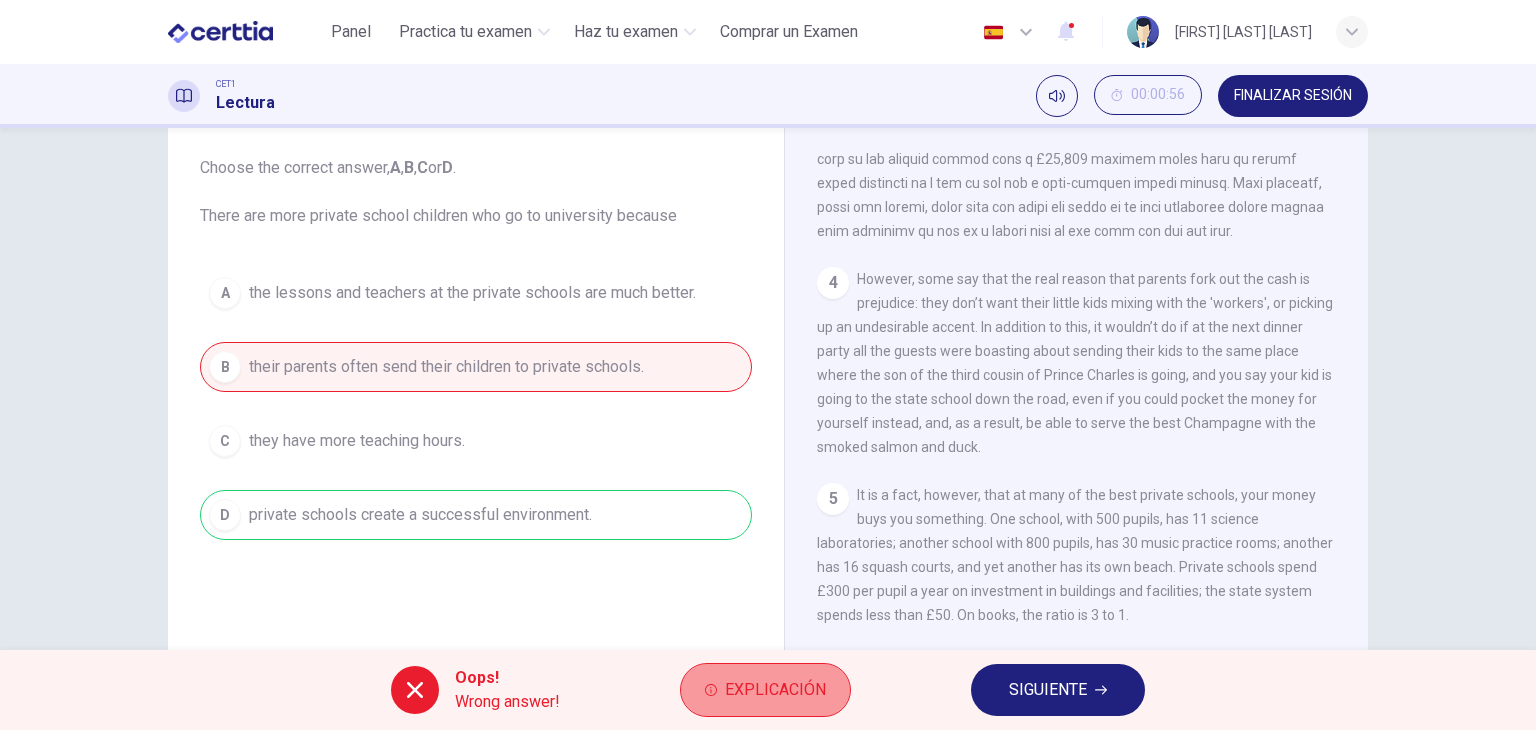 click on "Explicación" at bounding box center (765, 690) 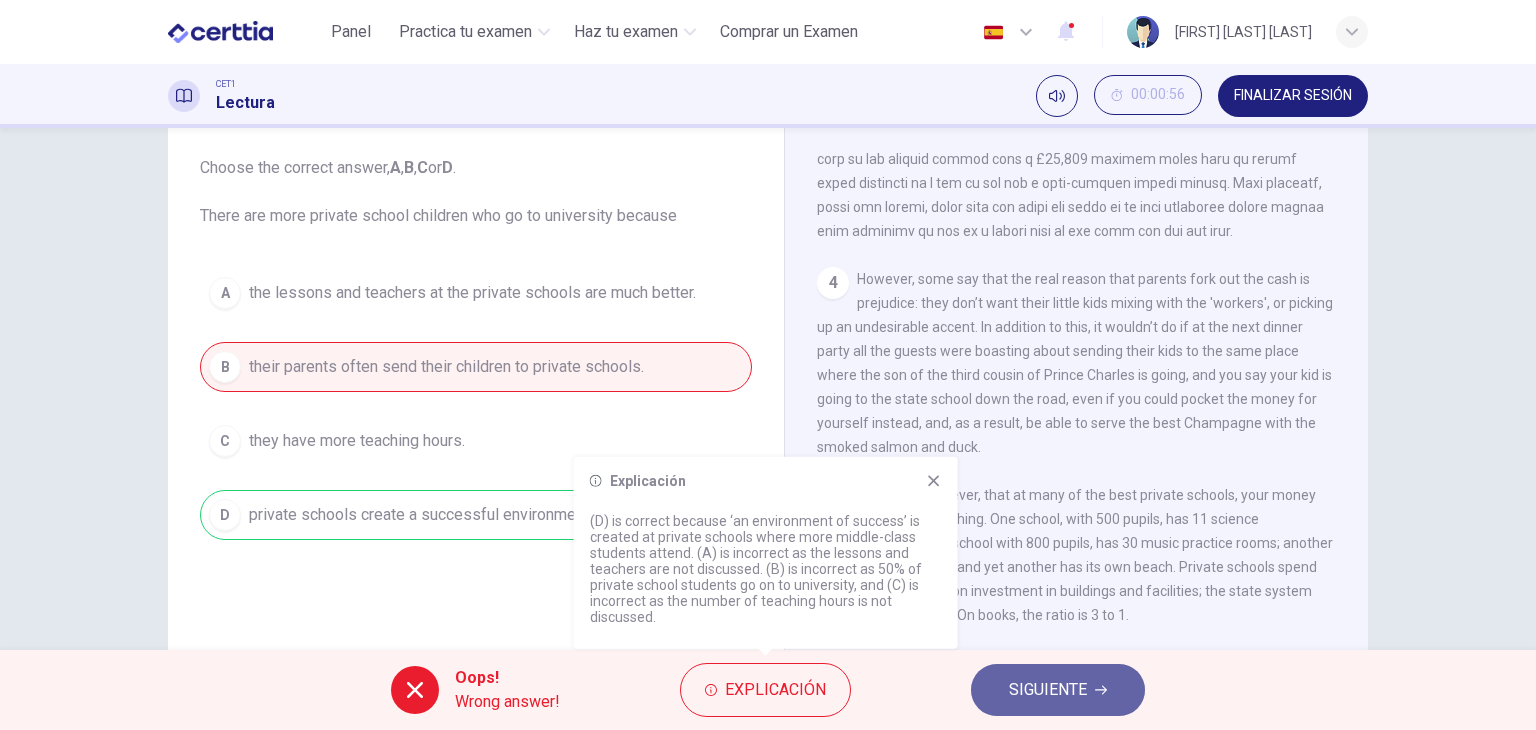 click on "SIGUIENTE" at bounding box center (1058, 690) 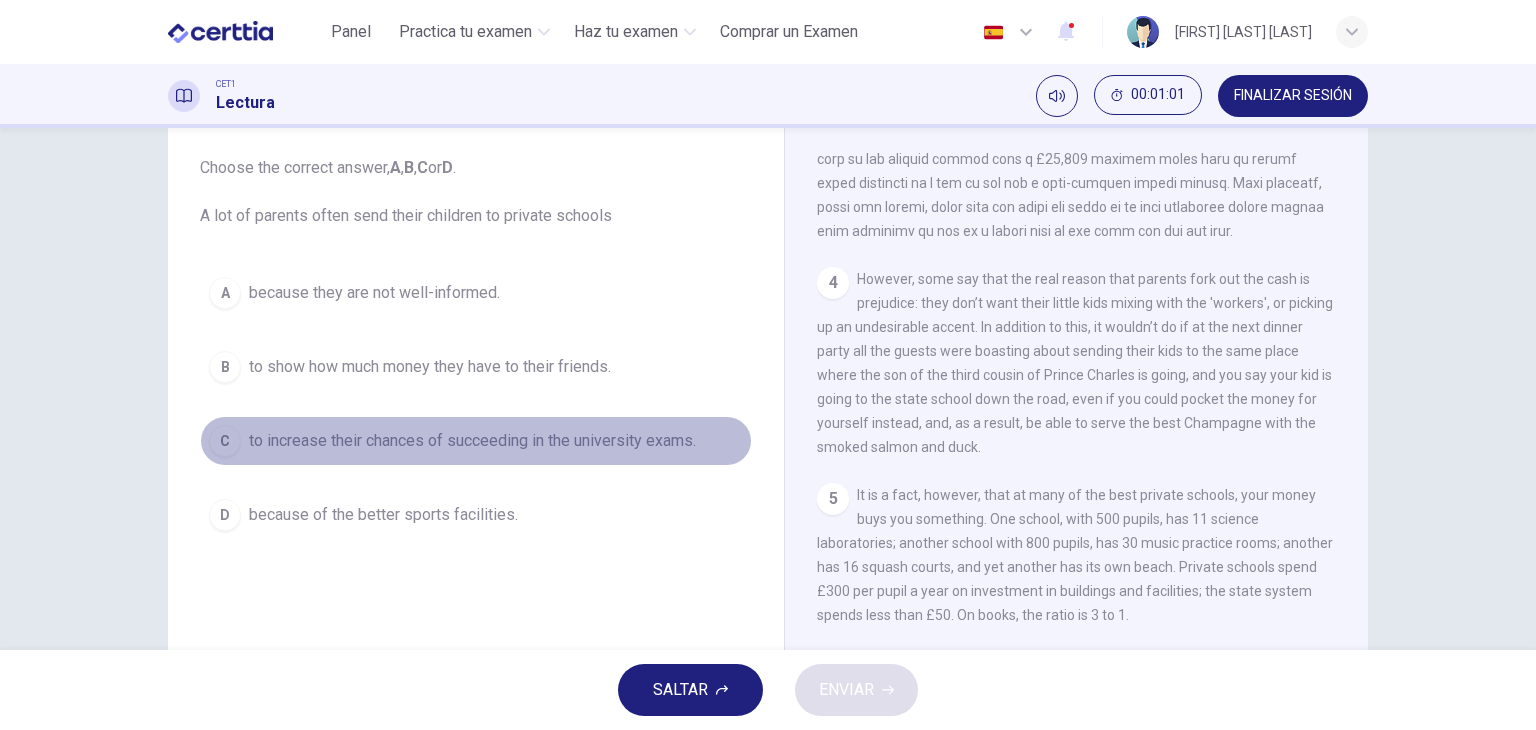 click on "to increase their chances of succeeding in the university exams." at bounding box center (472, 441) 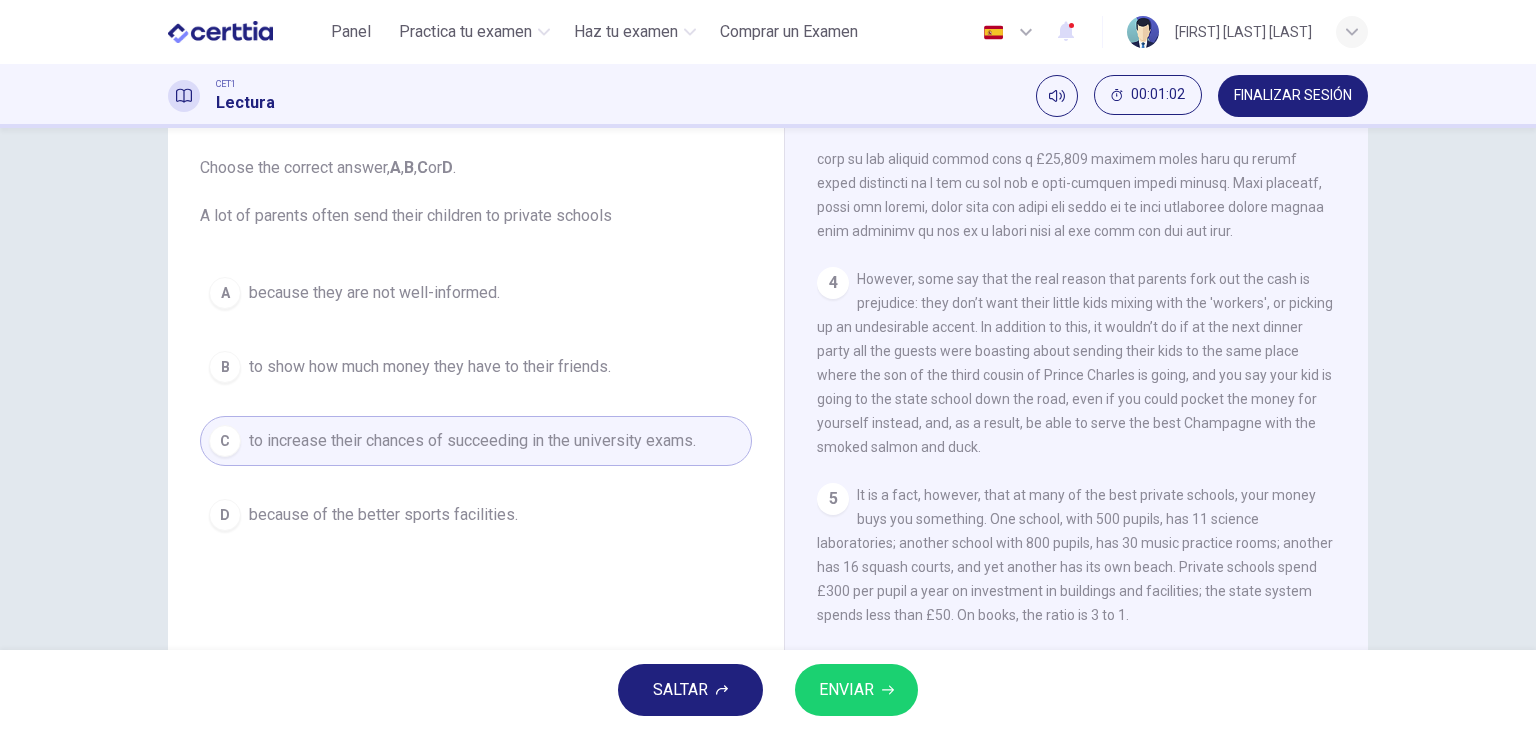 click on "ENVIAR" at bounding box center (856, 690) 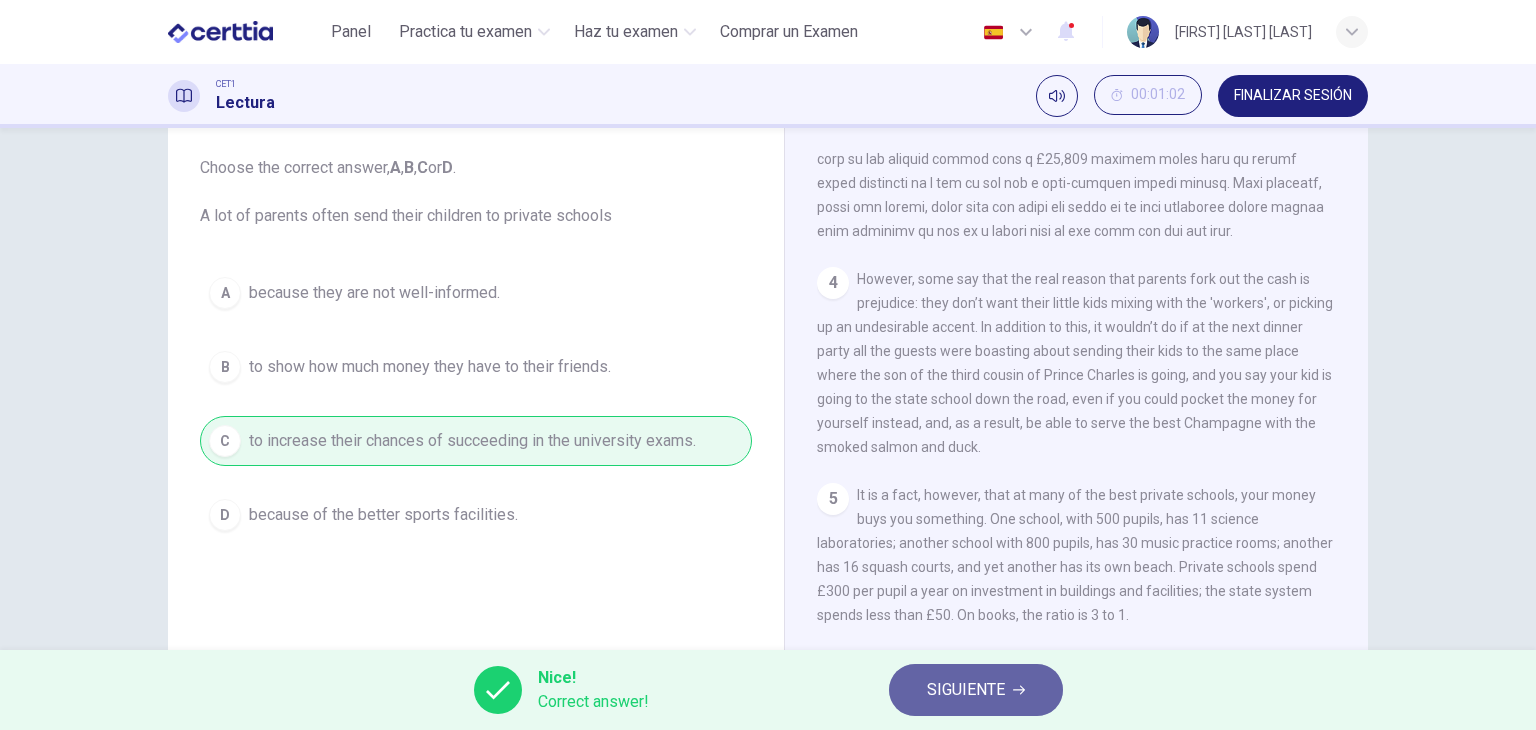 click on "SIGUIENTE" at bounding box center (966, 690) 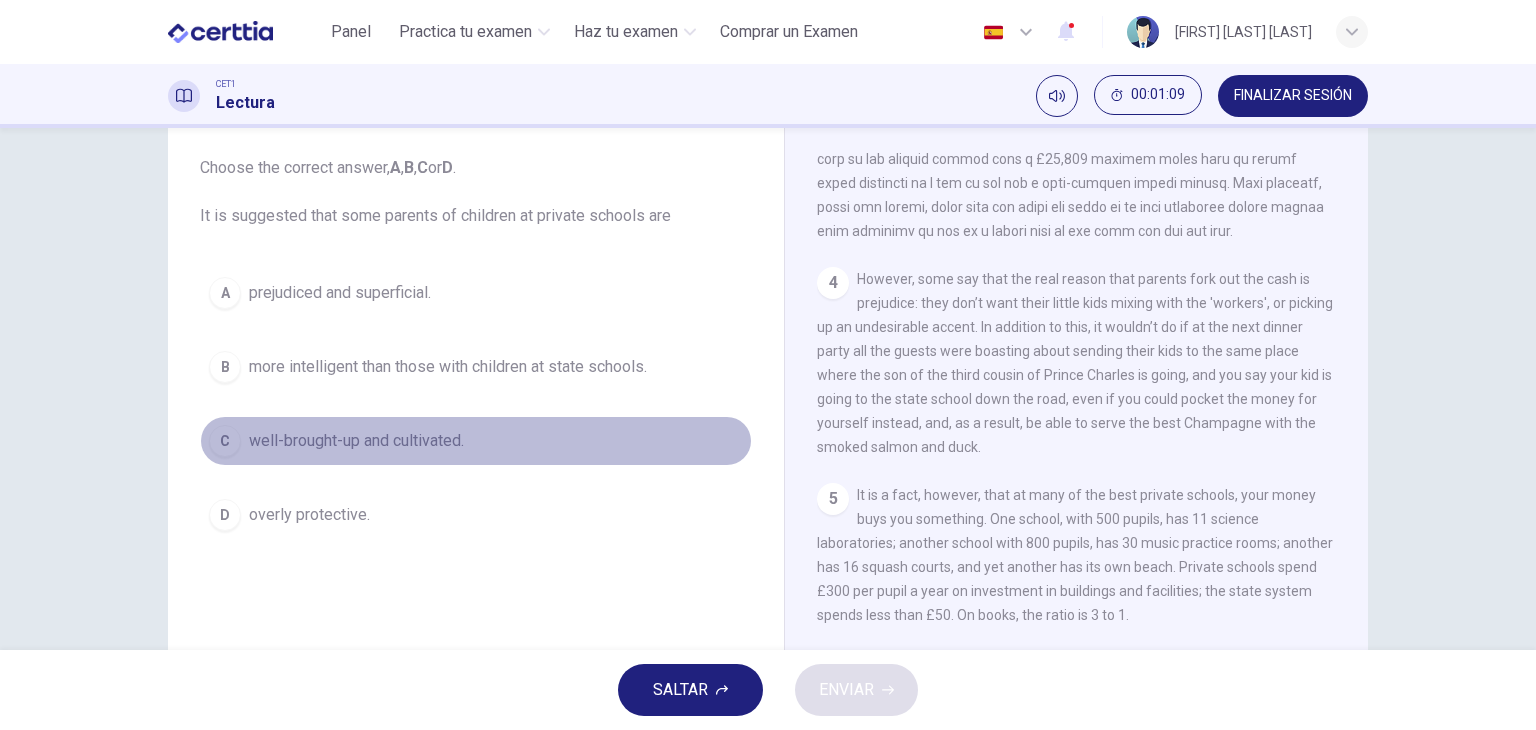 click on "well-brought-up and cultivated." at bounding box center (356, 441) 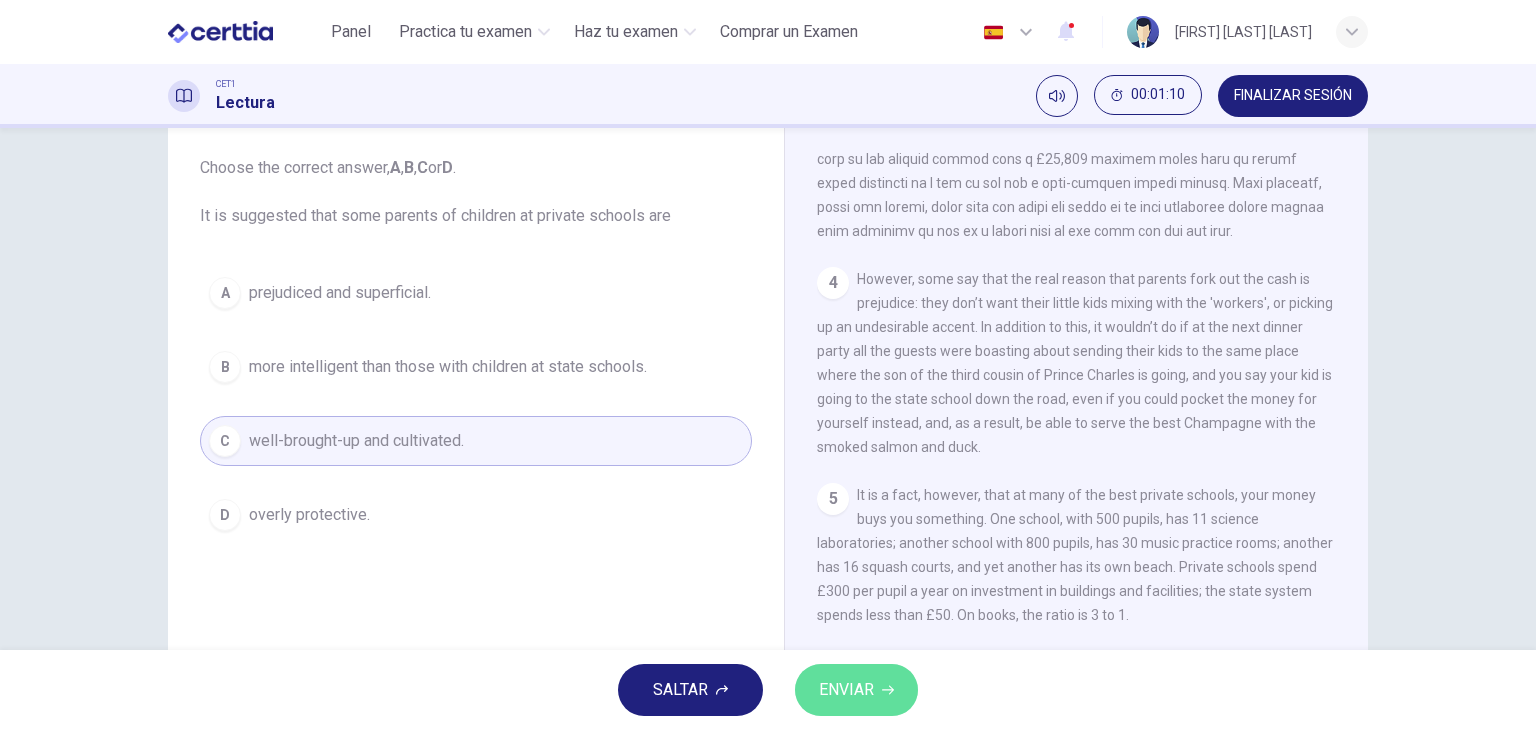 click 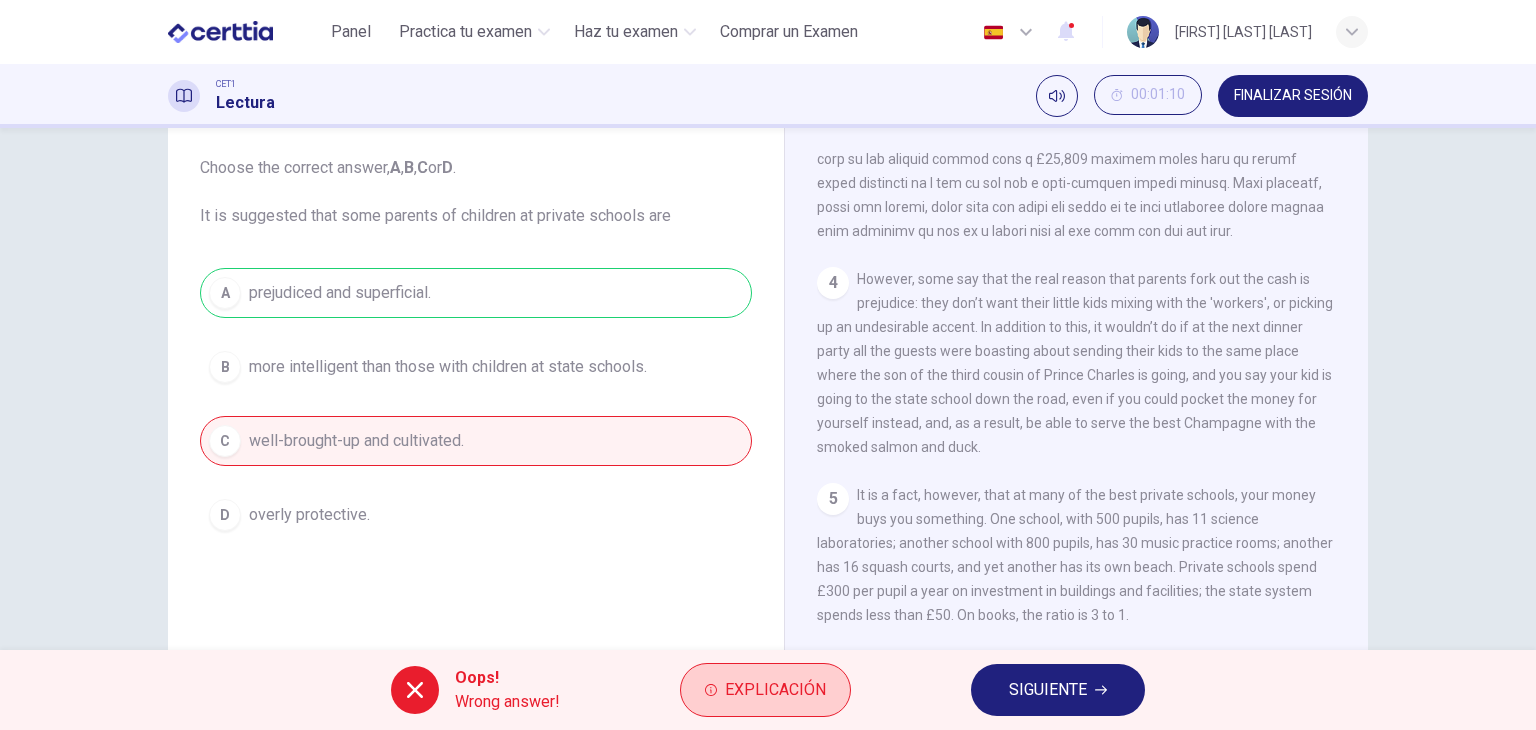 drag, startPoint x: 894, startPoint y: 688, endPoint x: 780, endPoint y: 681, distance: 114.21471 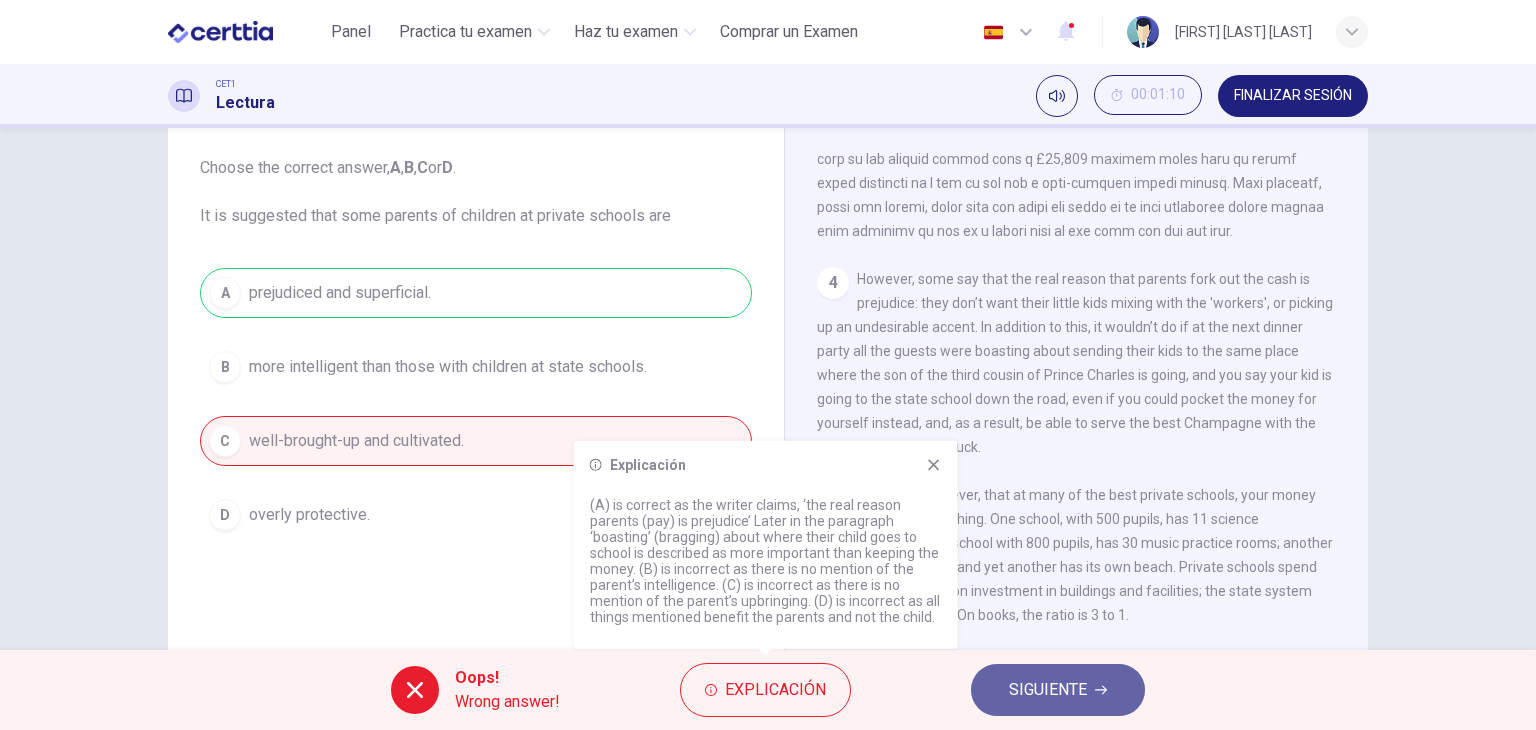 click on "SIGUIENTE" at bounding box center (1058, 690) 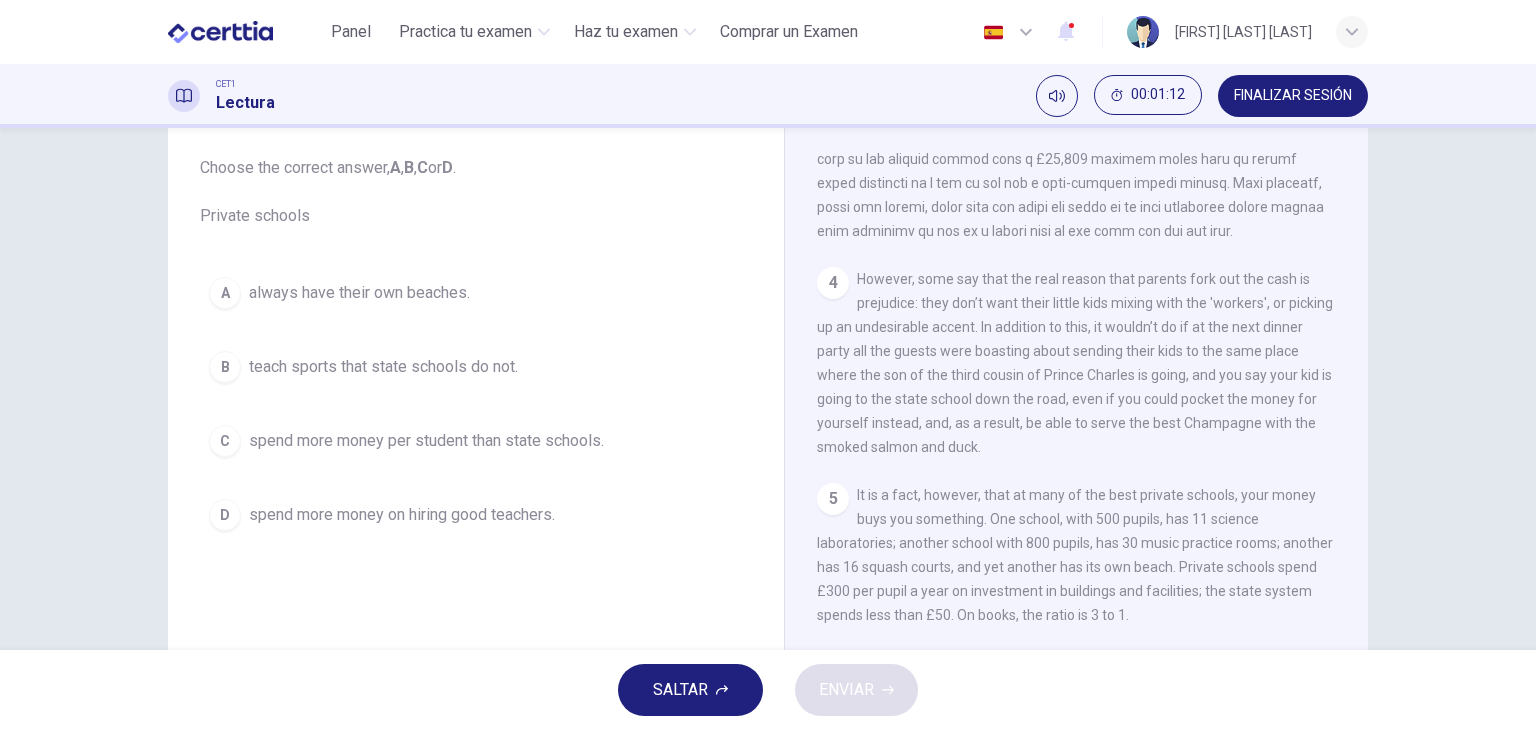 scroll, scrollTop: 0, scrollLeft: 0, axis: both 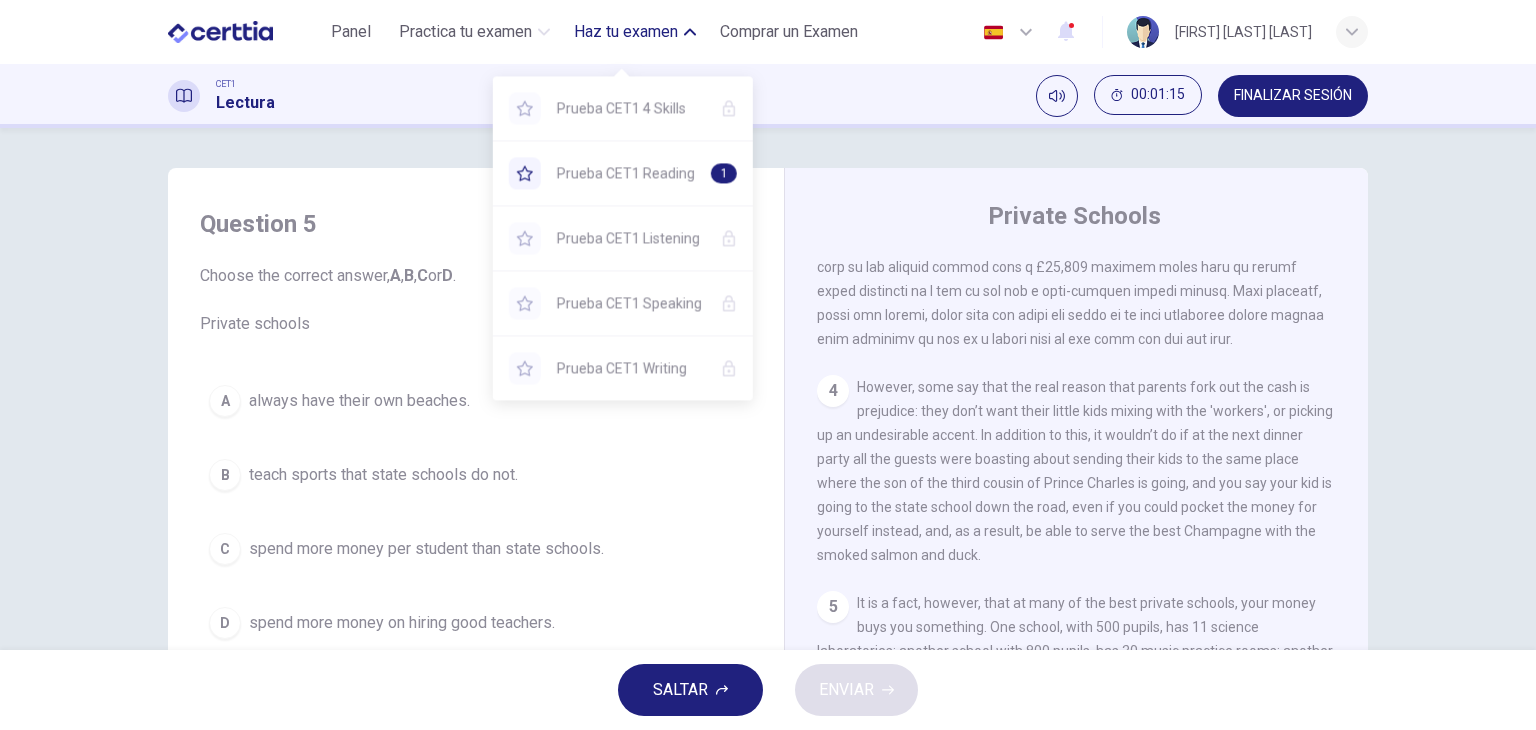 click on "Haz tu examen" at bounding box center (626, 32) 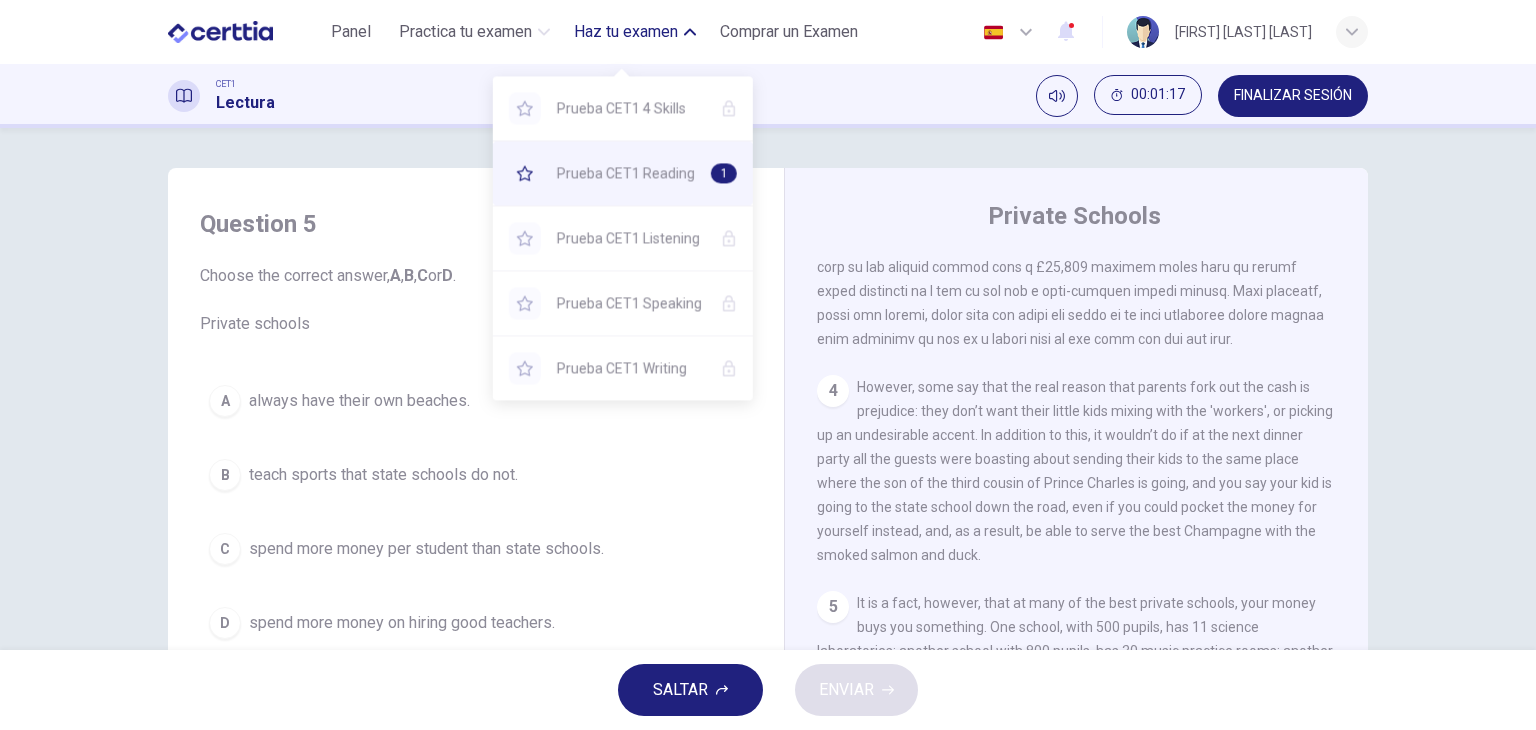click on "Prueba CET1 Reading 1" at bounding box center [623, 173] 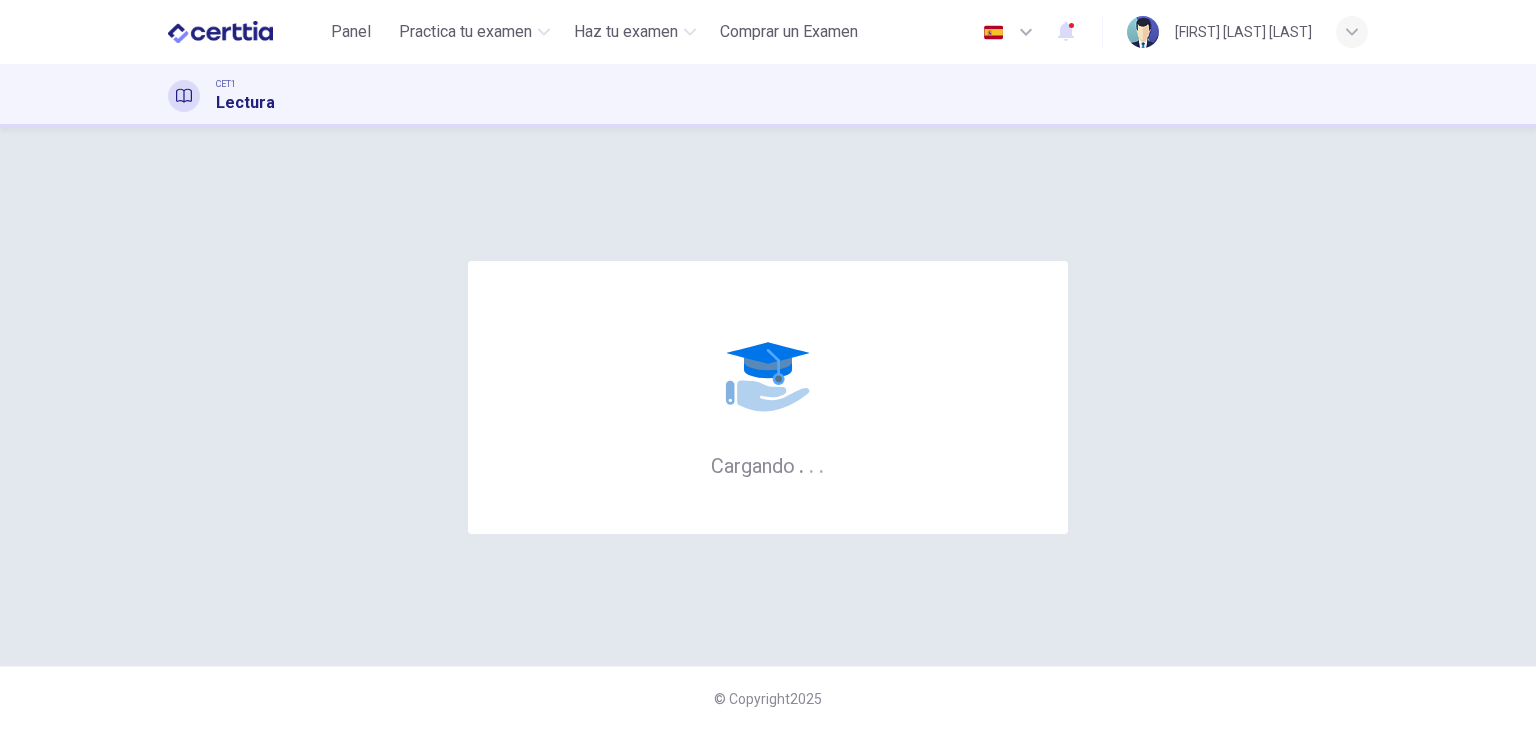 scroll, scrollTop: 0, scrollLeft: 0, axis: both 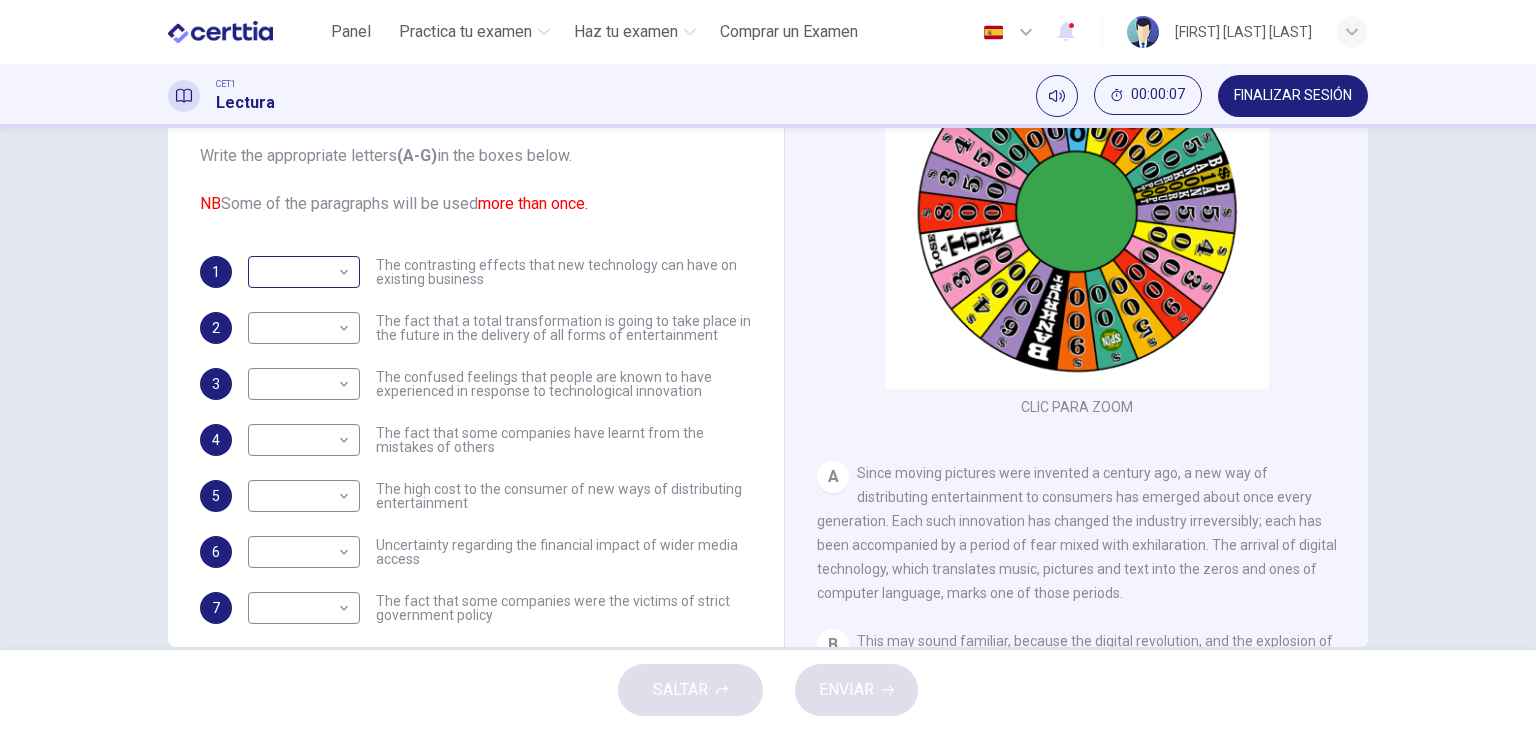 click on "Este sitio utiliza cookies, como se explica en nuestra  Política de Privacidad . Si acepta el uso de cookies, haga clic en el botón Aceptar y continúe navegando por nuestro sitio.   Política de Privacidad Aceptar Panel Practica tu examen Haz tu examen Comprar un Examen Español ** ​ [FIRST] [LAST] [LAST] CET1 Lectura 00:00:07 FINALIZAR SESIÓN Preguntas 1 - 8 The Reading Passage has 7 paragraphs  A-G .
Which paragraph mentions the following?
Write the appropriate letters  (A-G)  in the boxes below.
NB  Some of the paragraphs will be used  more than once. 1 ​ ​ The contrasting effects that new technology can have on existing business 2 ​ ​ The fact that a total transformation is going to take place in the future in the delivery of all forms of entertainment 3 ​ ​ The confused feelings that people are known to have experienced in response to technological innovation 4 ​ ​ The fact that some companies have learnt from the mistakes of others 5 ​ ​ 6 ​ ​ 7 ​ 8" at bounding box center [768, 365] 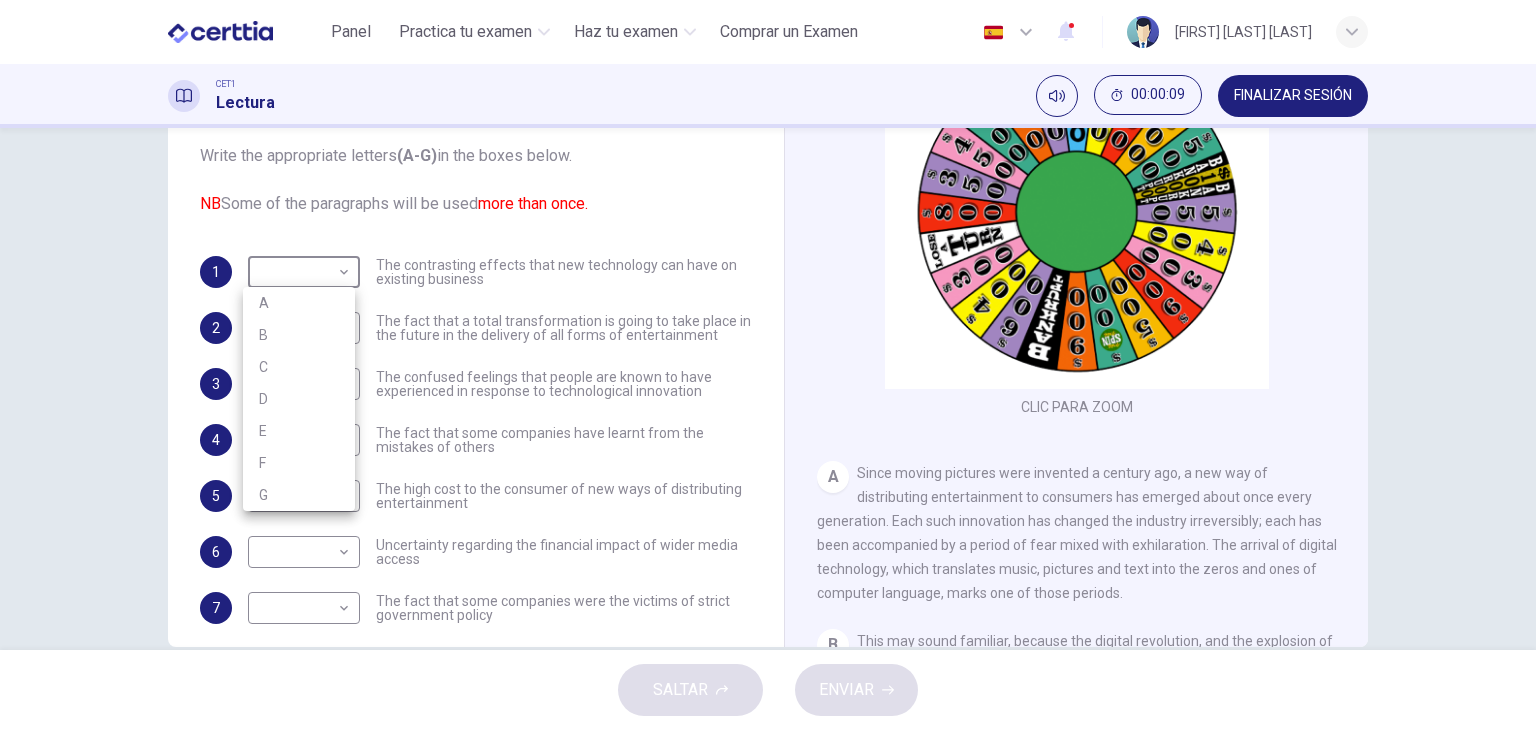click at bounding box center (768, 365) 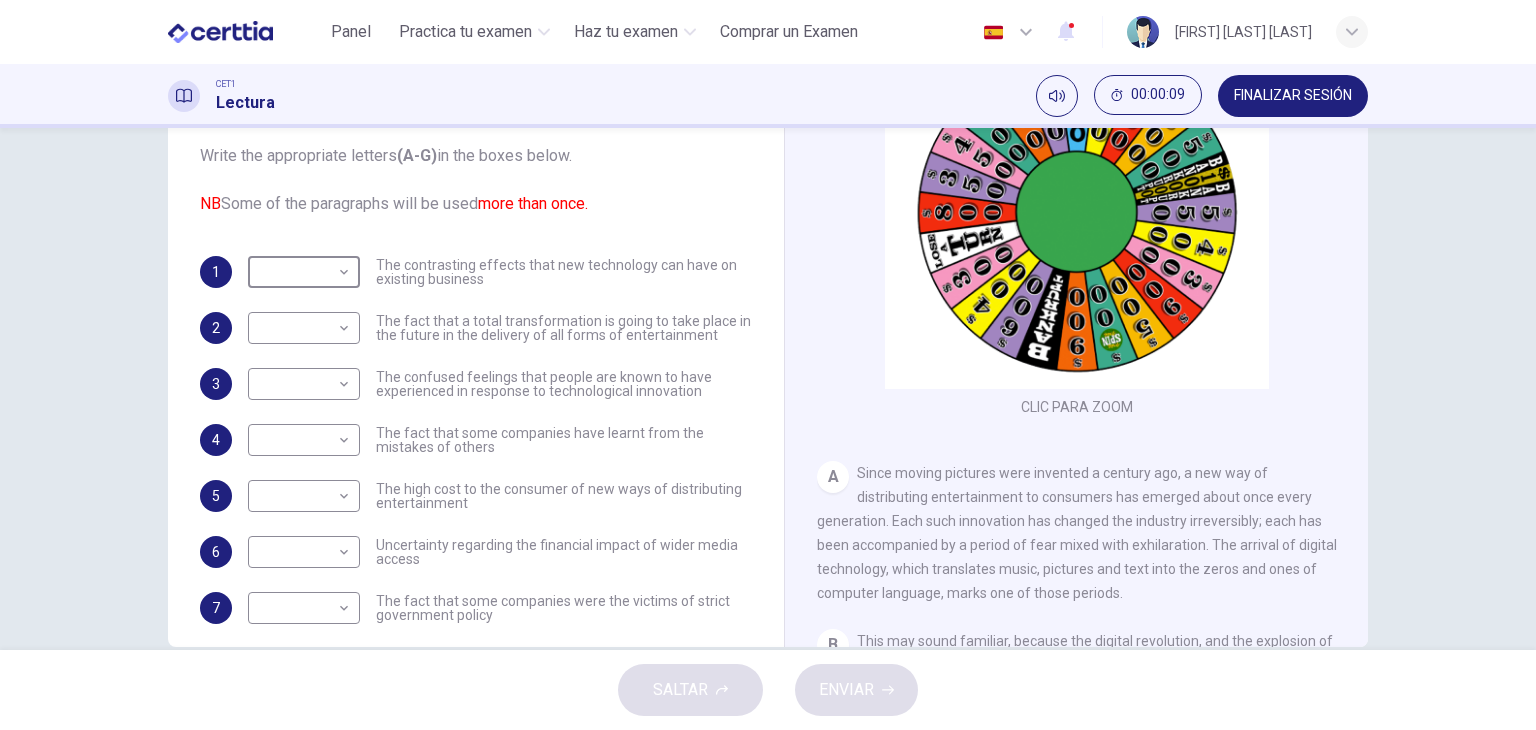 click at bounding box center (243, 32) 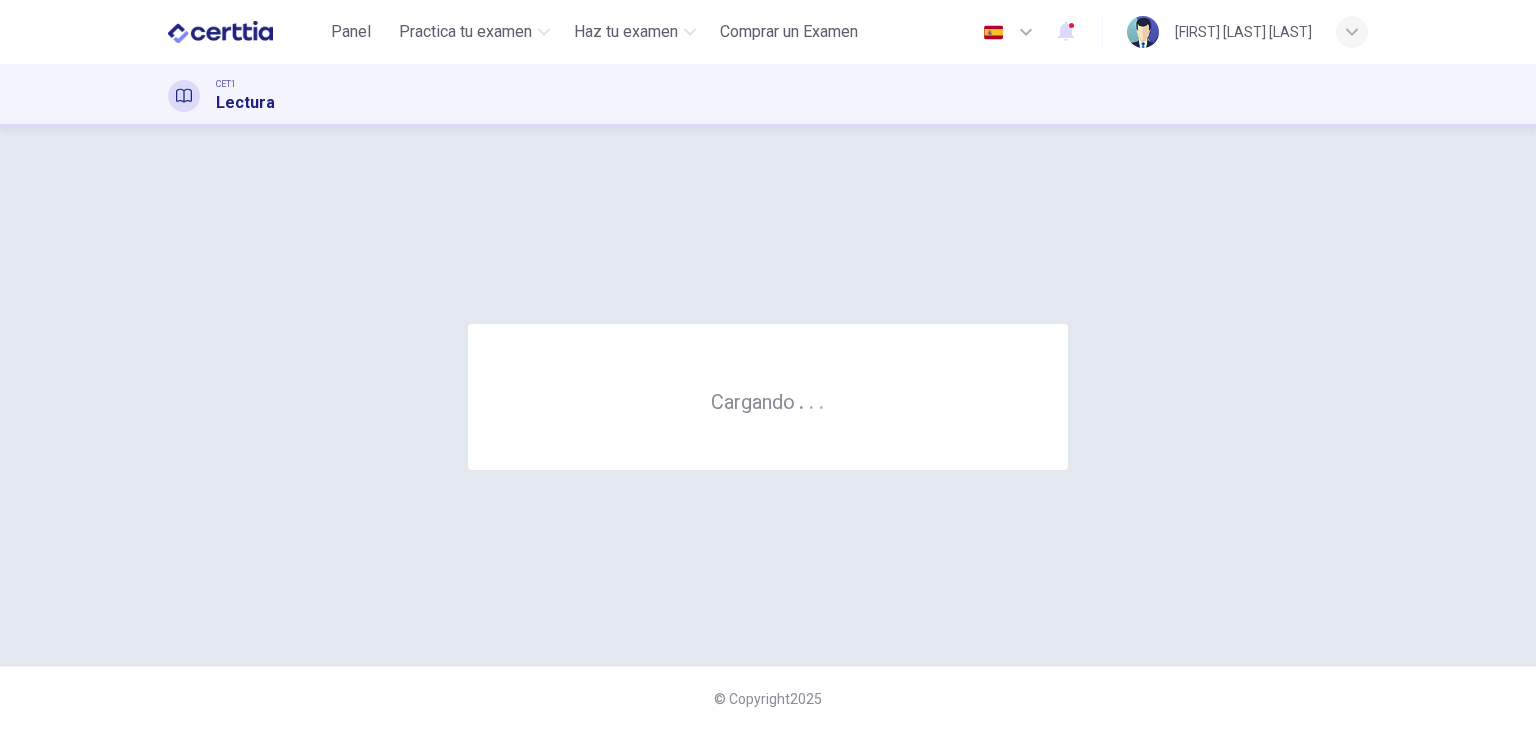 scroll, scrollTop: 0, scrollLeft: 0, axis: both 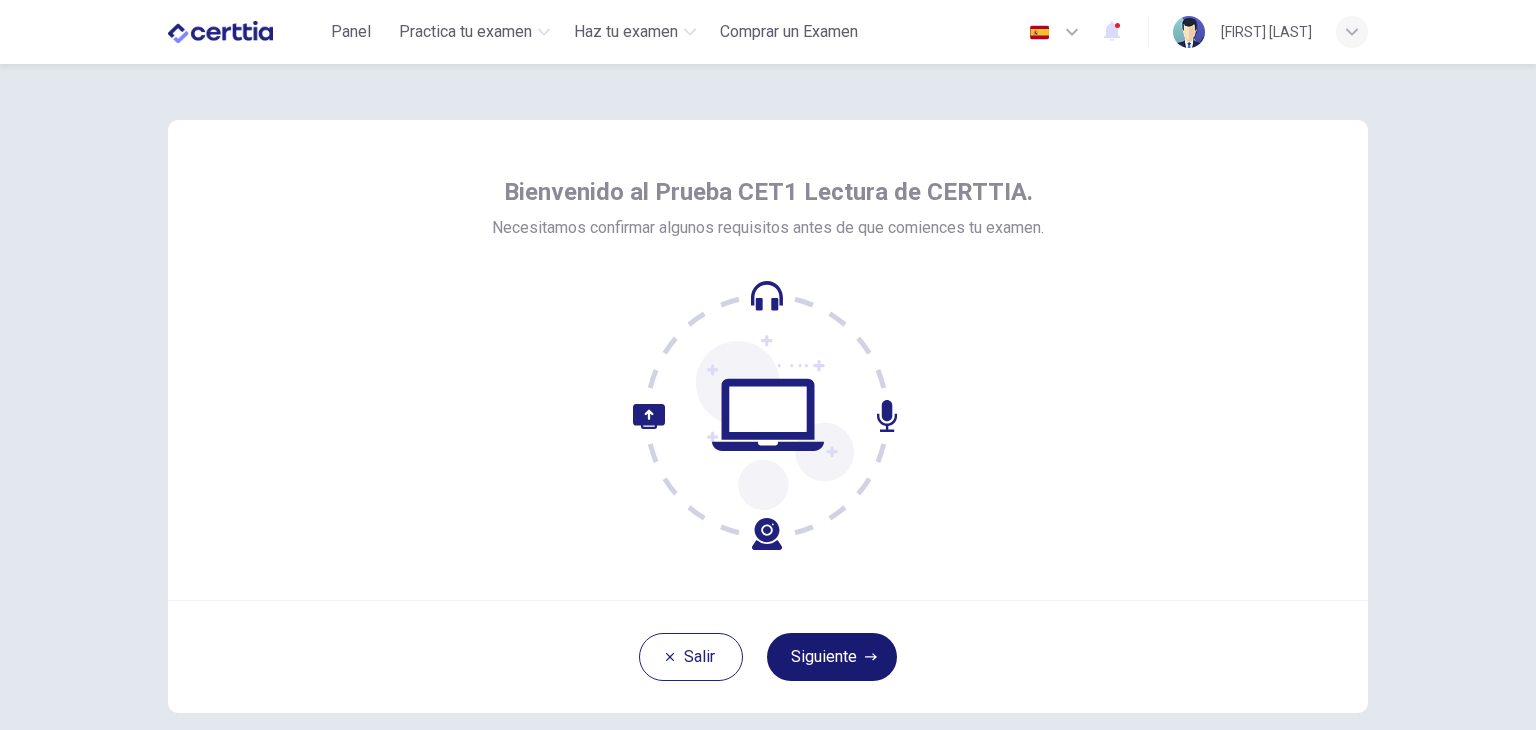 click on "Siguiente" at bounding box center [832, 657] 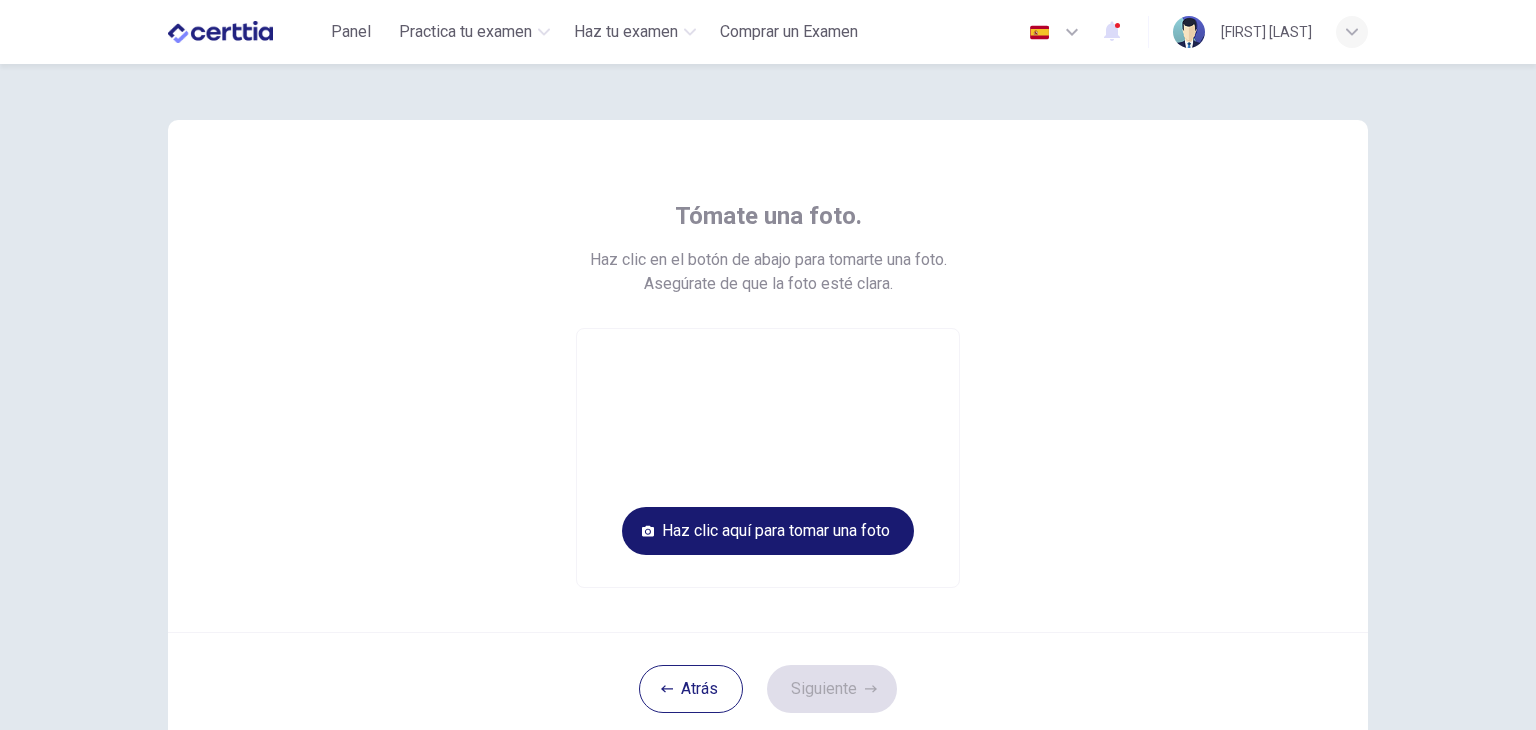 click on "Haz clic aquí para tomar una foto" at bounding box center [768, 531] 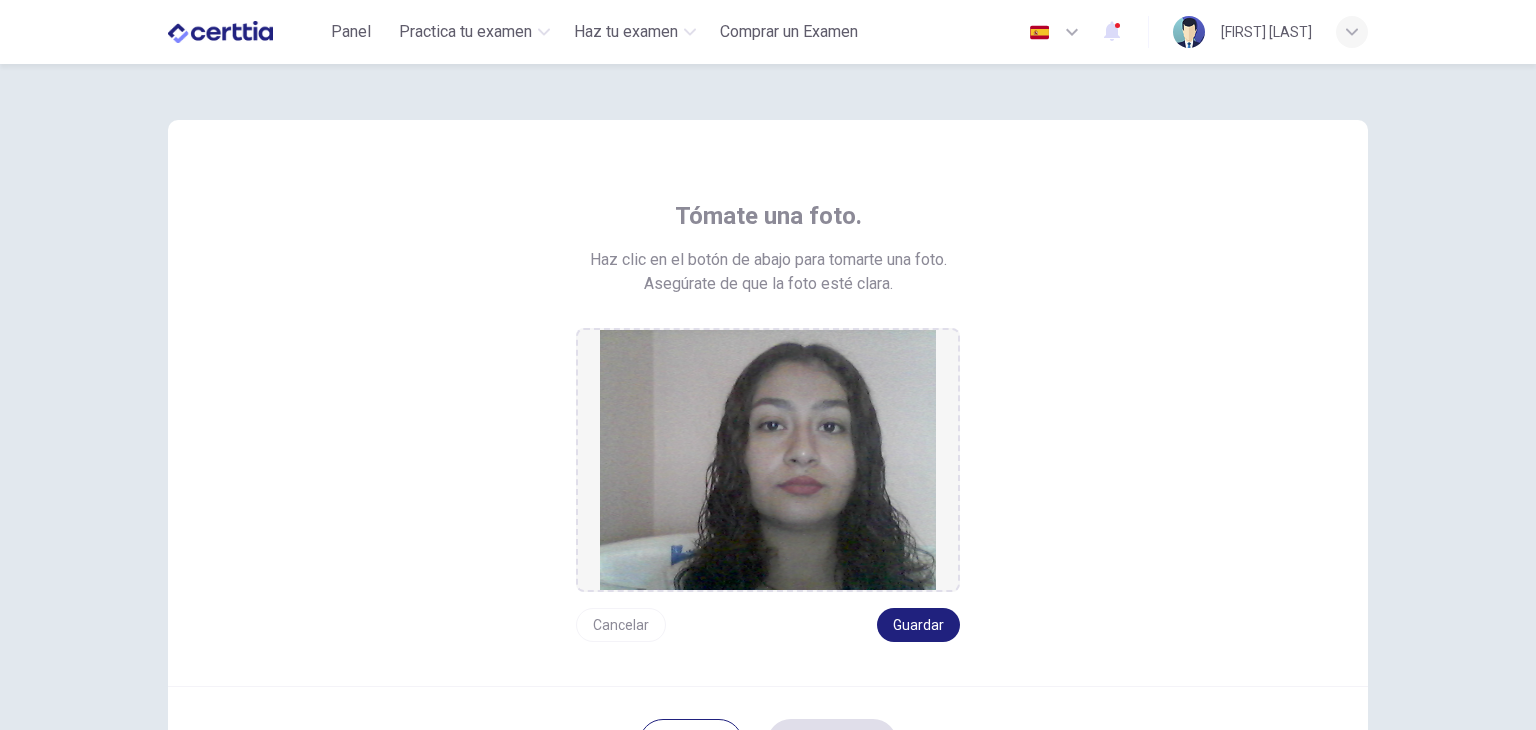 click on "Cancelar" at bounding box center (621, 625) 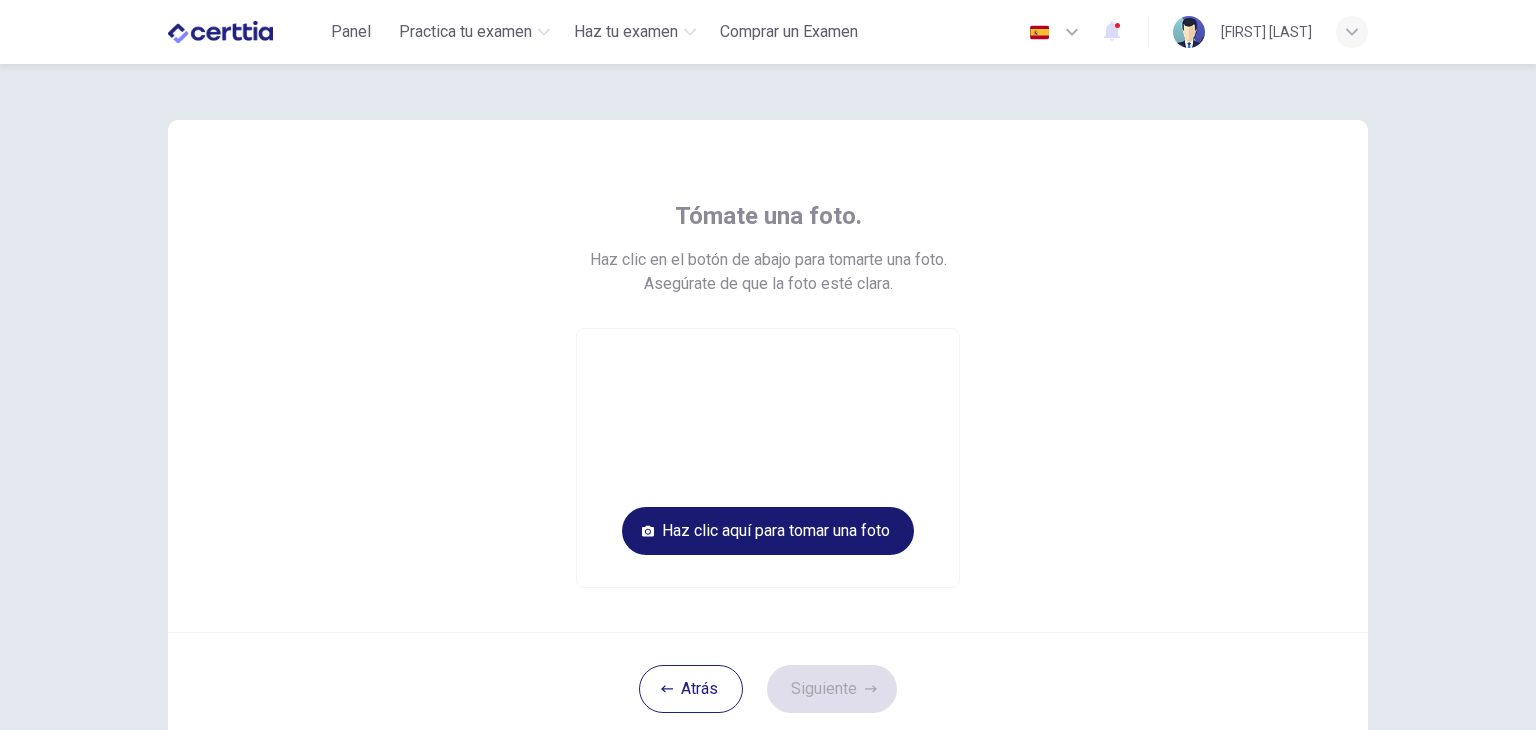 click on "Haz clic aquí para tomar una foto" at bounding box center [768, 531] 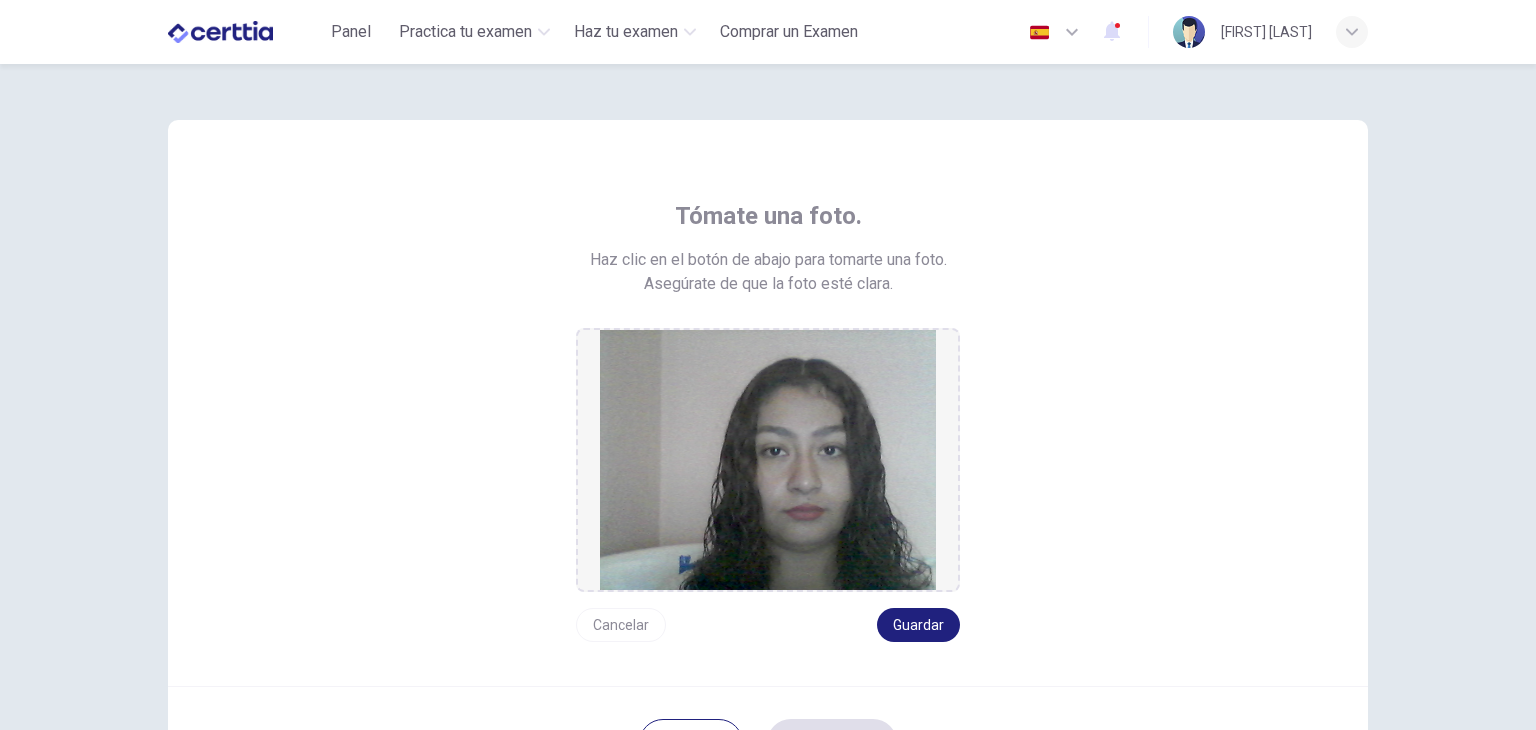 click on "Cancelar" at bounding box center [621, 625] 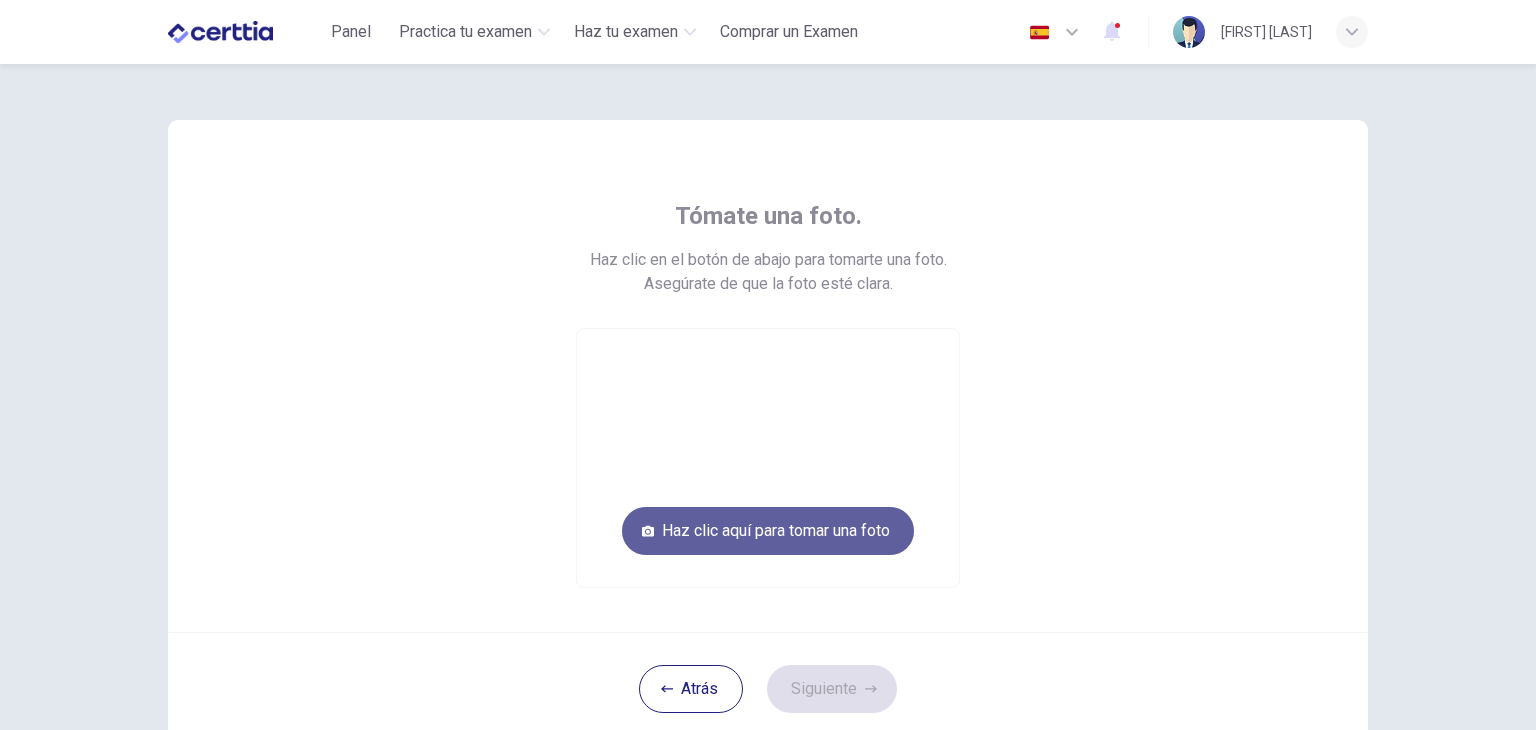 click on "Haz clic aquí para tomar una foto" at bounding box center (768, 531) 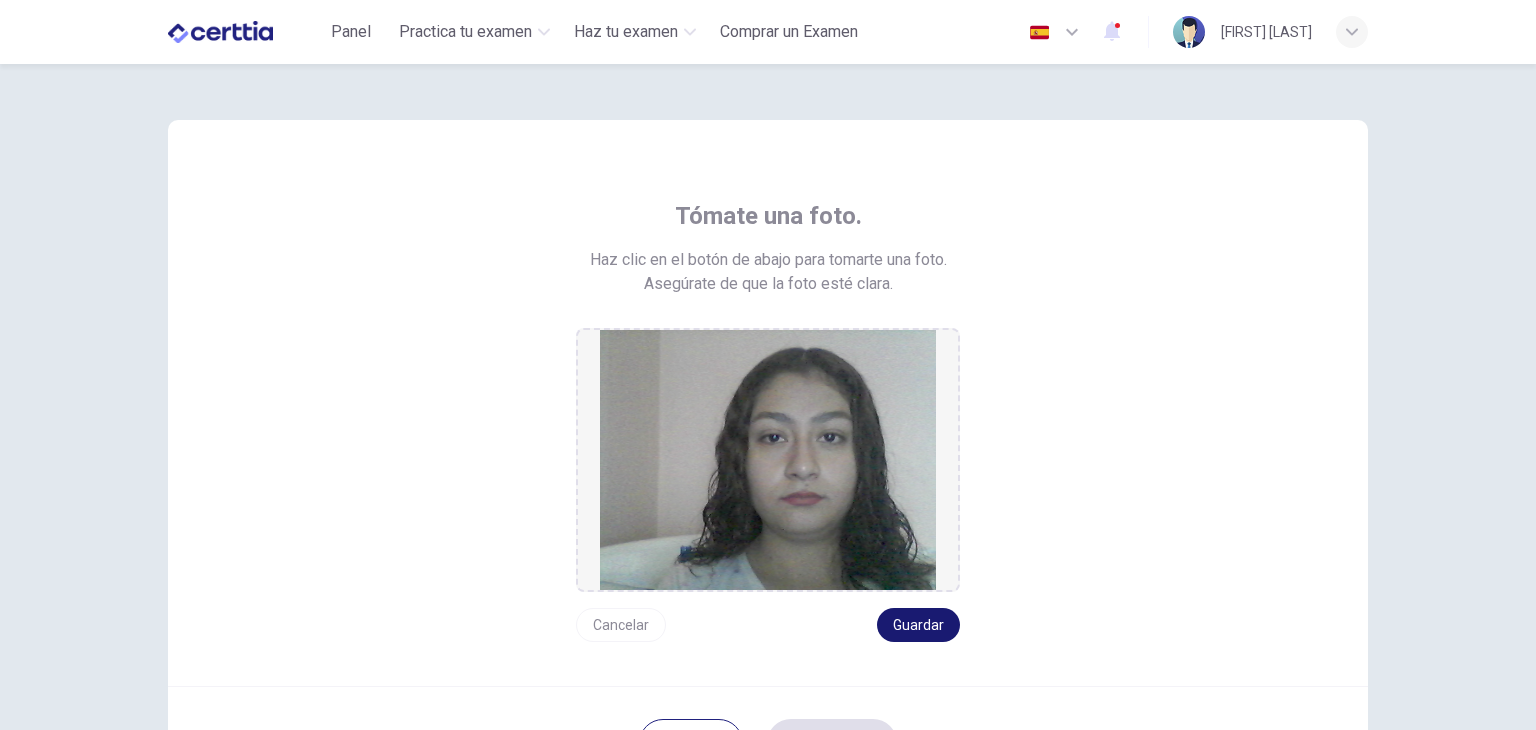 click on "Guardar" at bounding box center (918, 625) 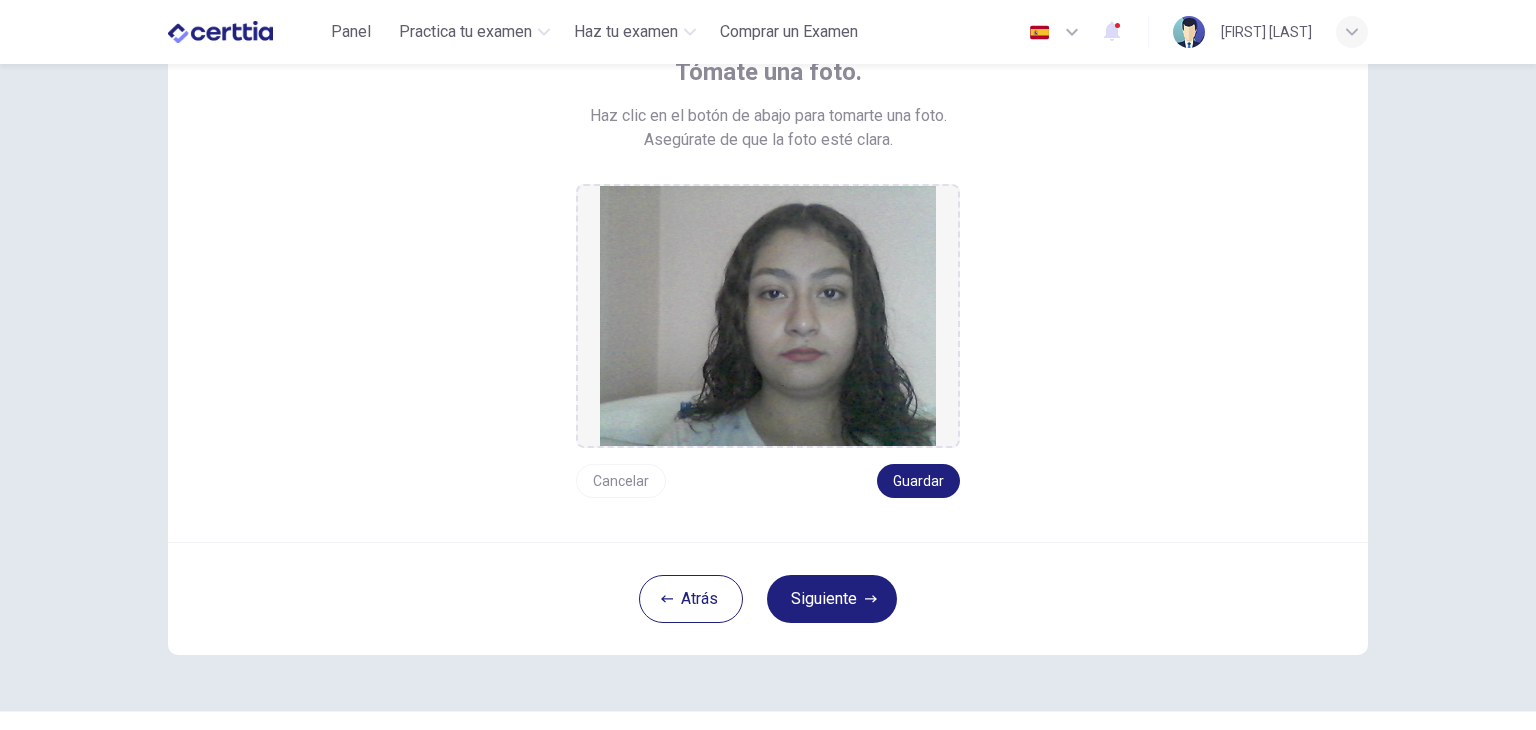 scroll, scrollTop: 152, scrollLeft: 0, axis: vertical 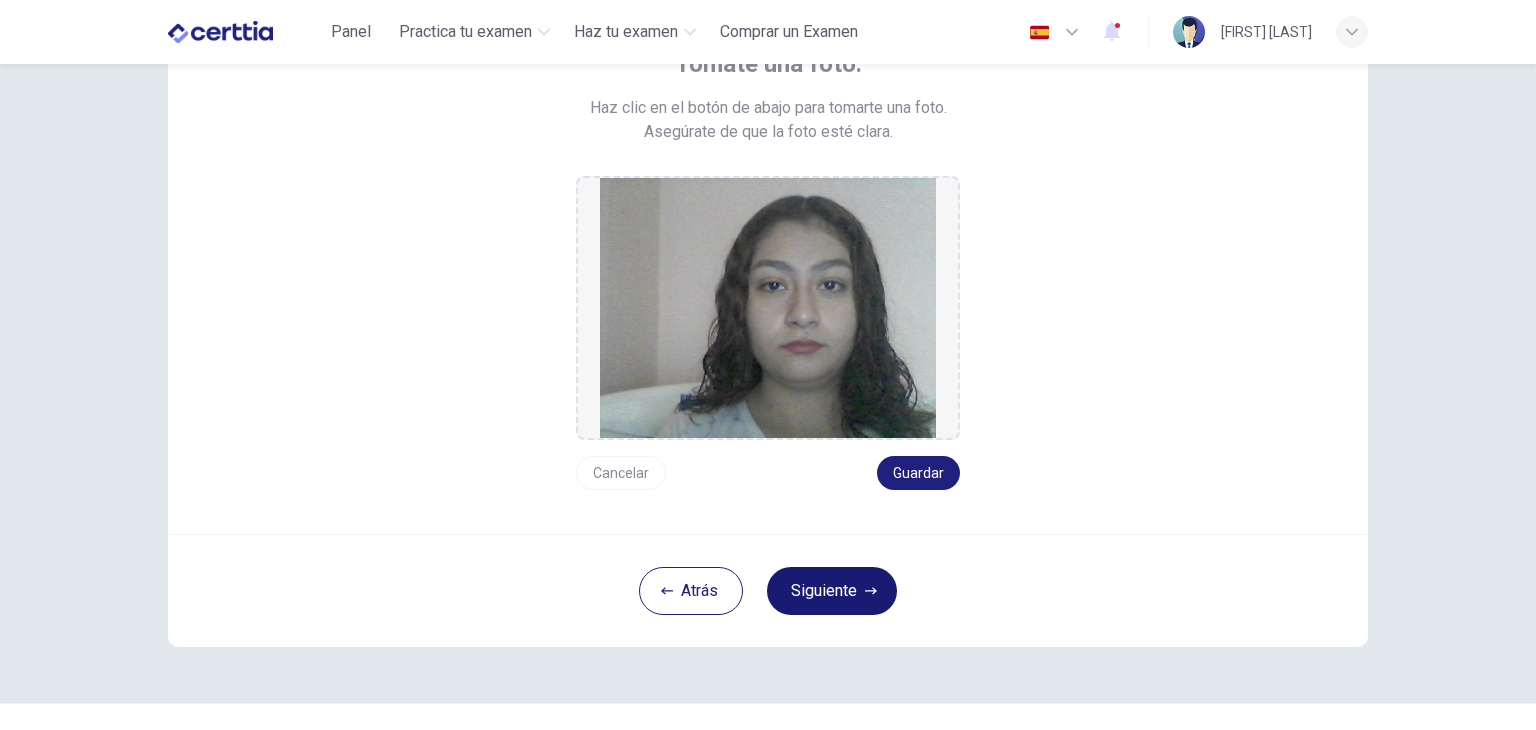 click on "Siguiente" at bounding box center (832, 591) 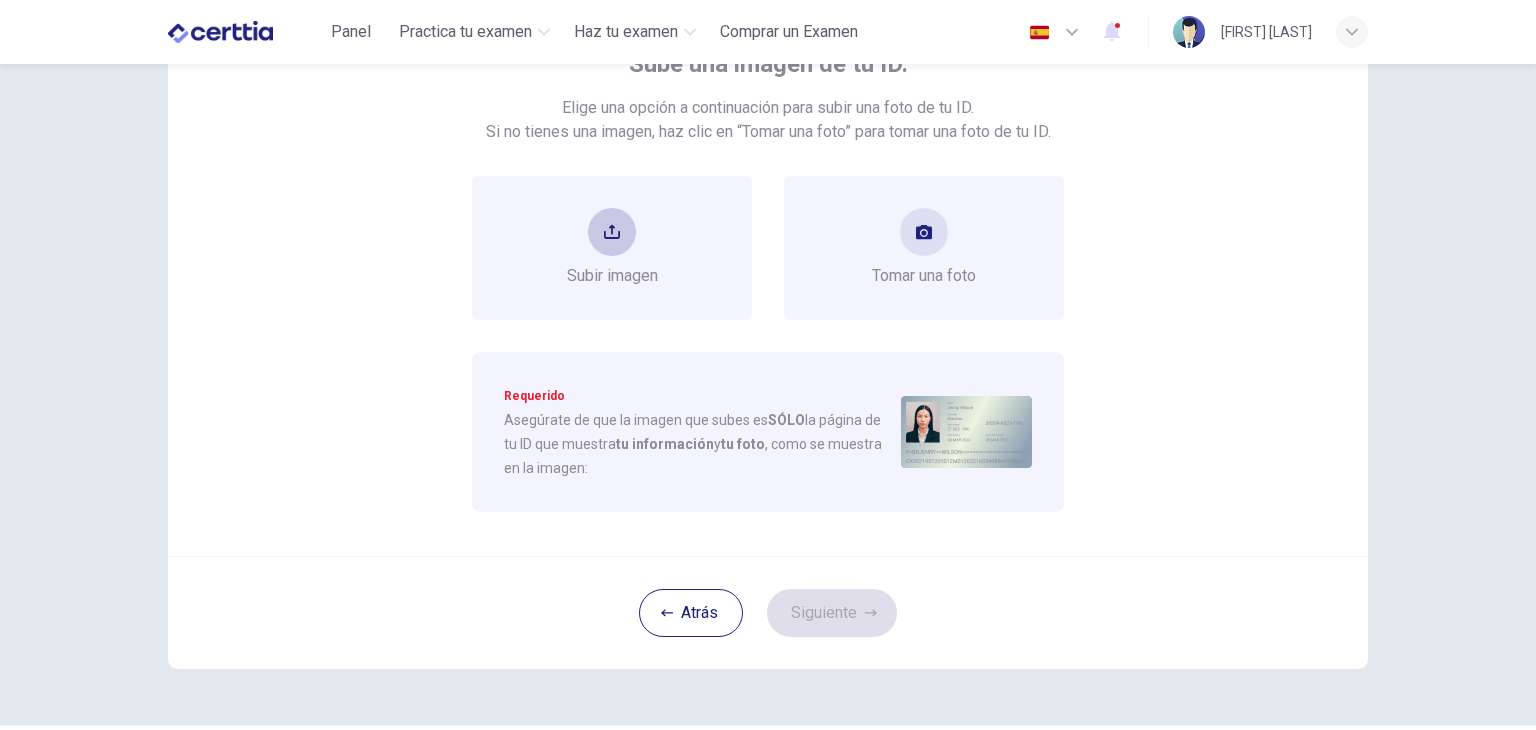 click on "Subir imagen" at bounding box center [612, 248] 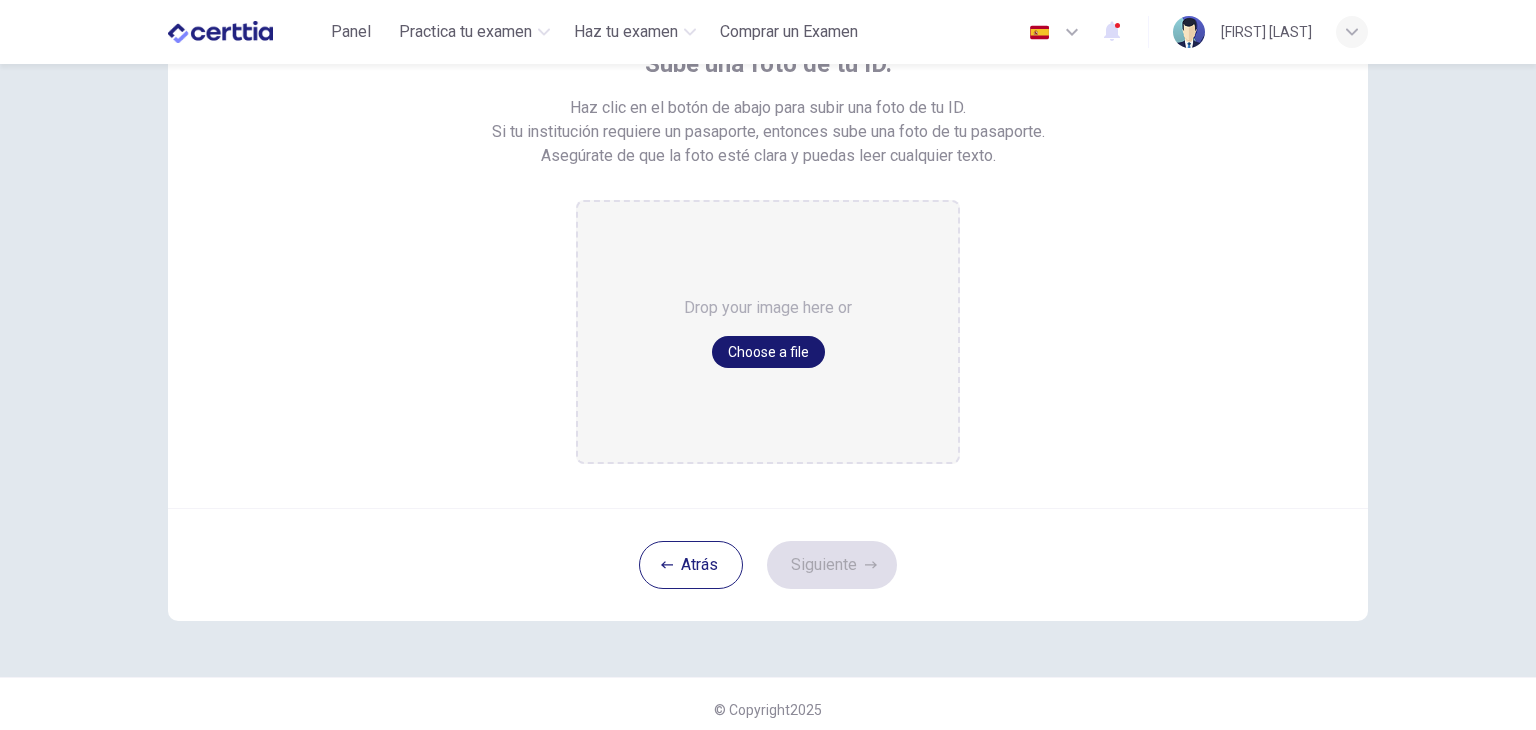 click on "Choose a file" at bounding box center (768, 352) 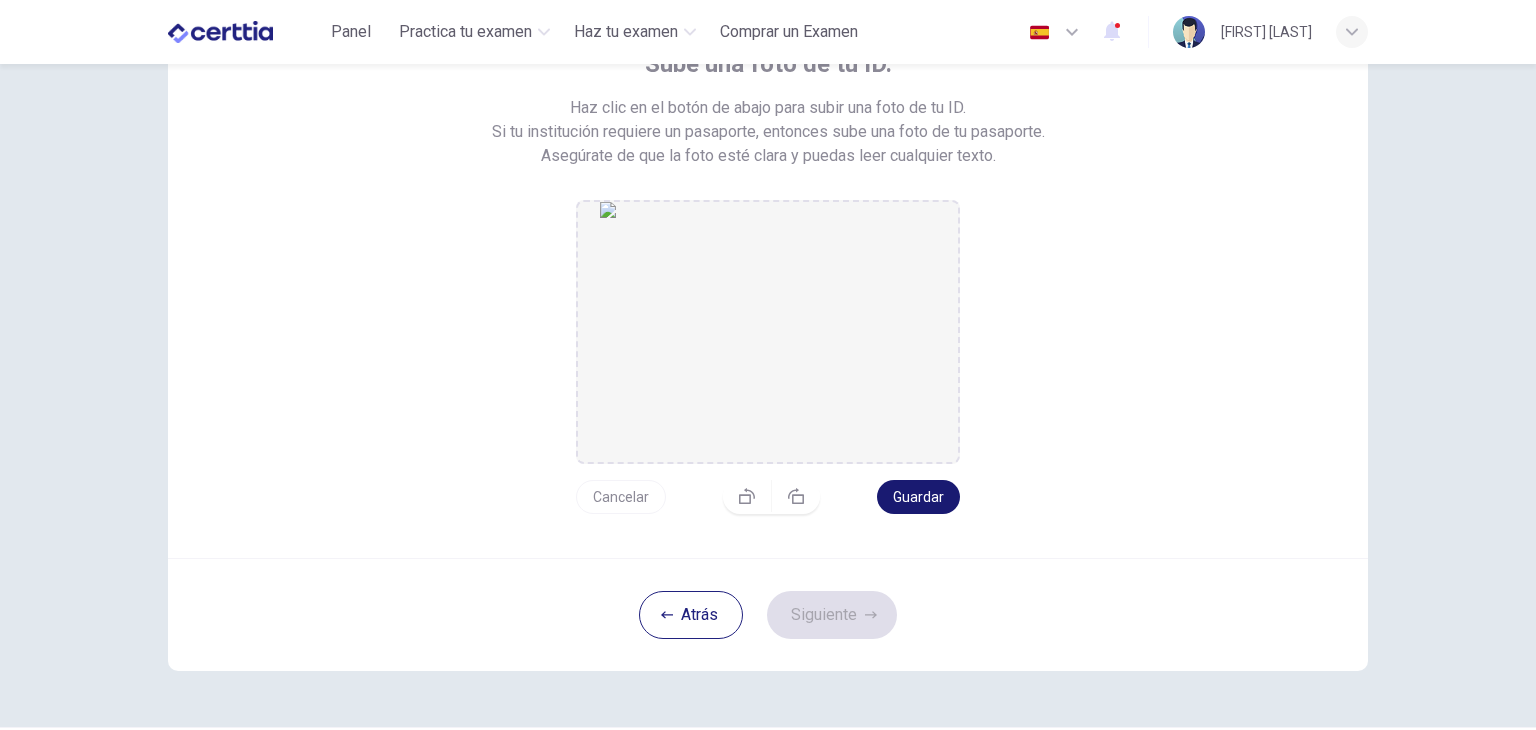 click on "Guardar" at bounding box center [918, 497] 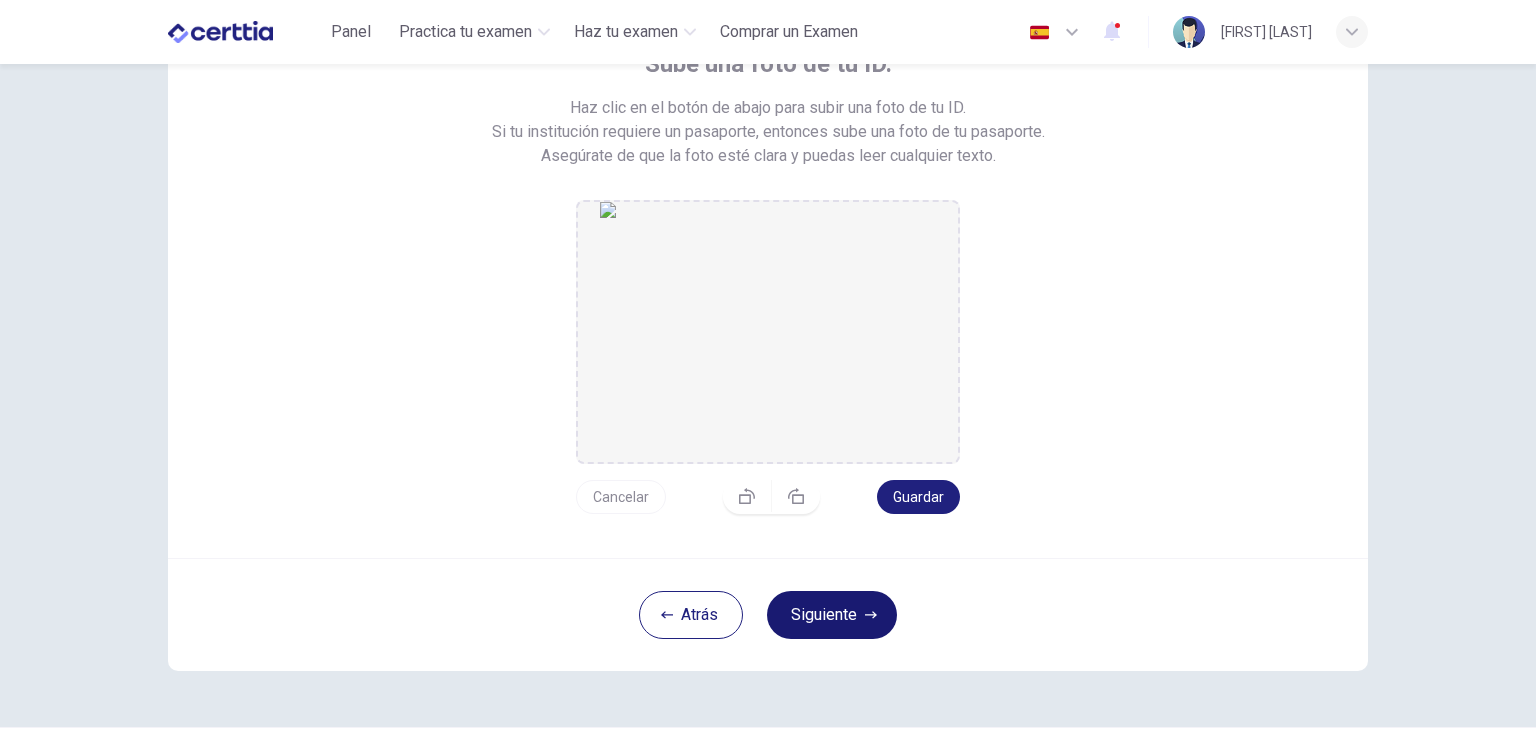 click on "Siguiente" at bounding box center [832, 615] 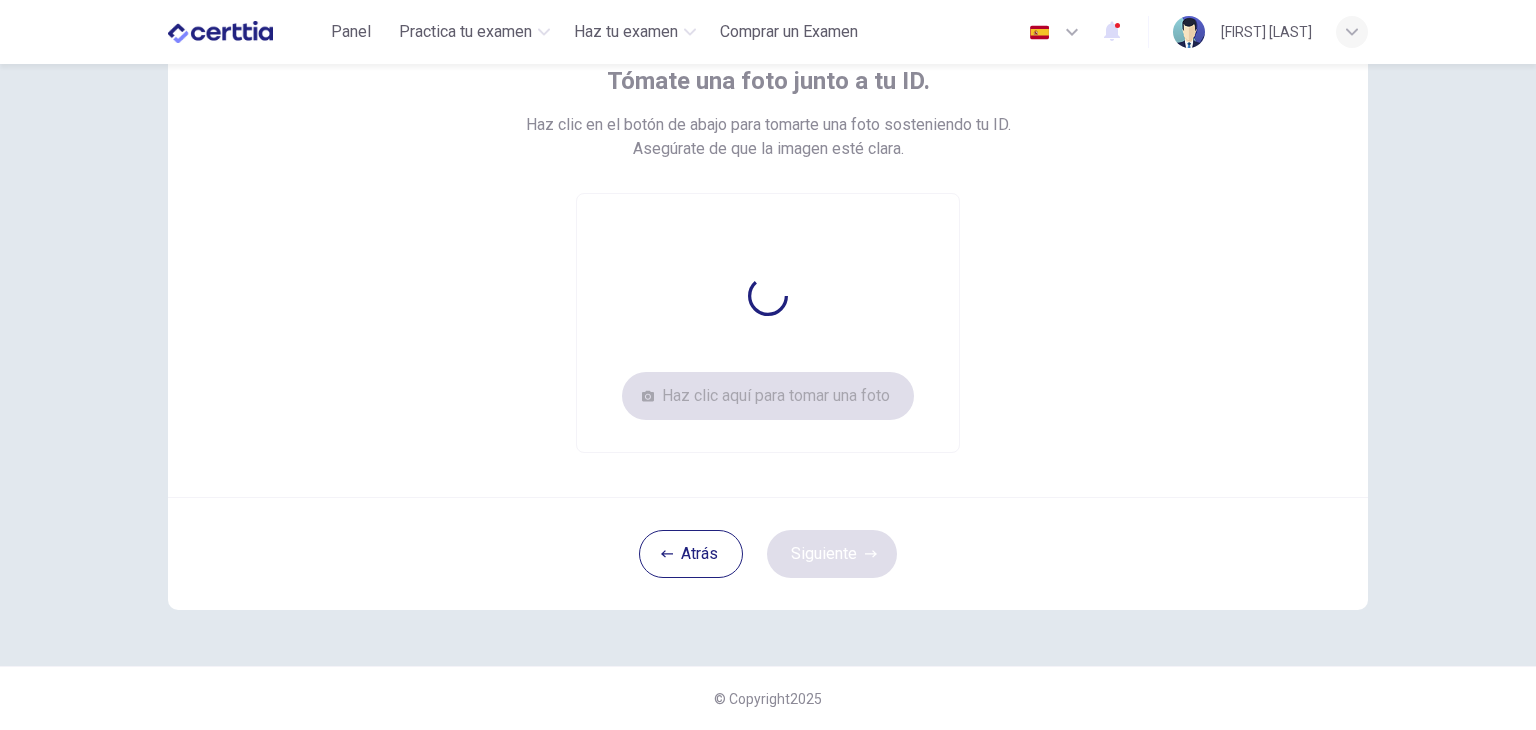 scroll, scrollTop: 135, scrollLeft: 0, axis: vertical 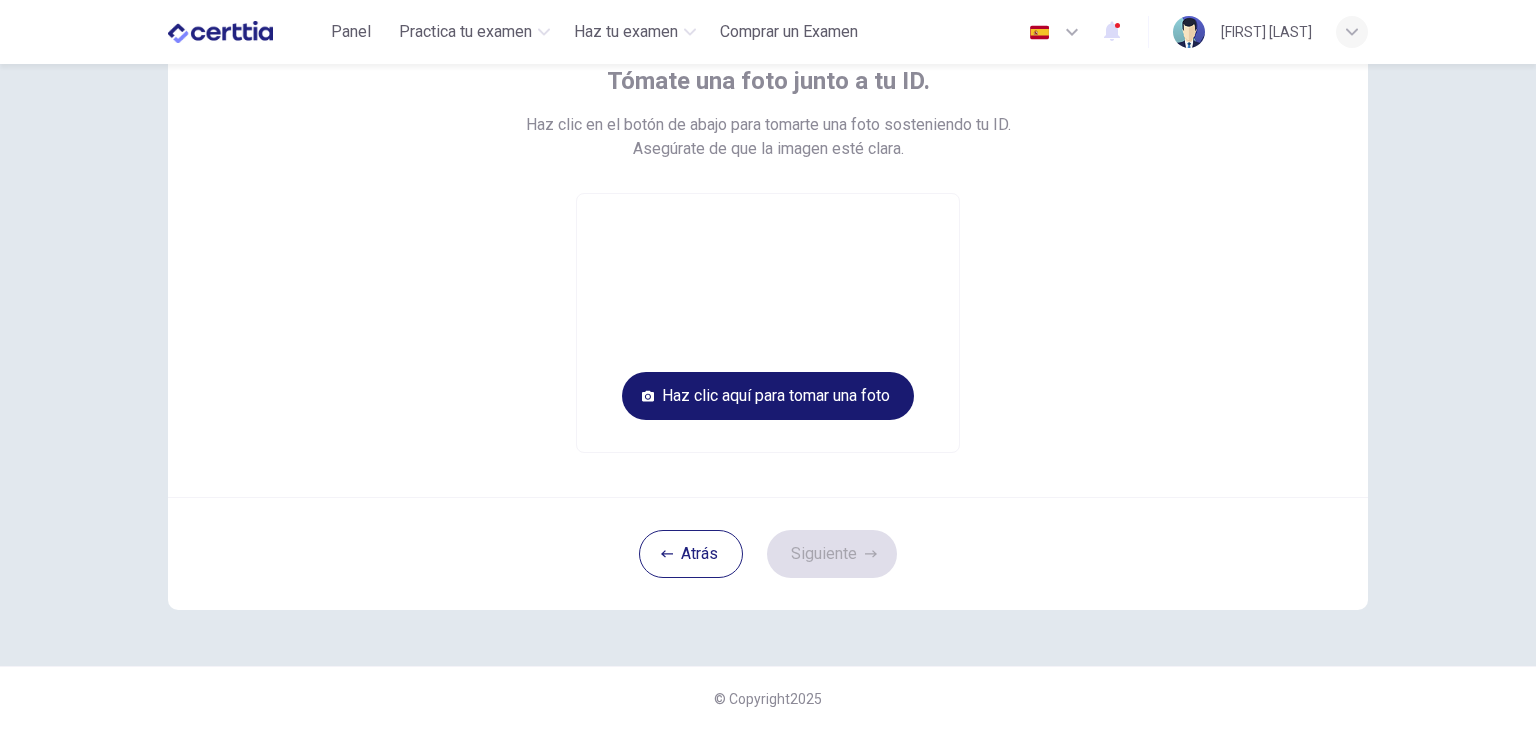 click on "Haz clic aquí para tomar una foto" at bounding box center (768, 396) 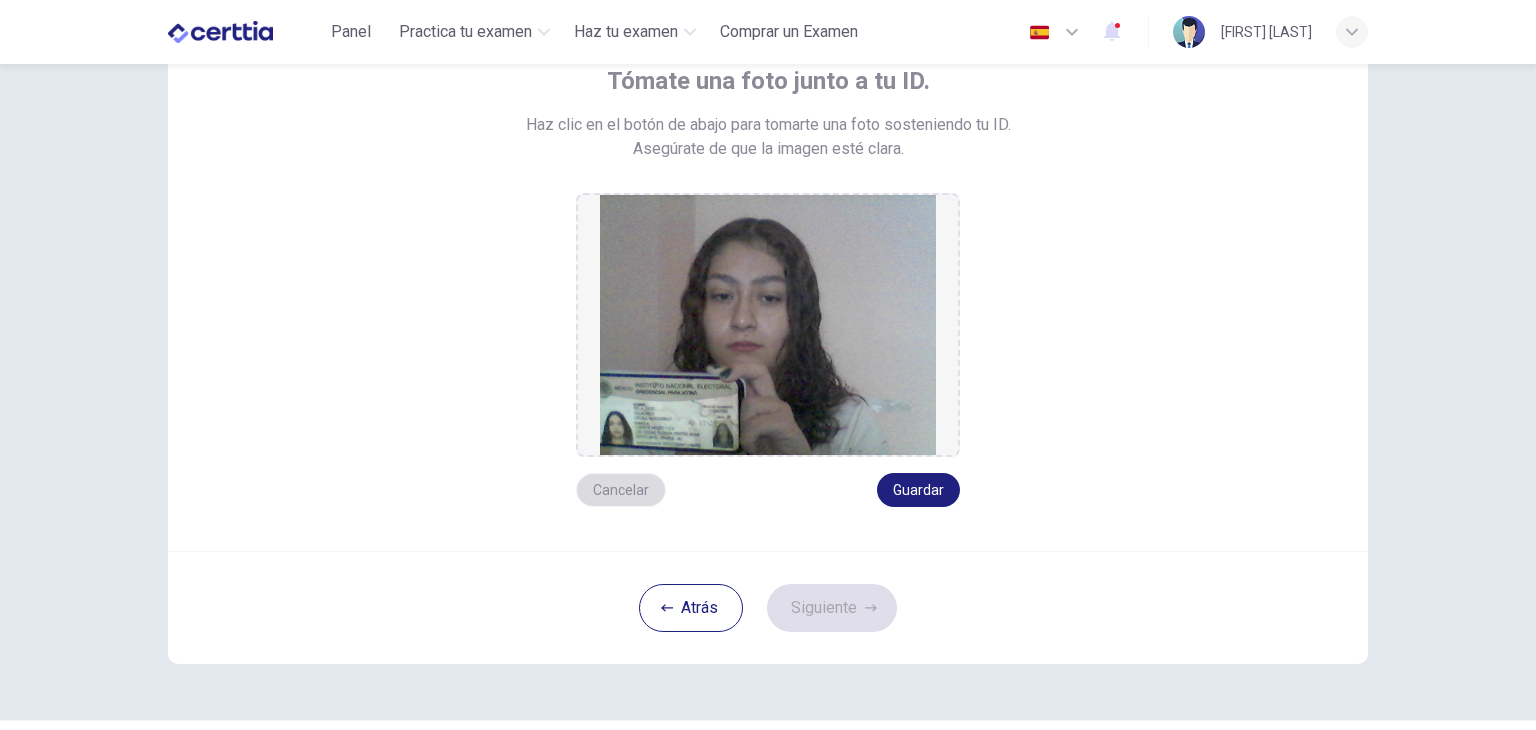 click on "Cancelar" at bounding box center (621, 490) 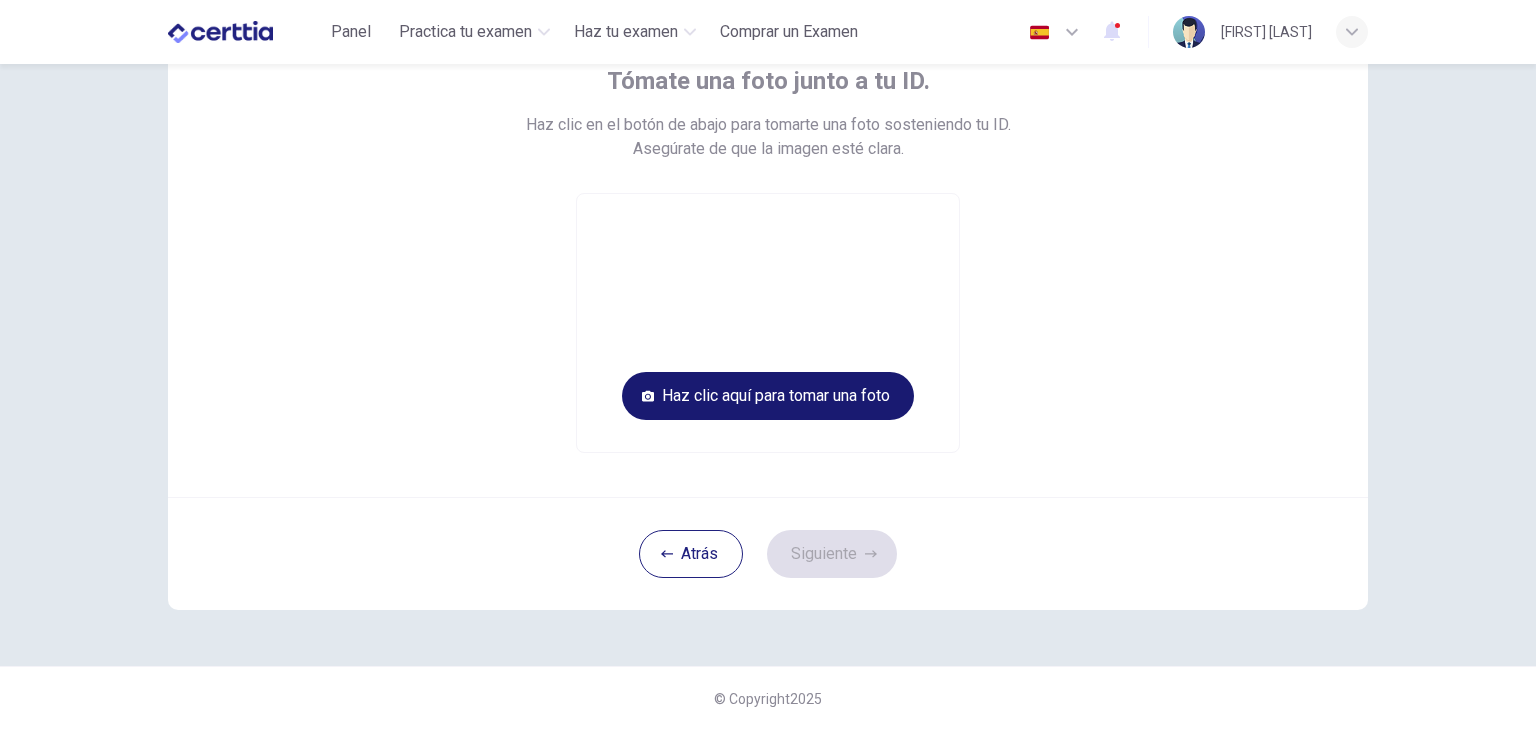 click on "Haz clic aquí para tomar una foto" at bounding box center (768, 396) 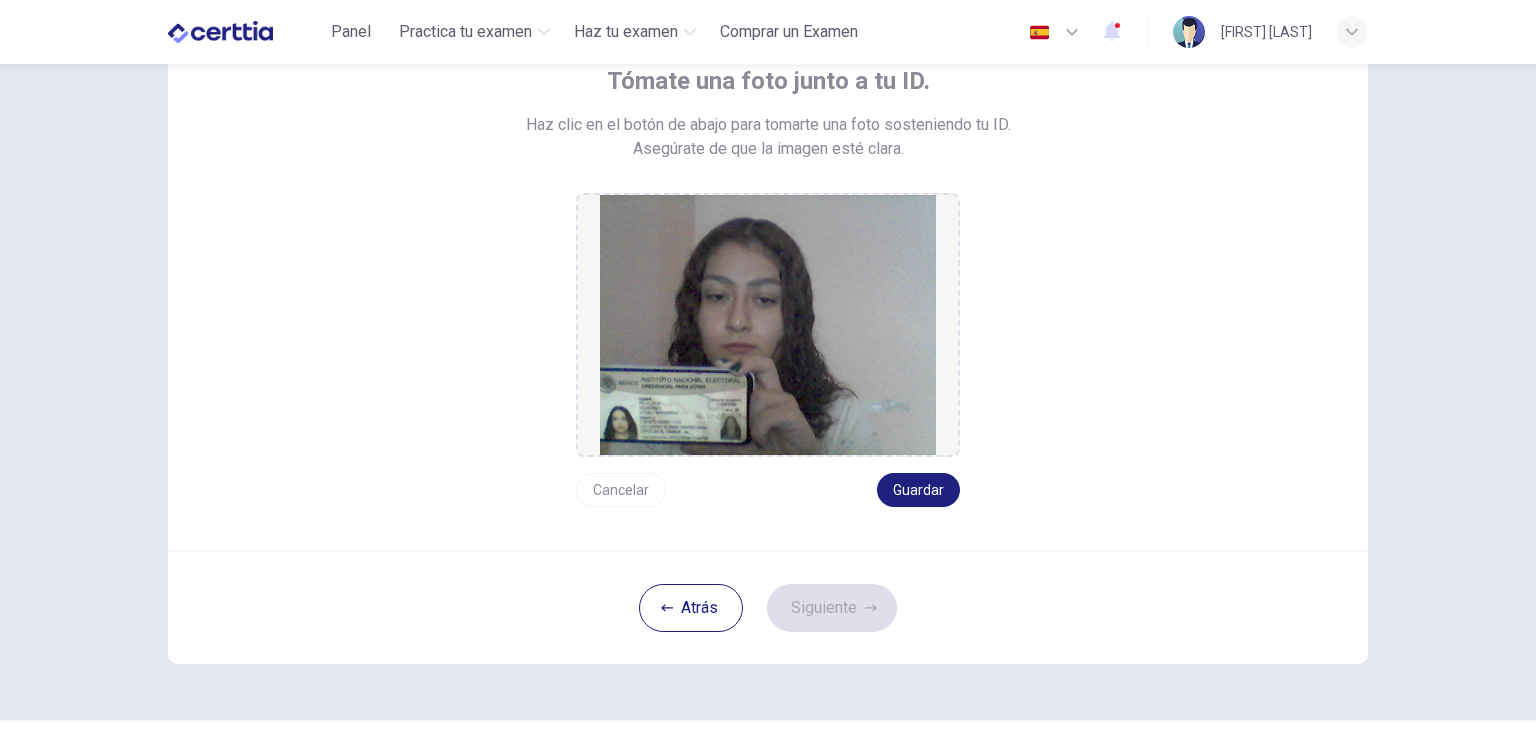 click on "Cancelar" at bounding box center (621, 490) 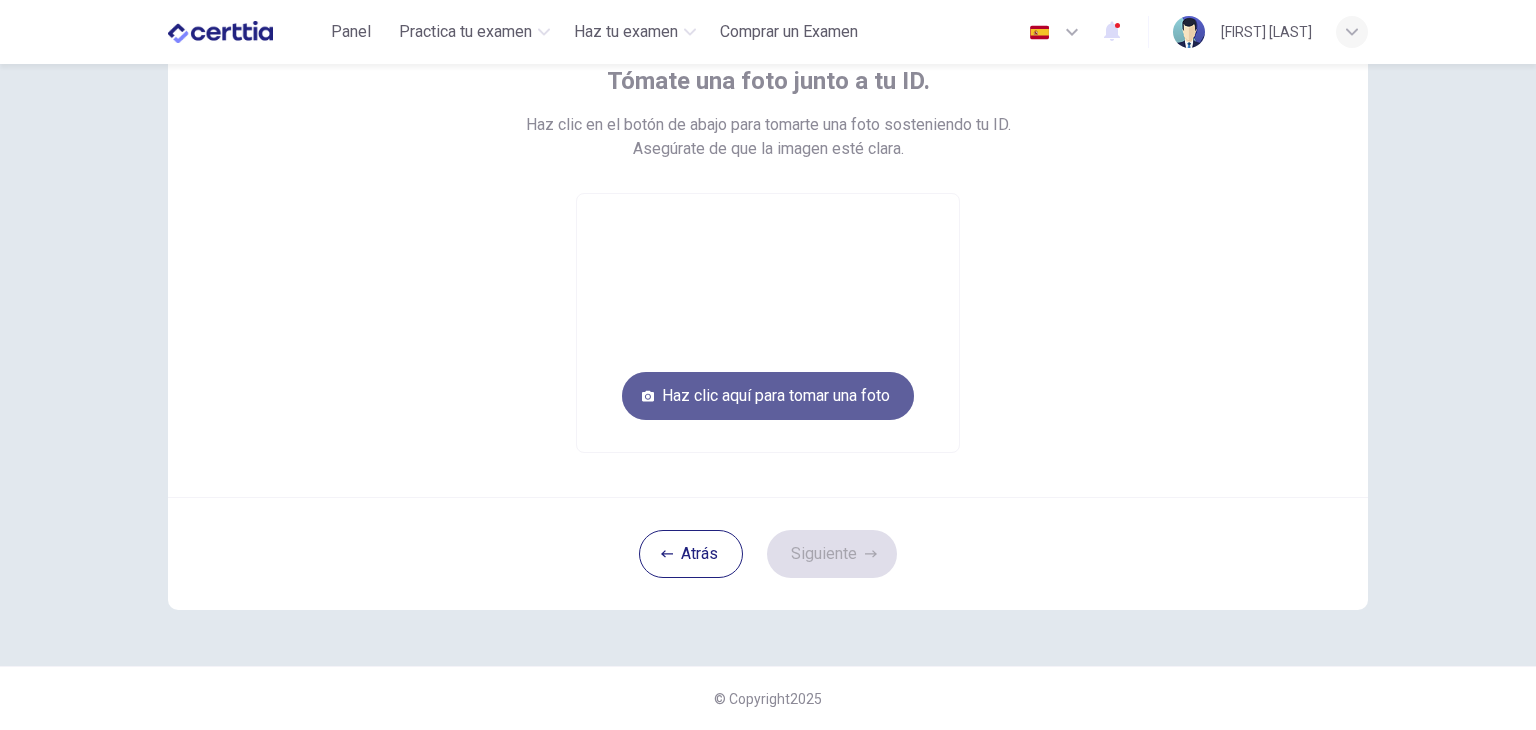 click on "Haz clic aquí para tomar una foto" at bounding box center (768, 396) 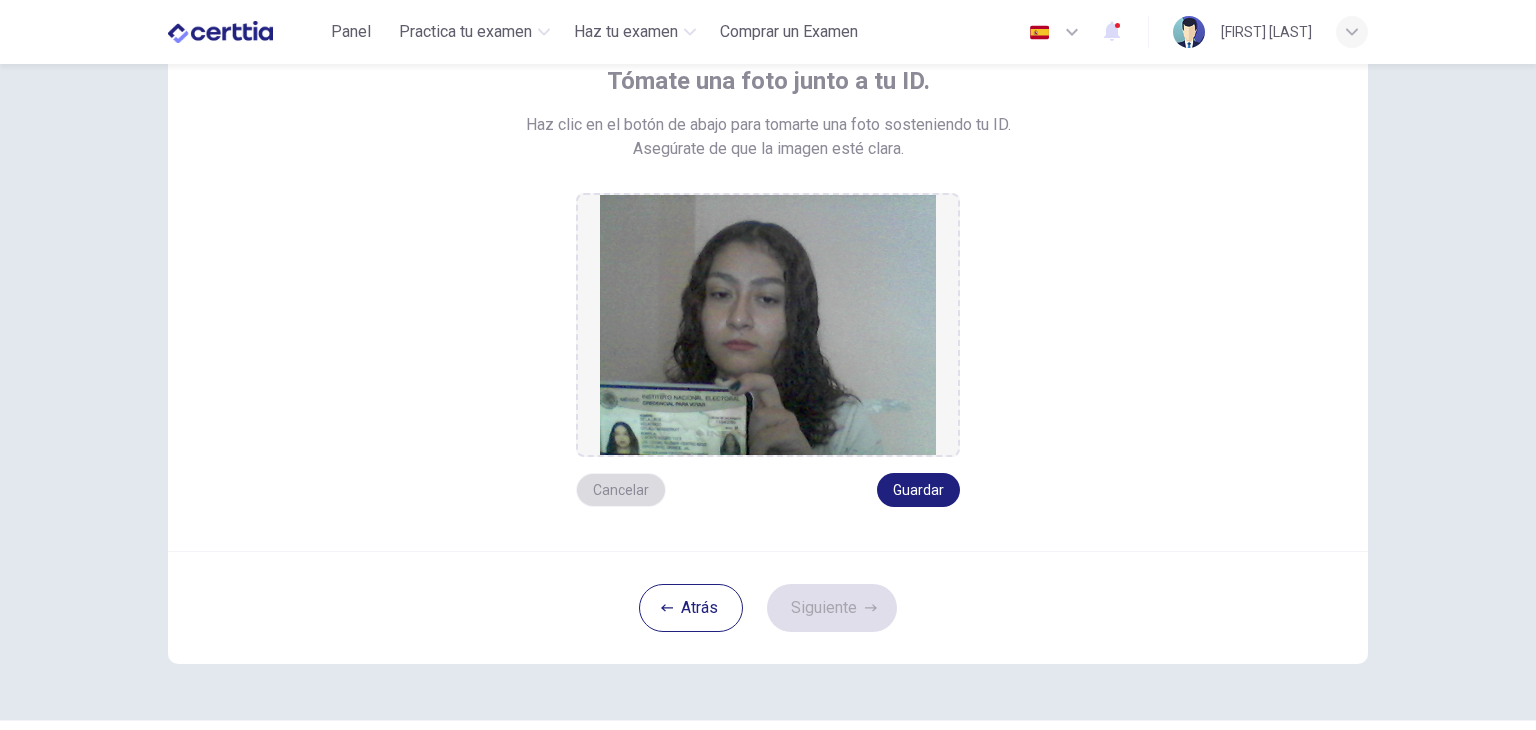 click on "Cancelar" at bounding box center [621, 490] 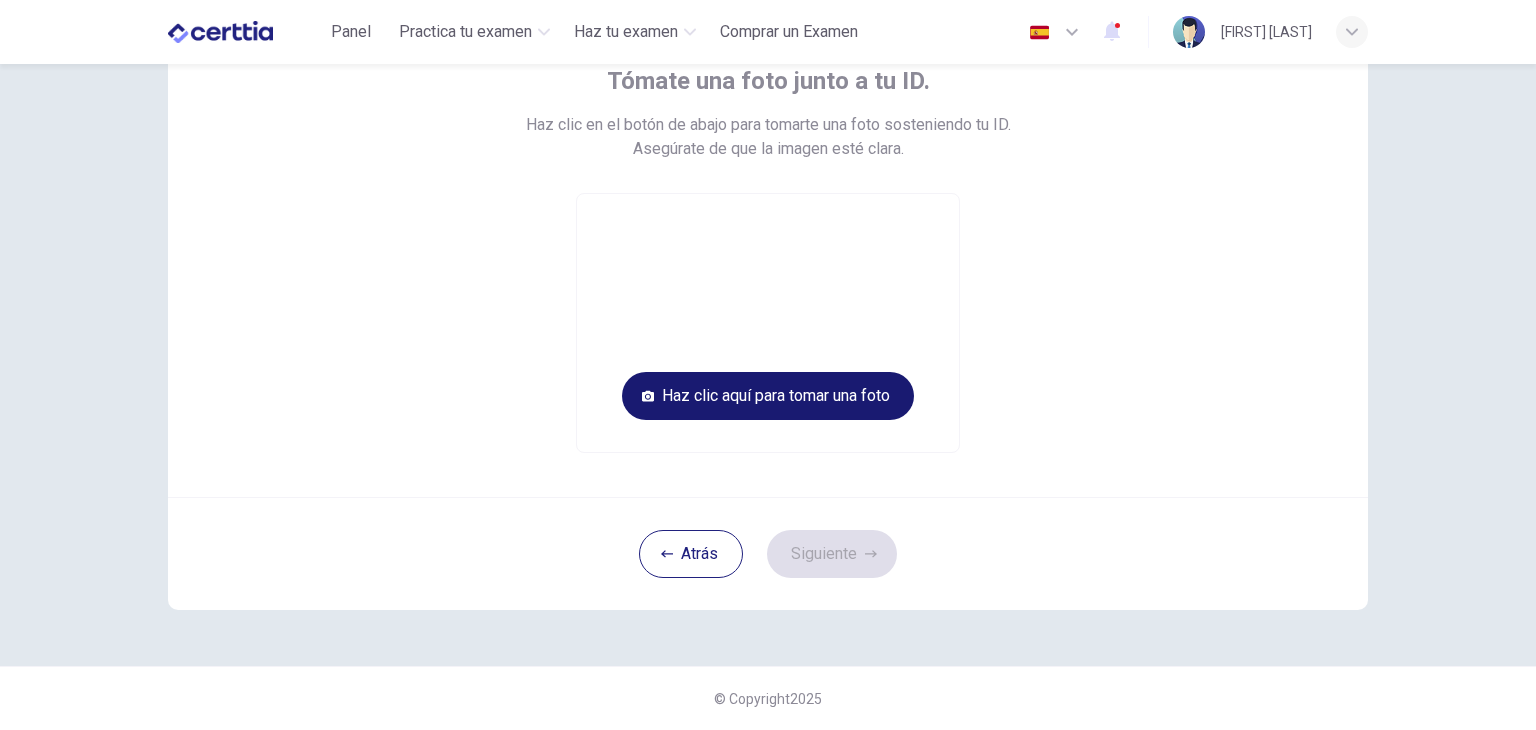 click on "Haz clic aquí para tomar una foto" at bounding box center [768, 396] 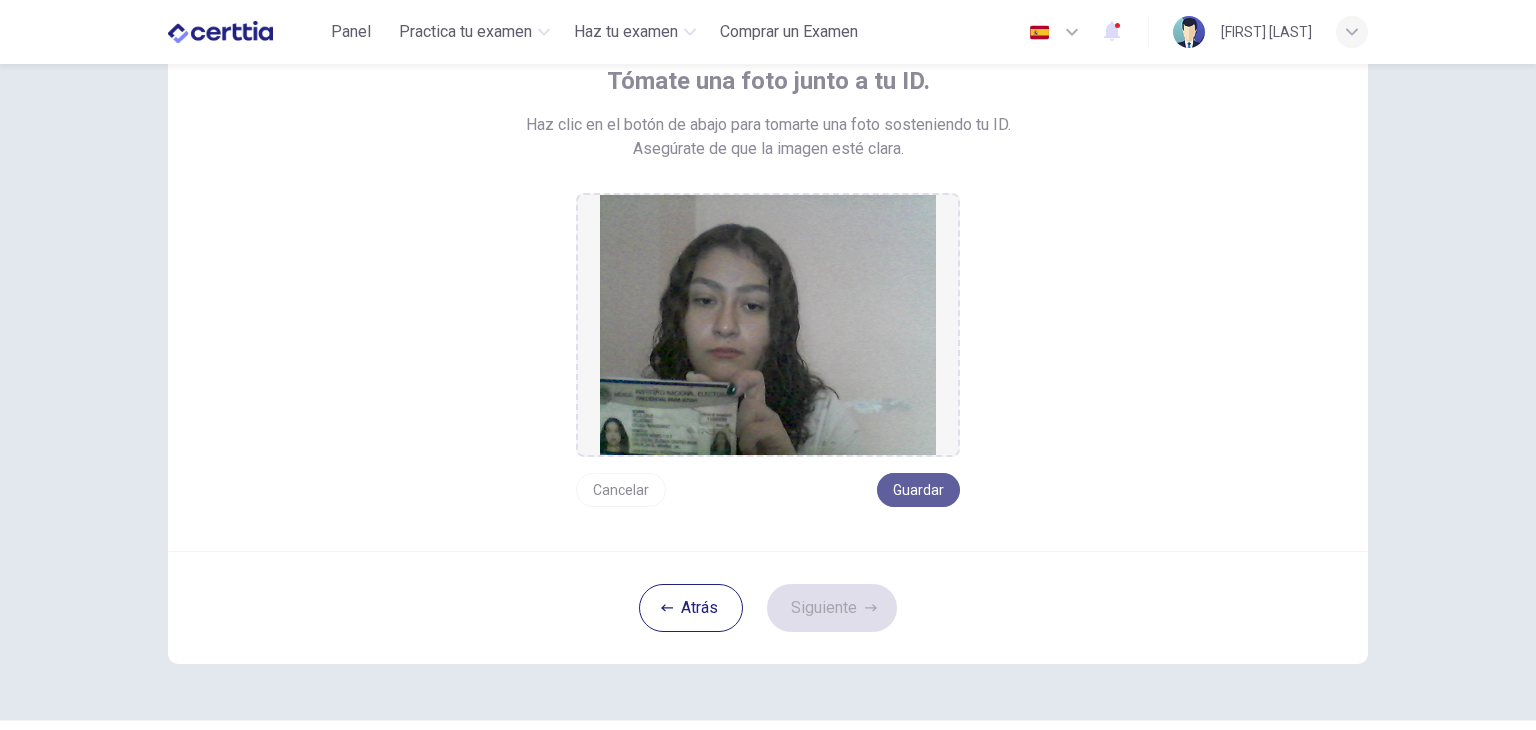 click on "Guardar" at bounding box center (918, 490) 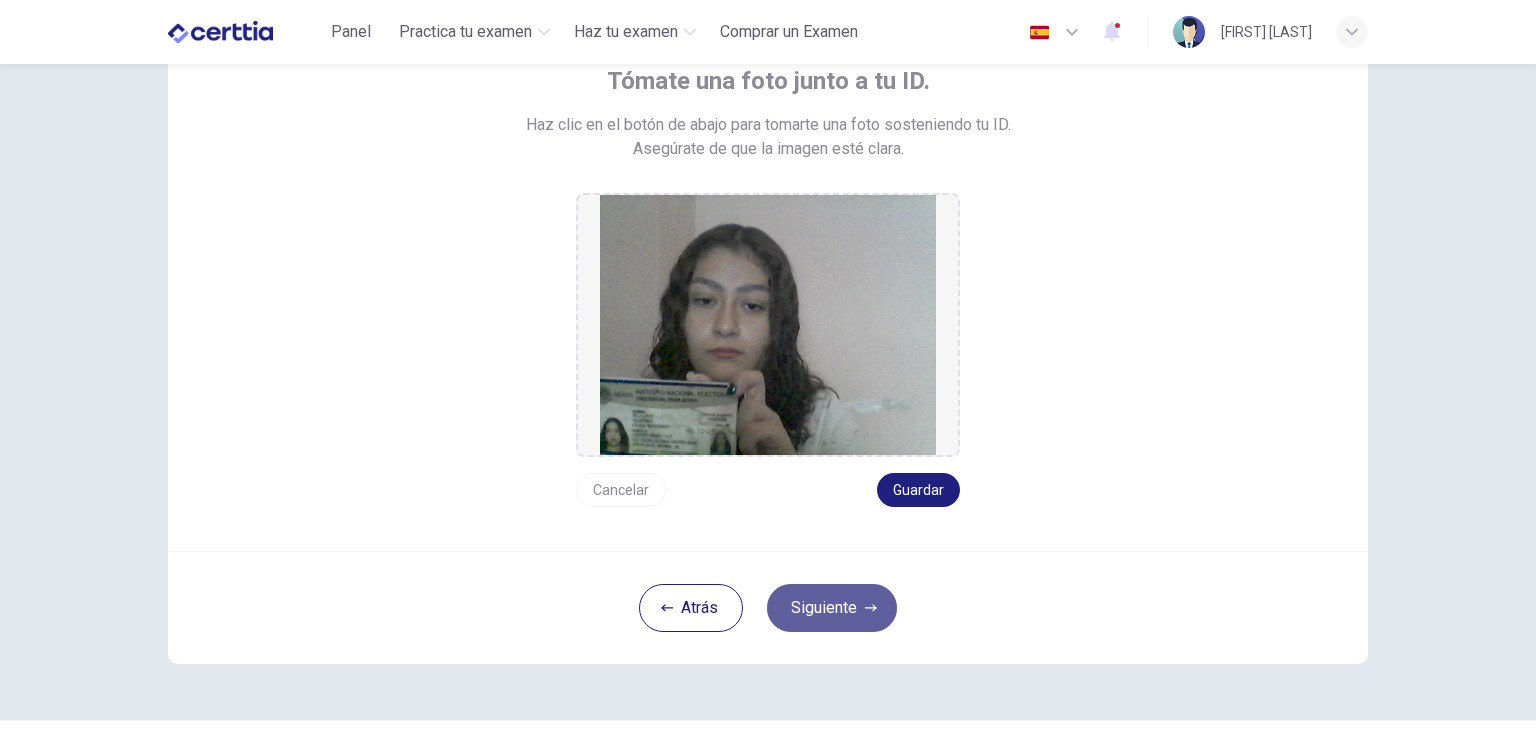 click on "Siguiente" at bounding box center (832, 608) 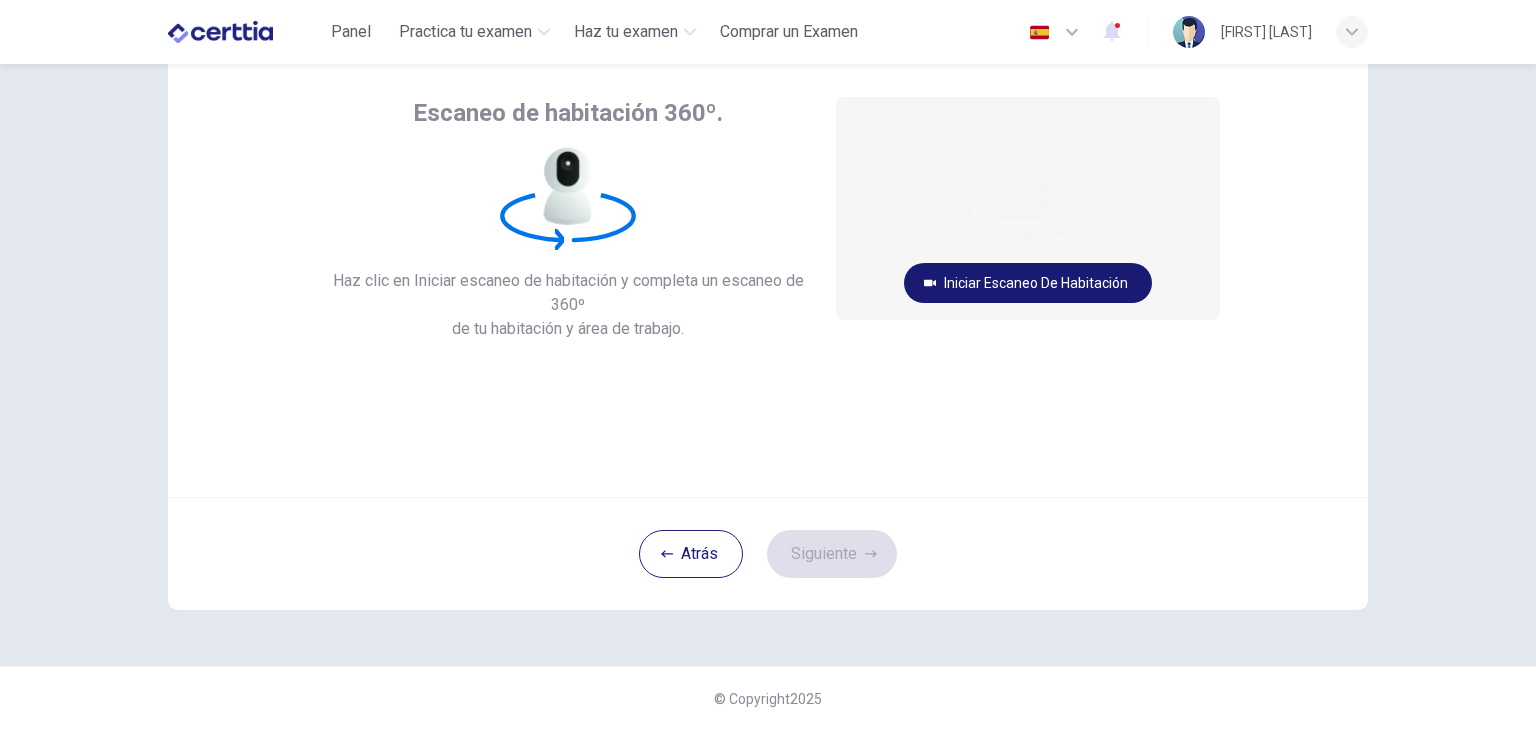 click on "Iniciar escaneo de habitación" at bounding box center [1028, 283] 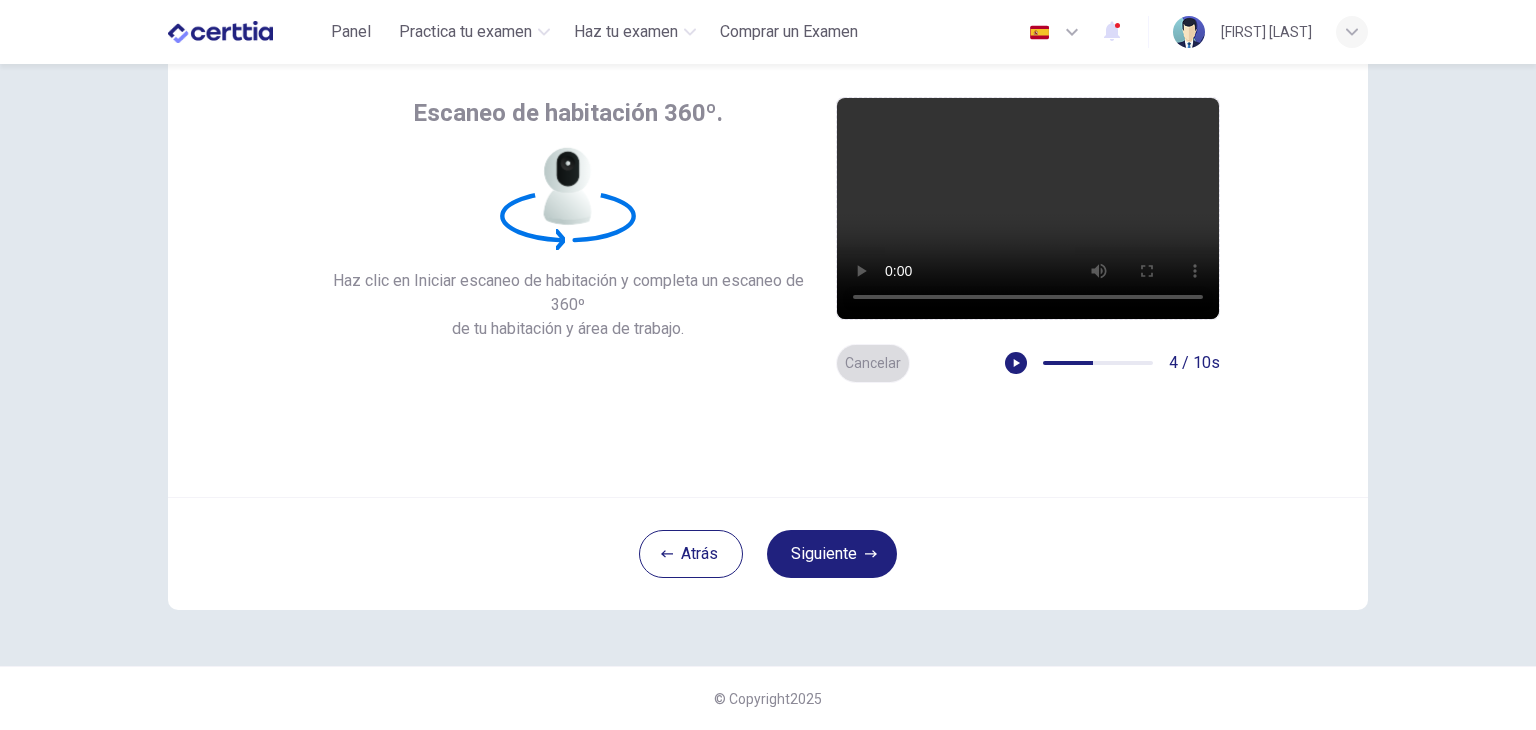 click on "Cancelar" at bounding box center (873, 363) 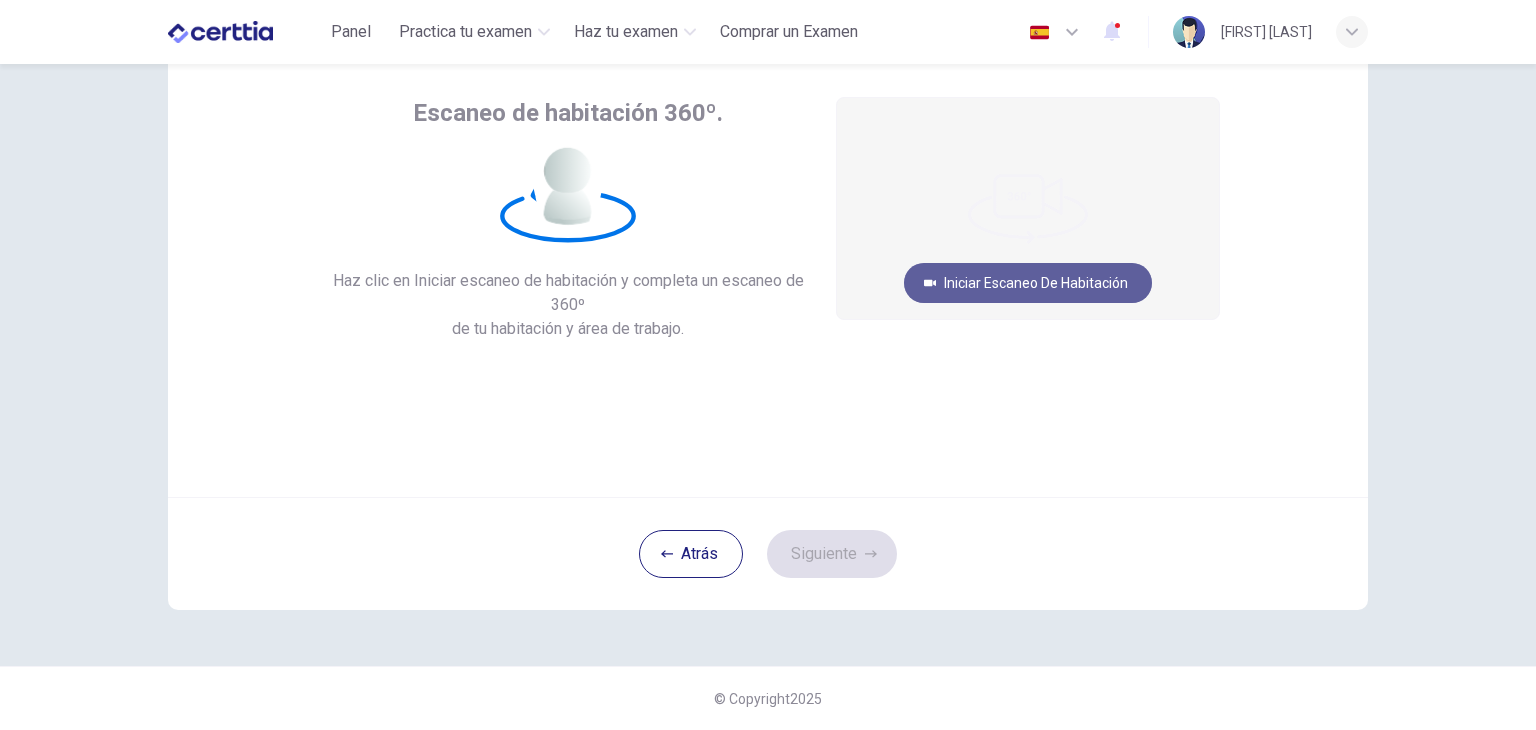click on "Iniciar escaneo de habitación" at bounding box center (1028, 283) 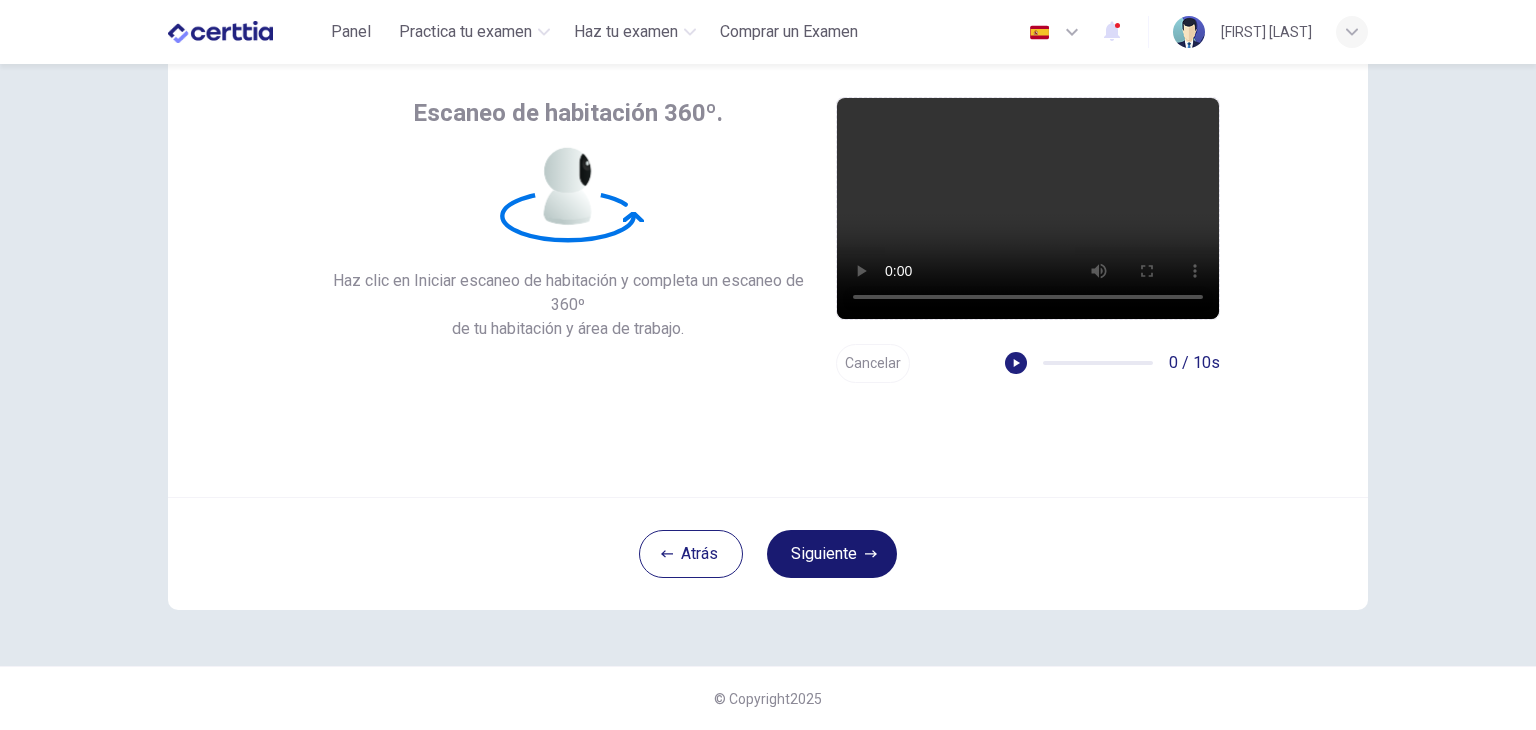 click on "Siguiente" at bounding box center [832, 554] 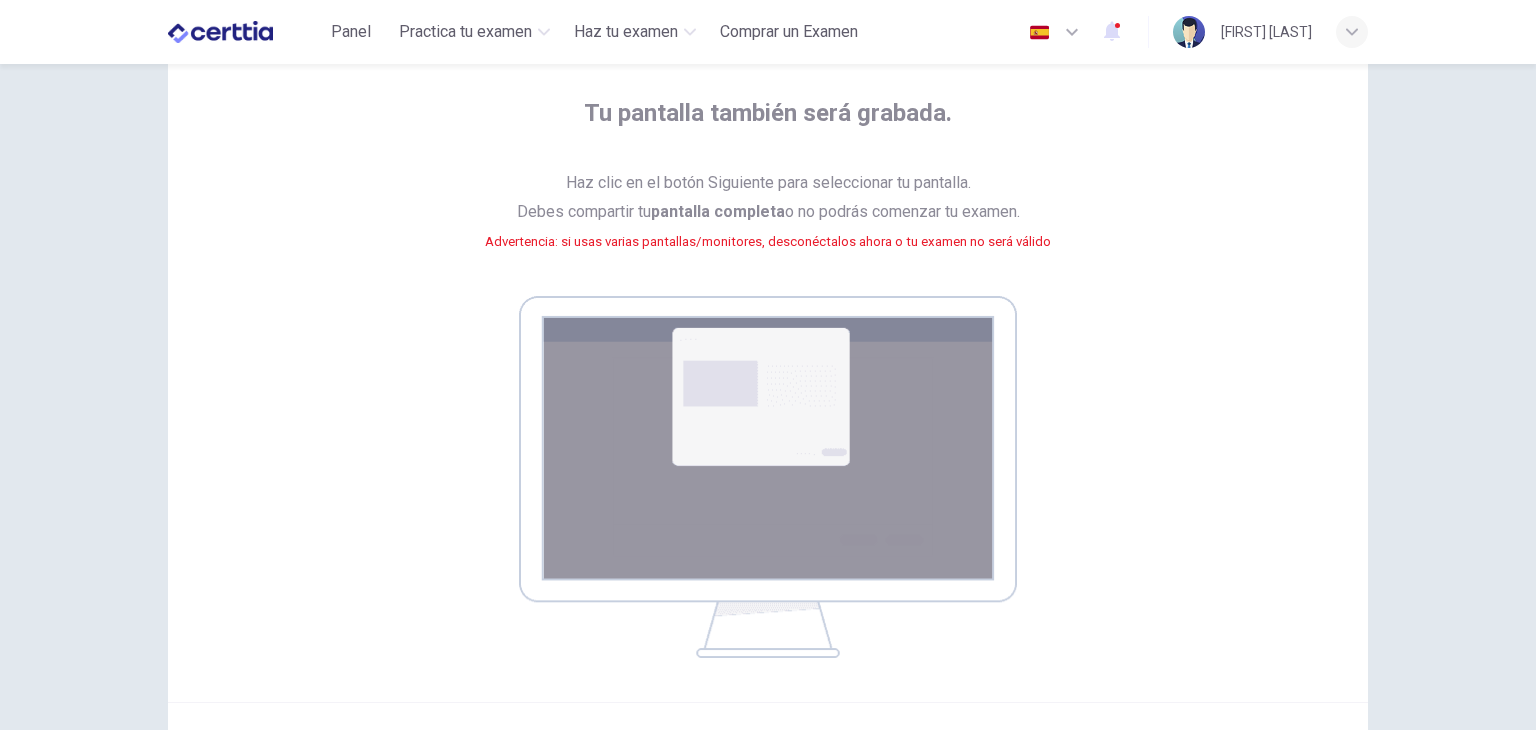 scroll, scrollTop: 107, scrollLeft: 0, axis: vertical 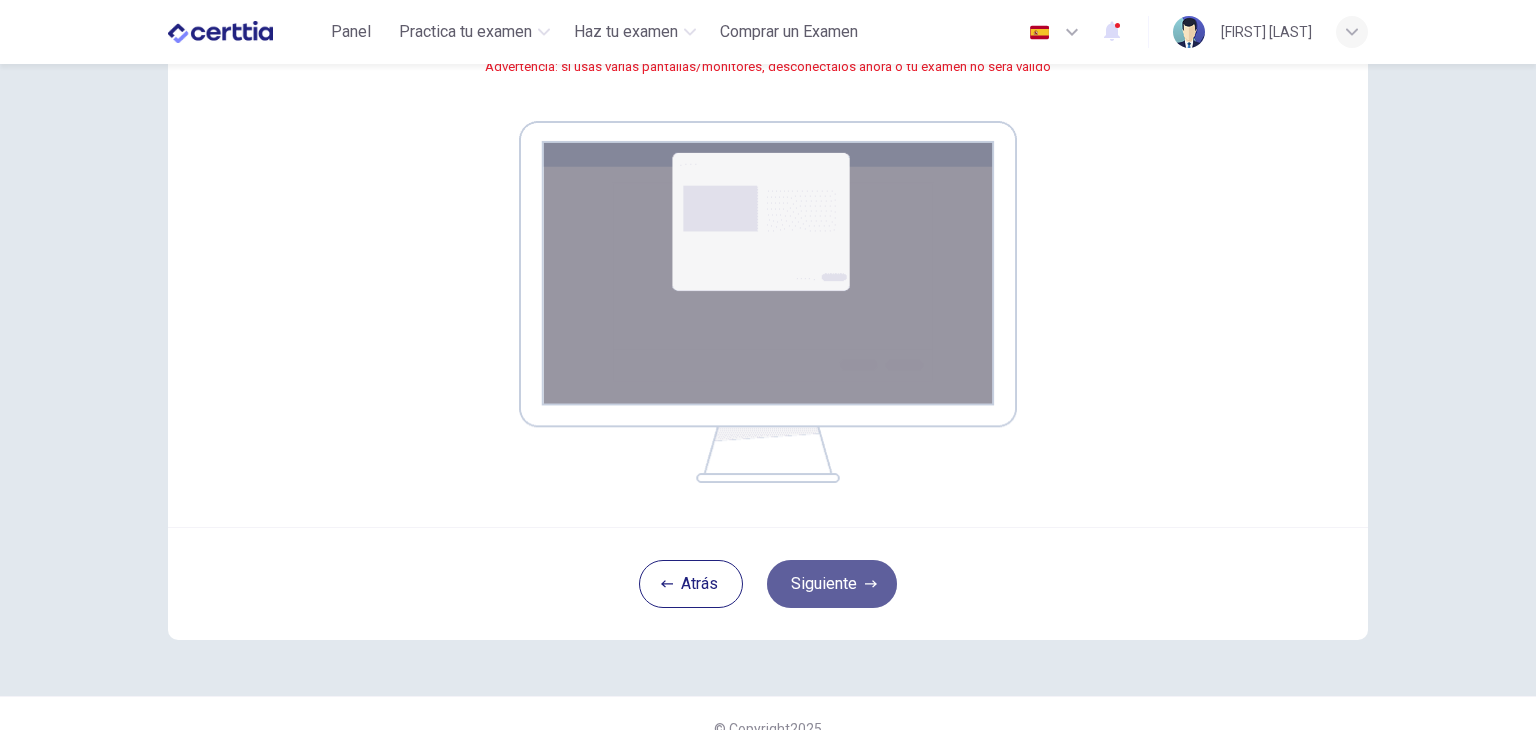 click on "Siguiente" at bounding box center [832, 584] 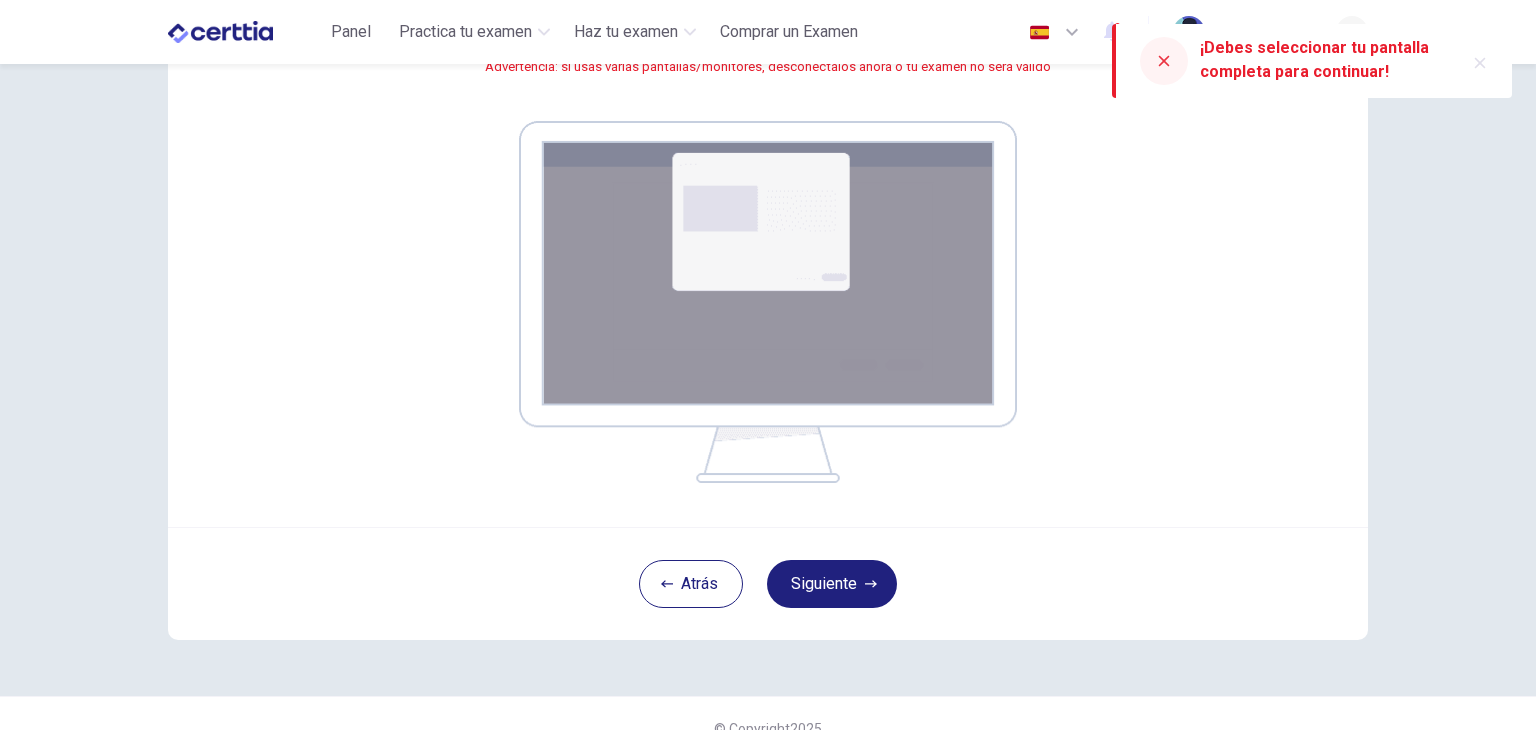 click at bounding box center (768, 302) 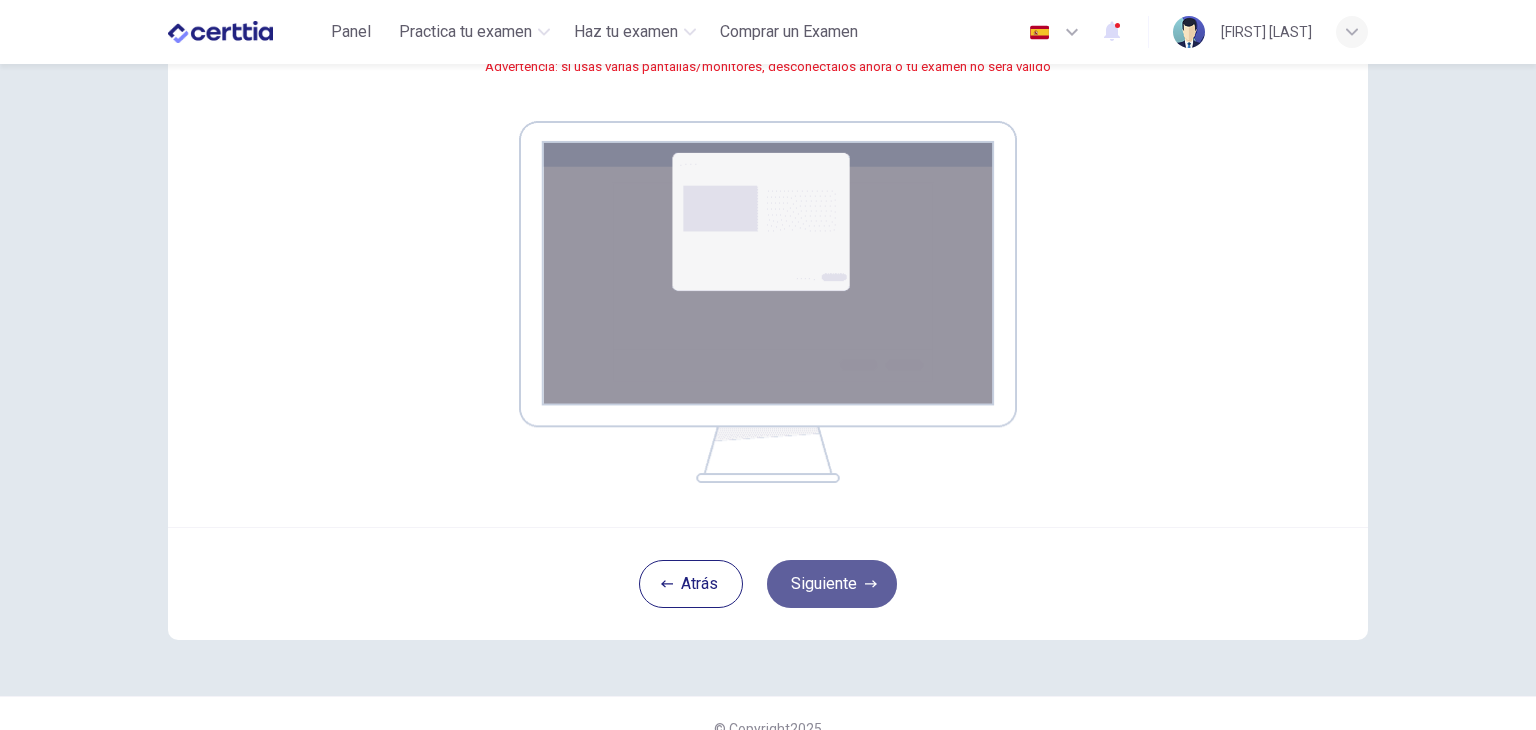 click on "Siguiente" at bounding box center (832, 584) 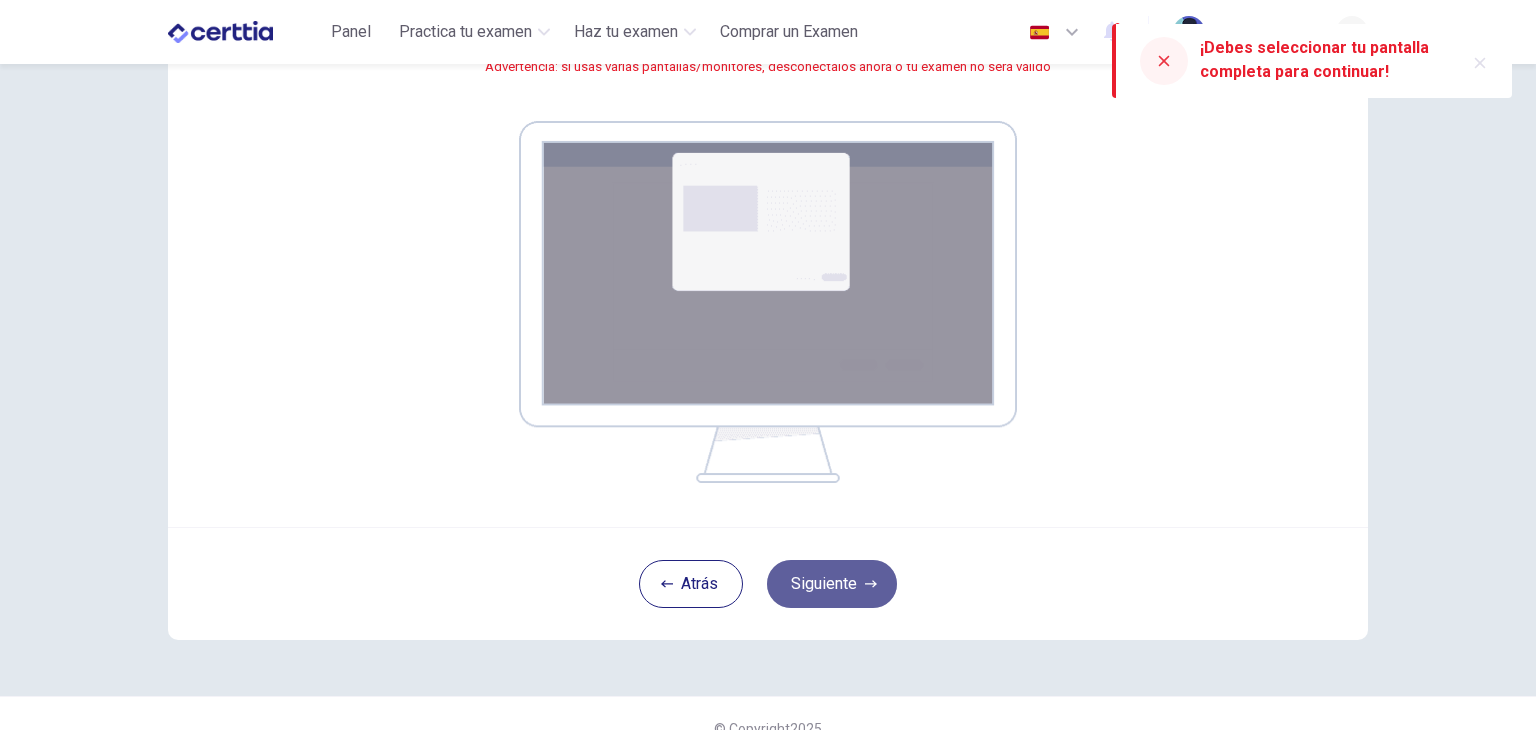 click on "Siguiente" at bounding box center [832, 584] 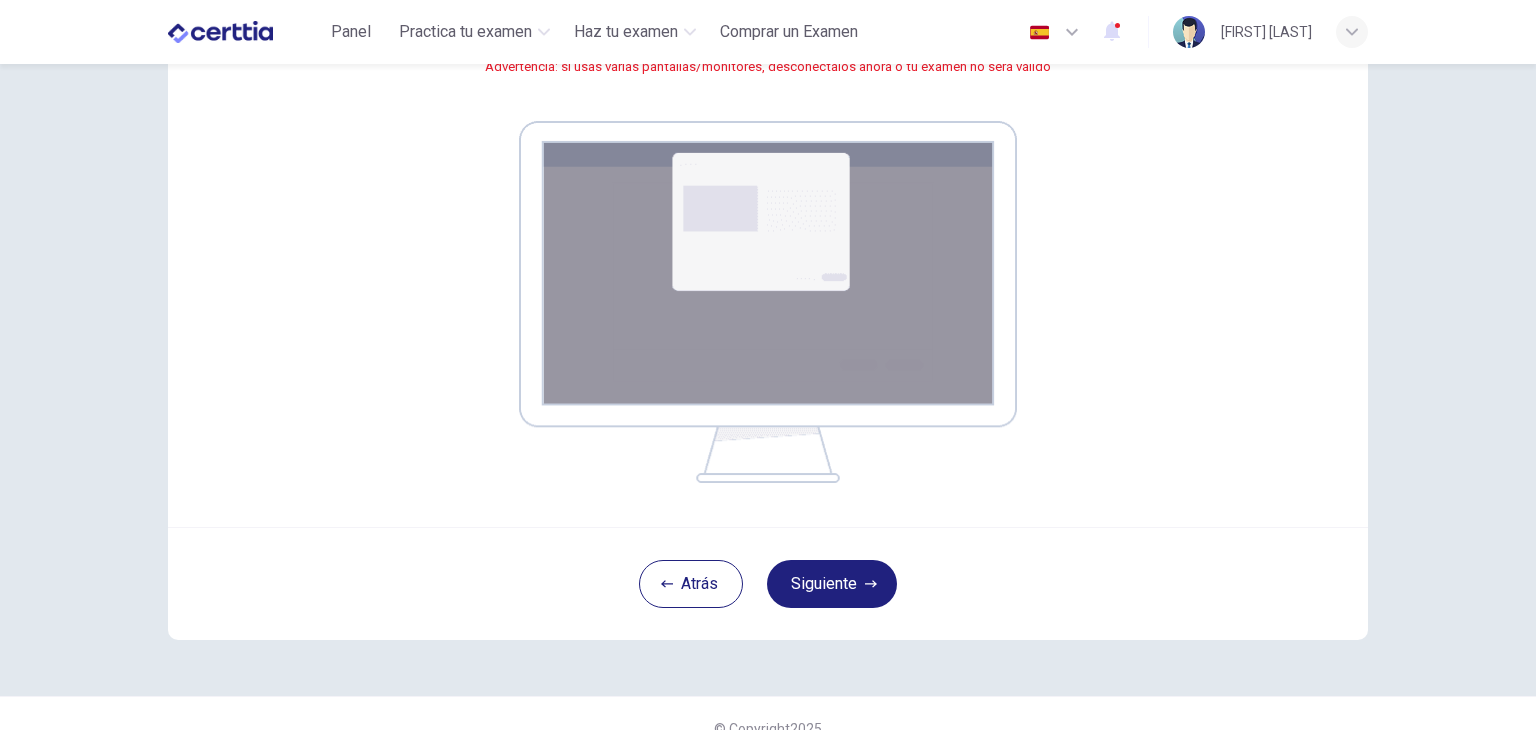 scroll, scrollTop: 103, scrollLeft: 0, axis: vertical 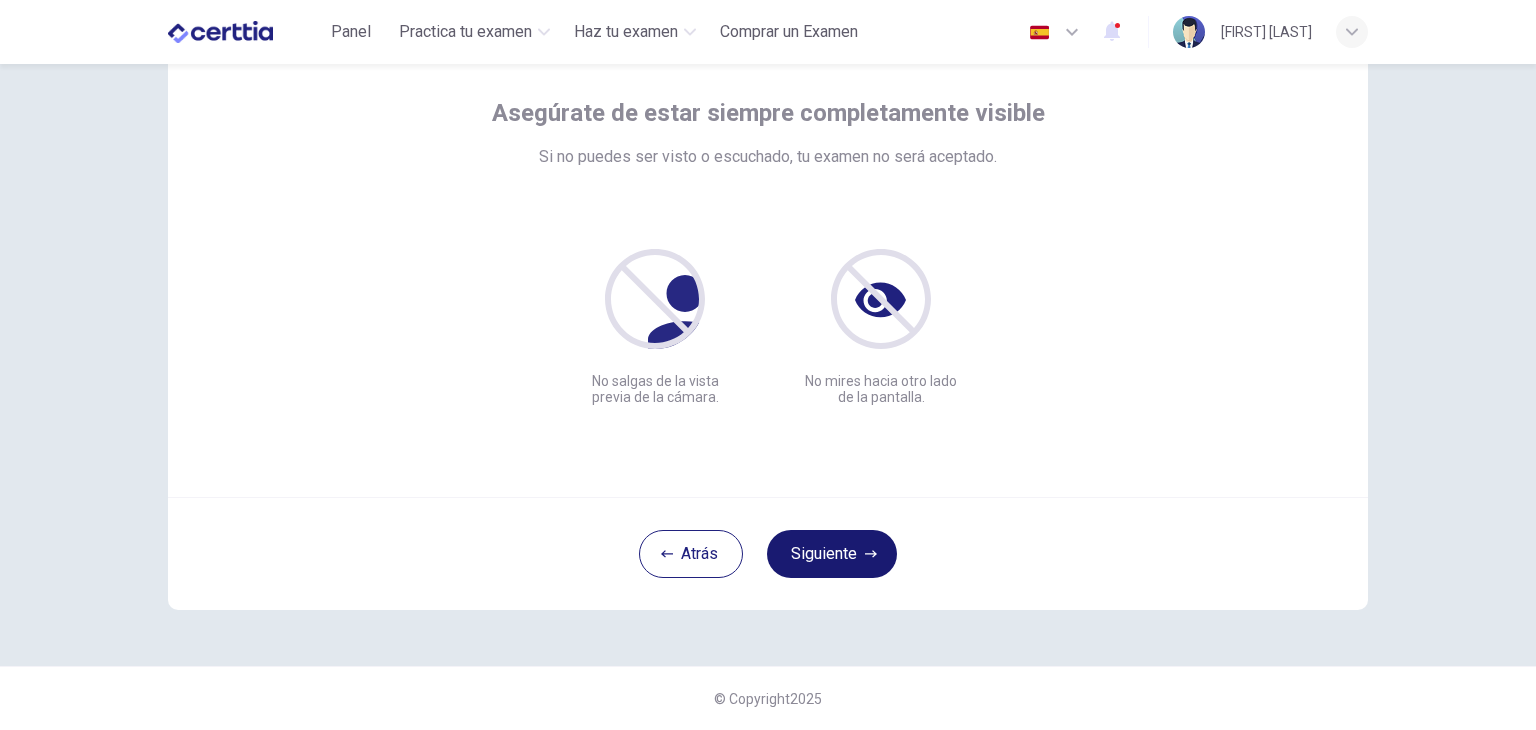 click on "Siguiente" at bounding box center (832, 554) 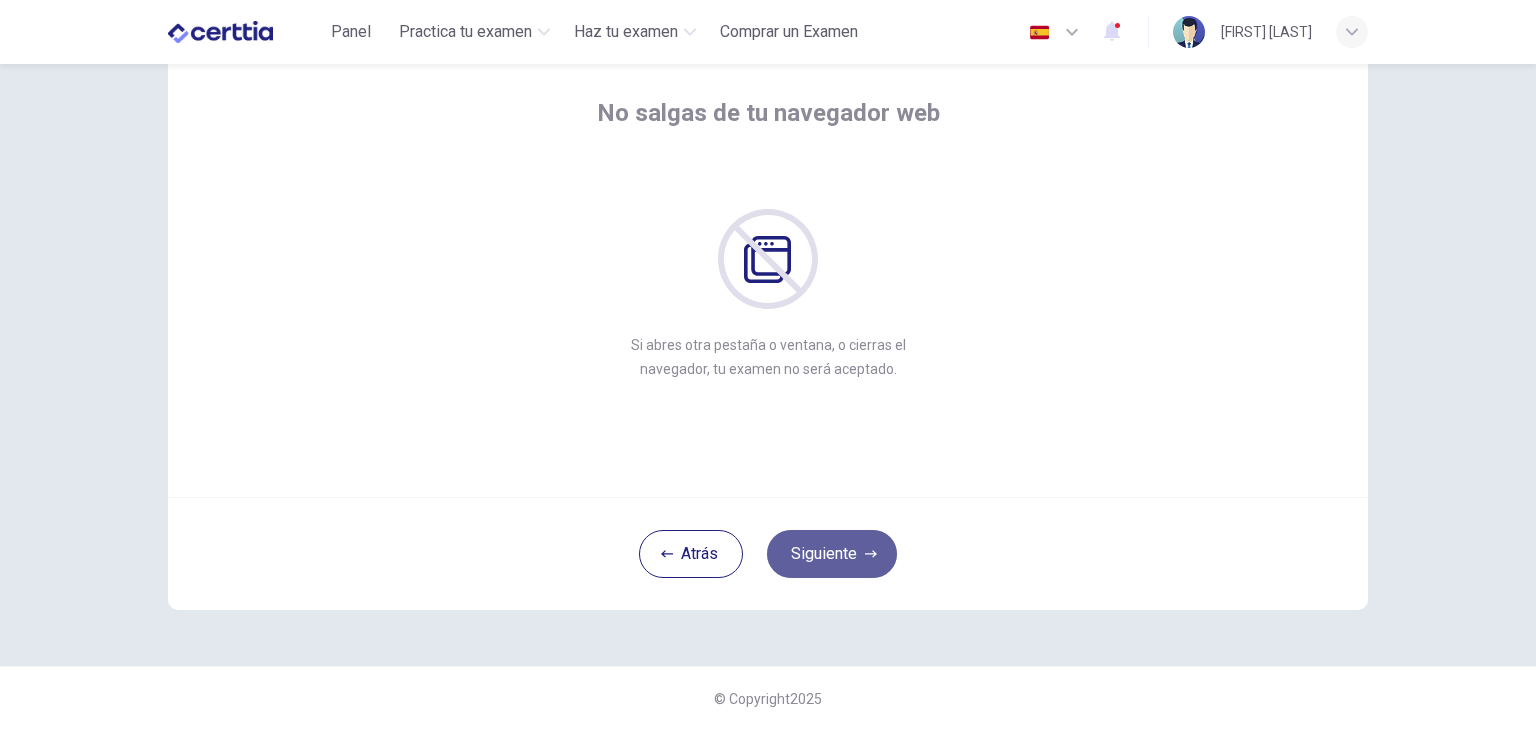click on "Siguiente" at bounding box center (832, 554) 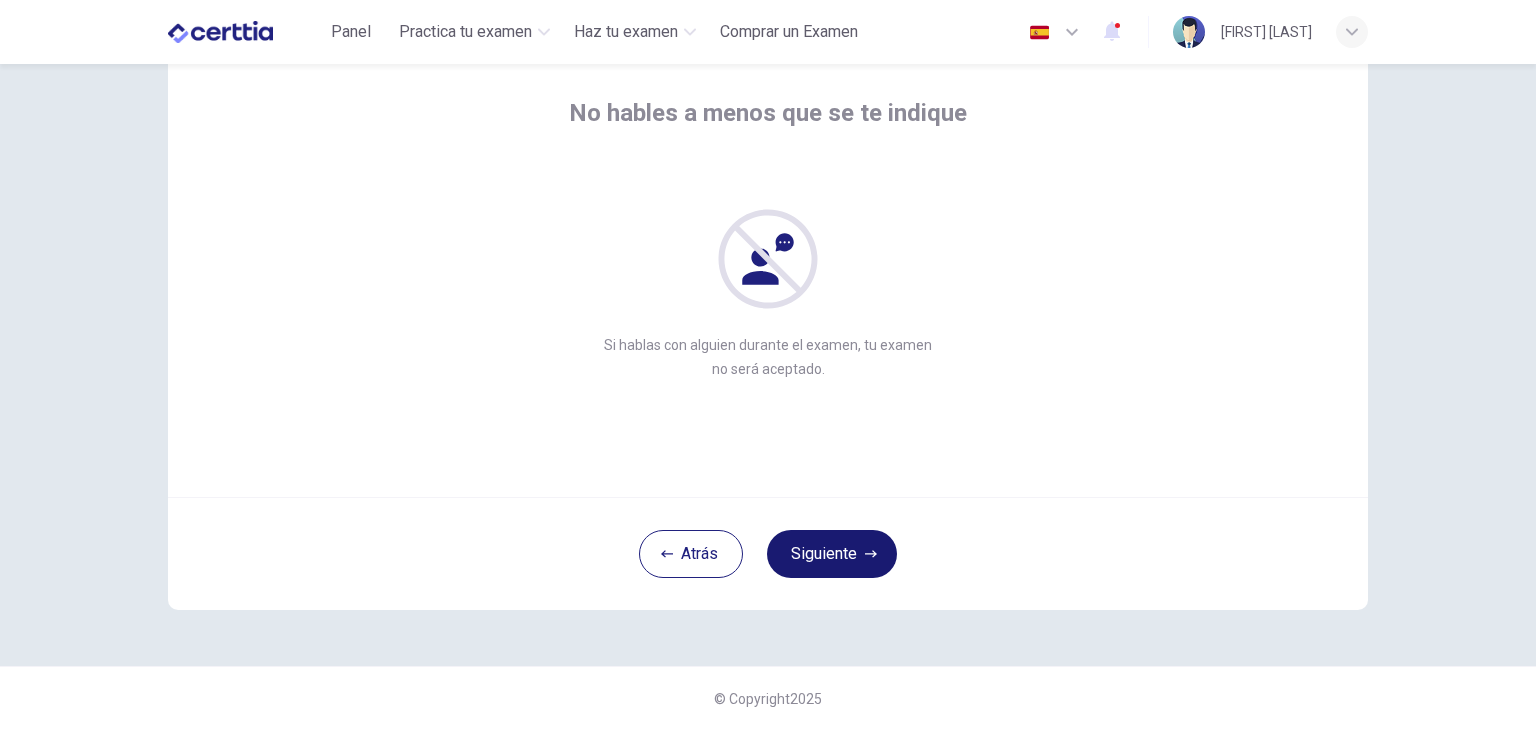 click on "Siguiente" at bounding box center [832, 554] 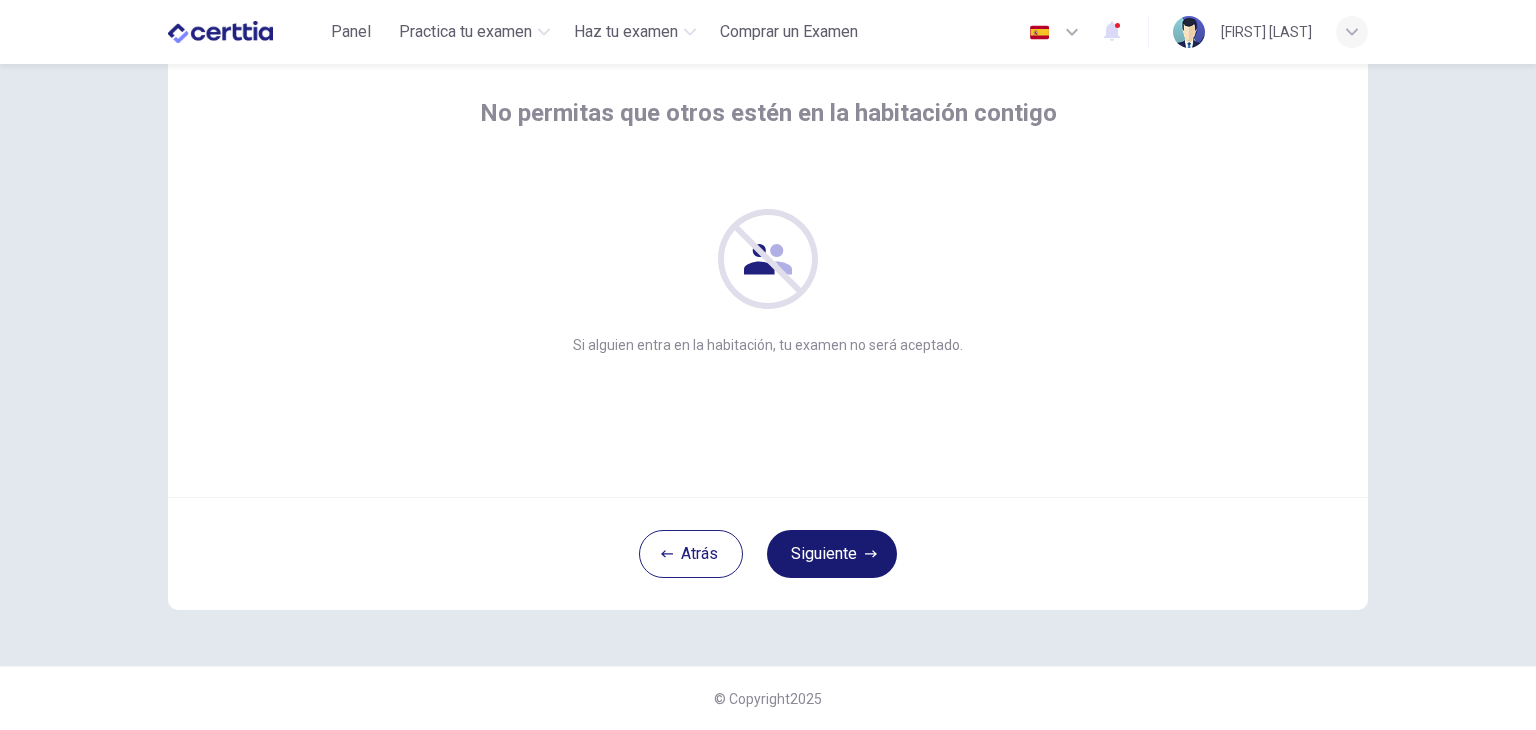 click on "Siguiente" at bounding box center [832, 554] 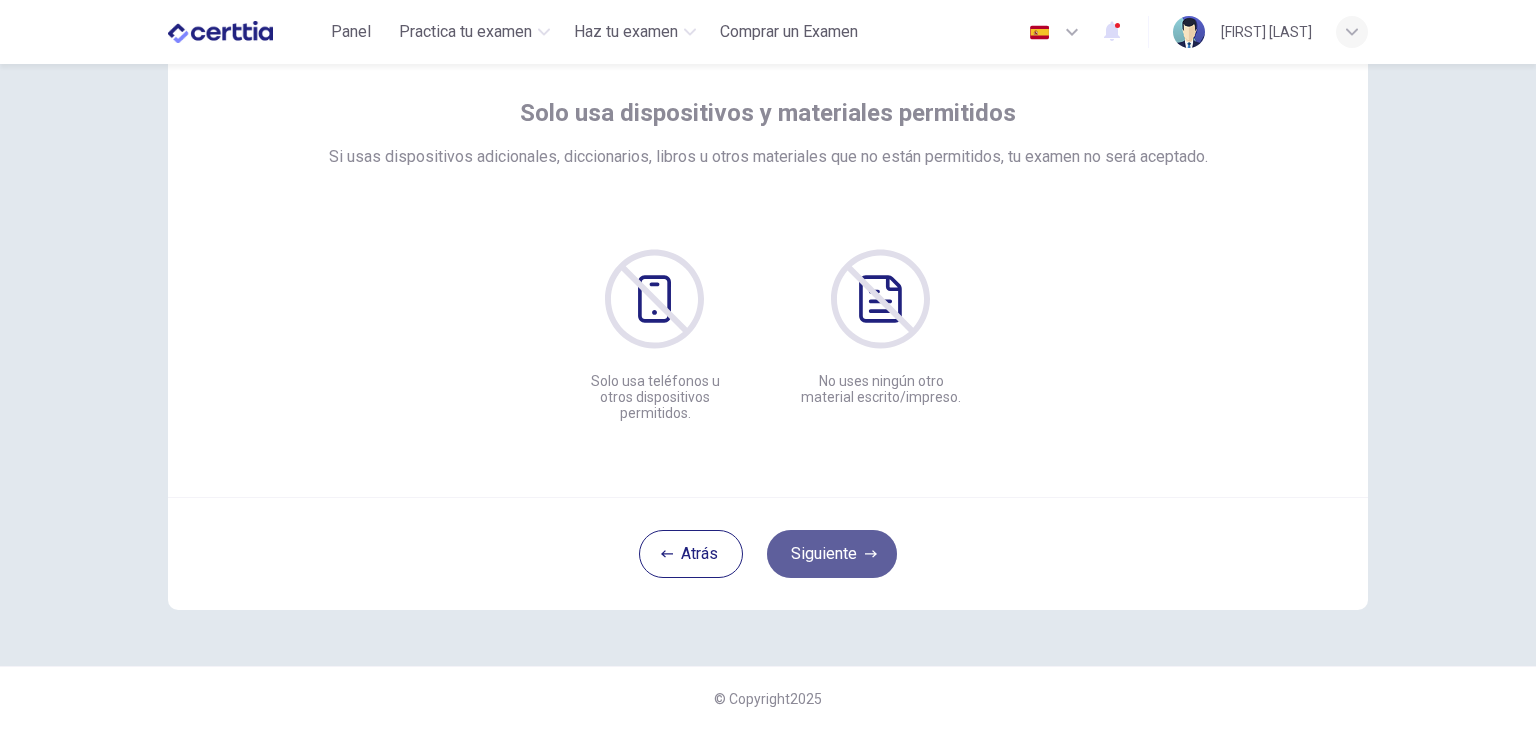 click on "Siguiente" at bounding box center [832, 554] 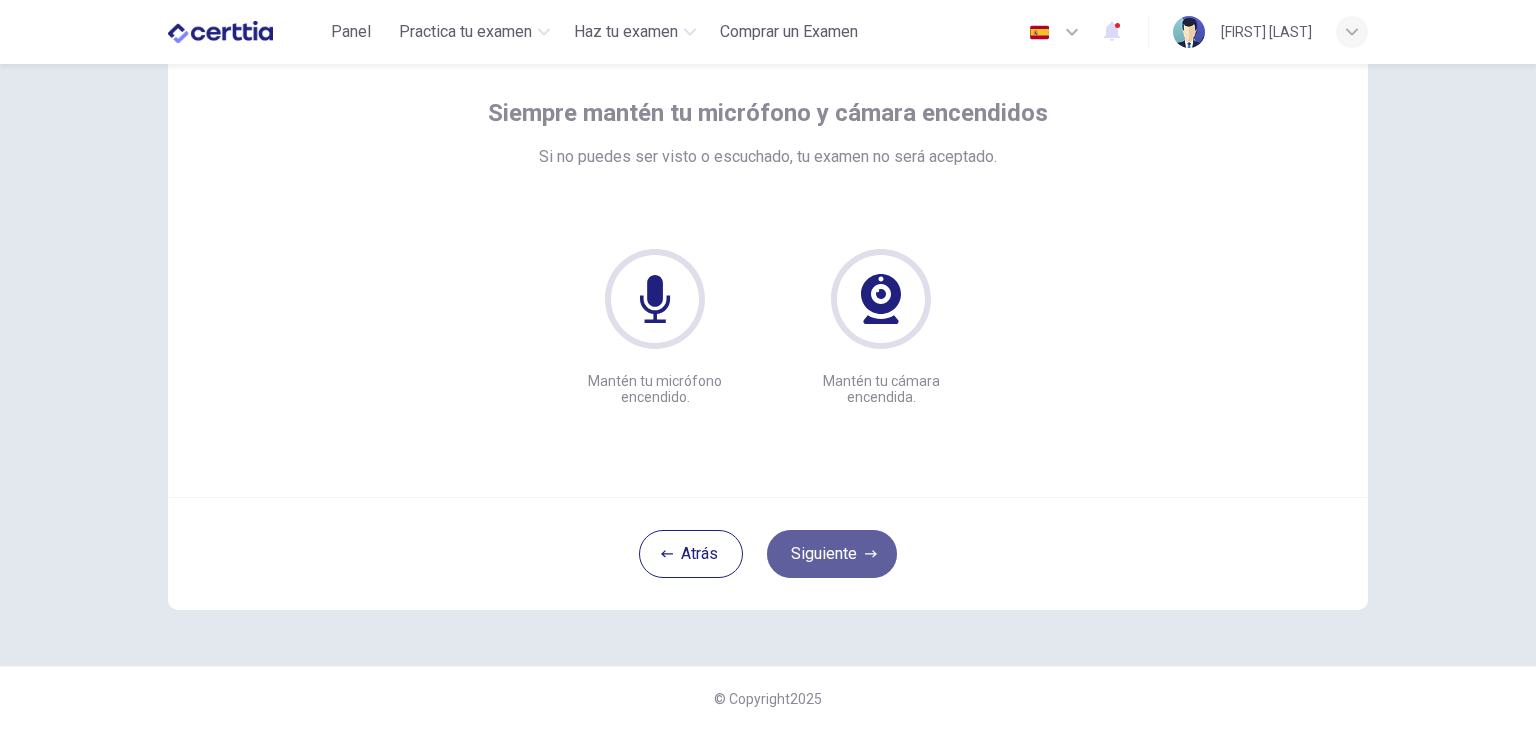 click on "Siguiente" at bounding box center [832, 554] 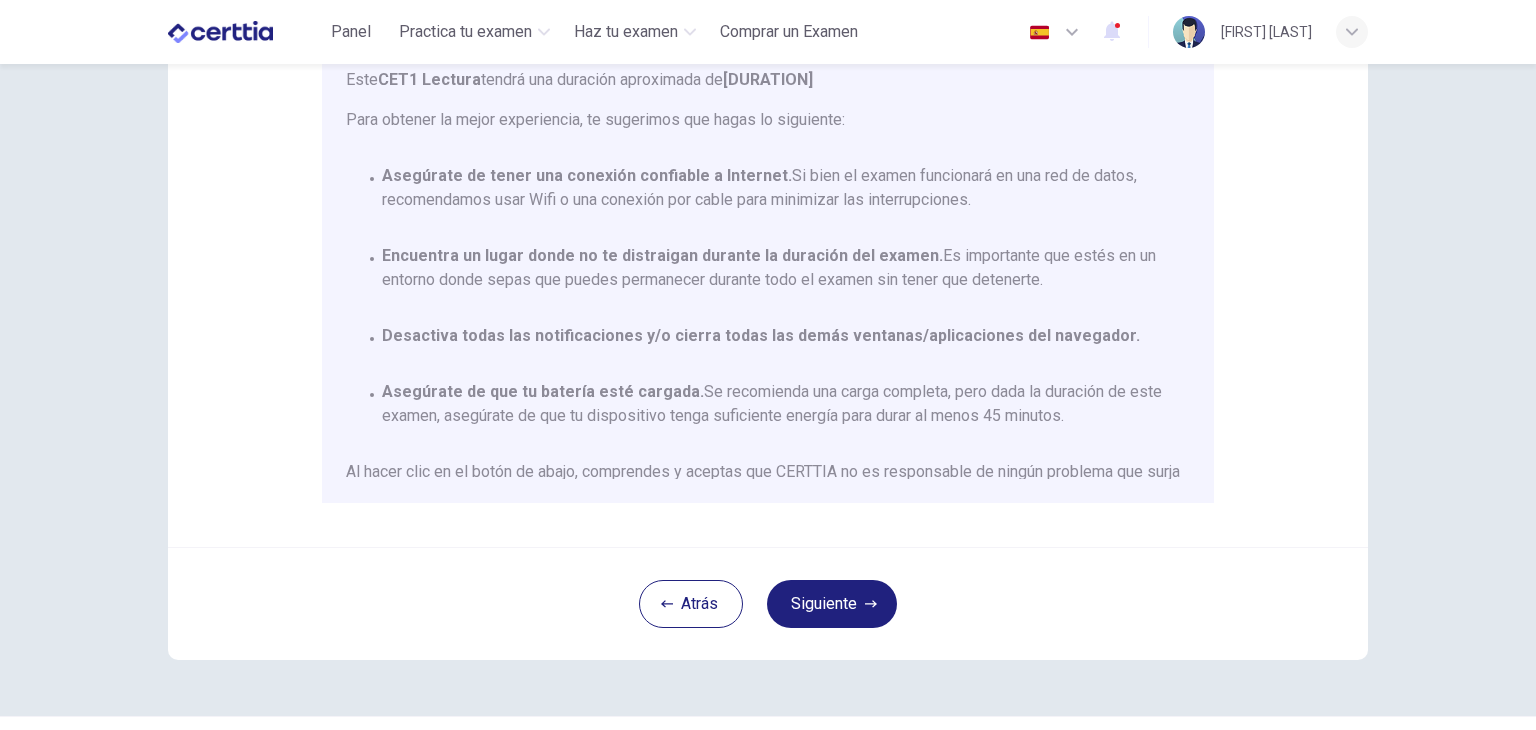 scroll, scrollTop: 335, scrollLeft: 0, axis: vertical 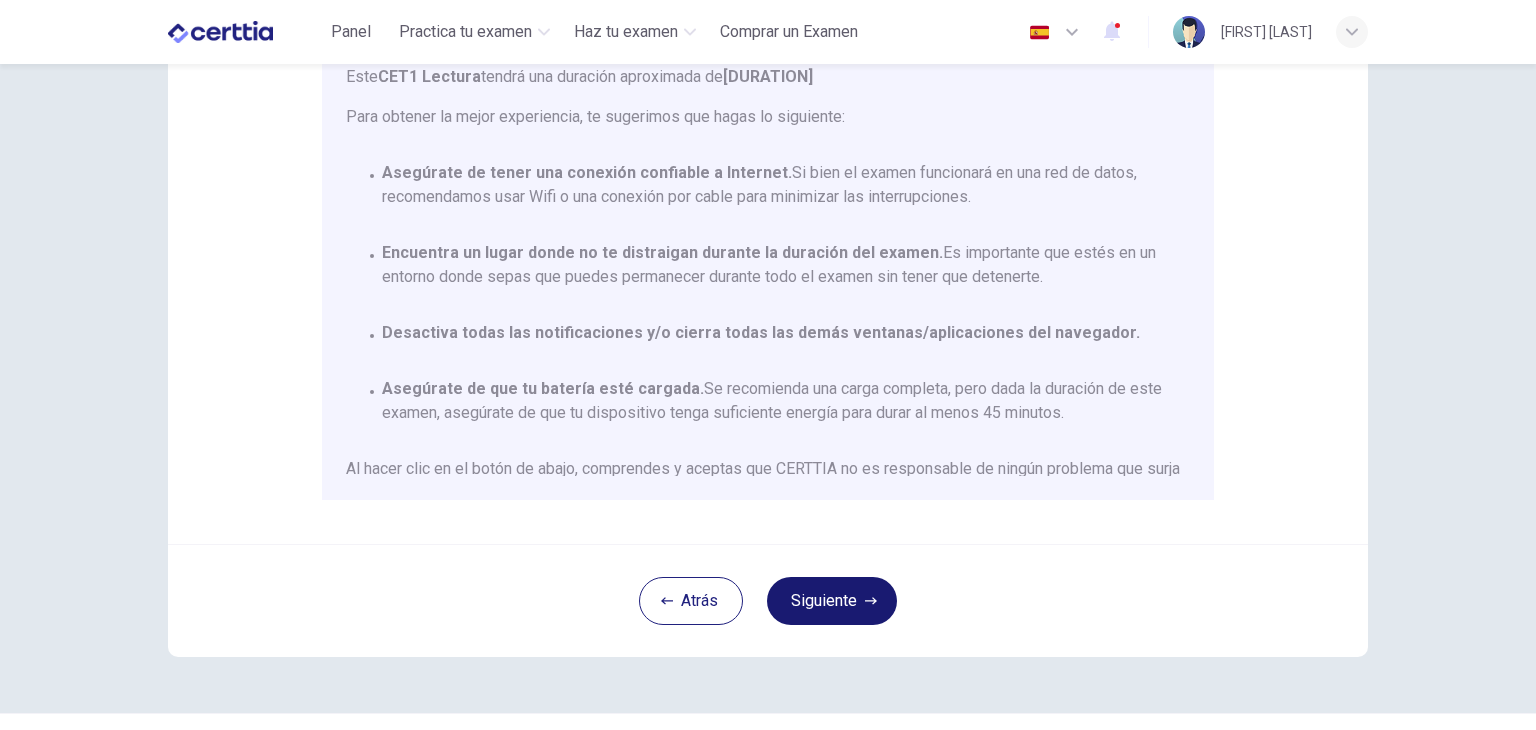 click on "Siguiente" at bounding box center (832, 601) 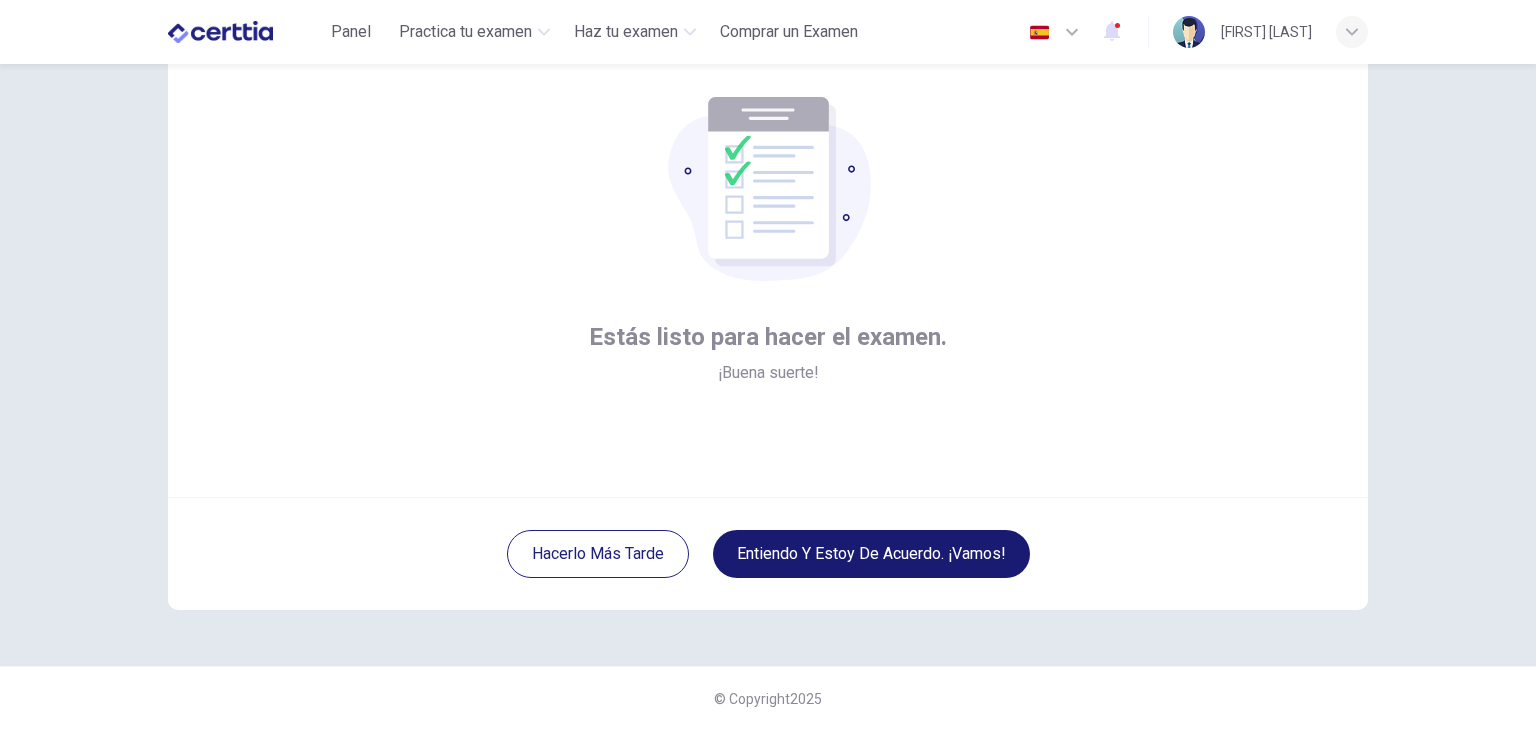 scroll, scrollTop: 103, scrollLeft: 0, axis: vertical 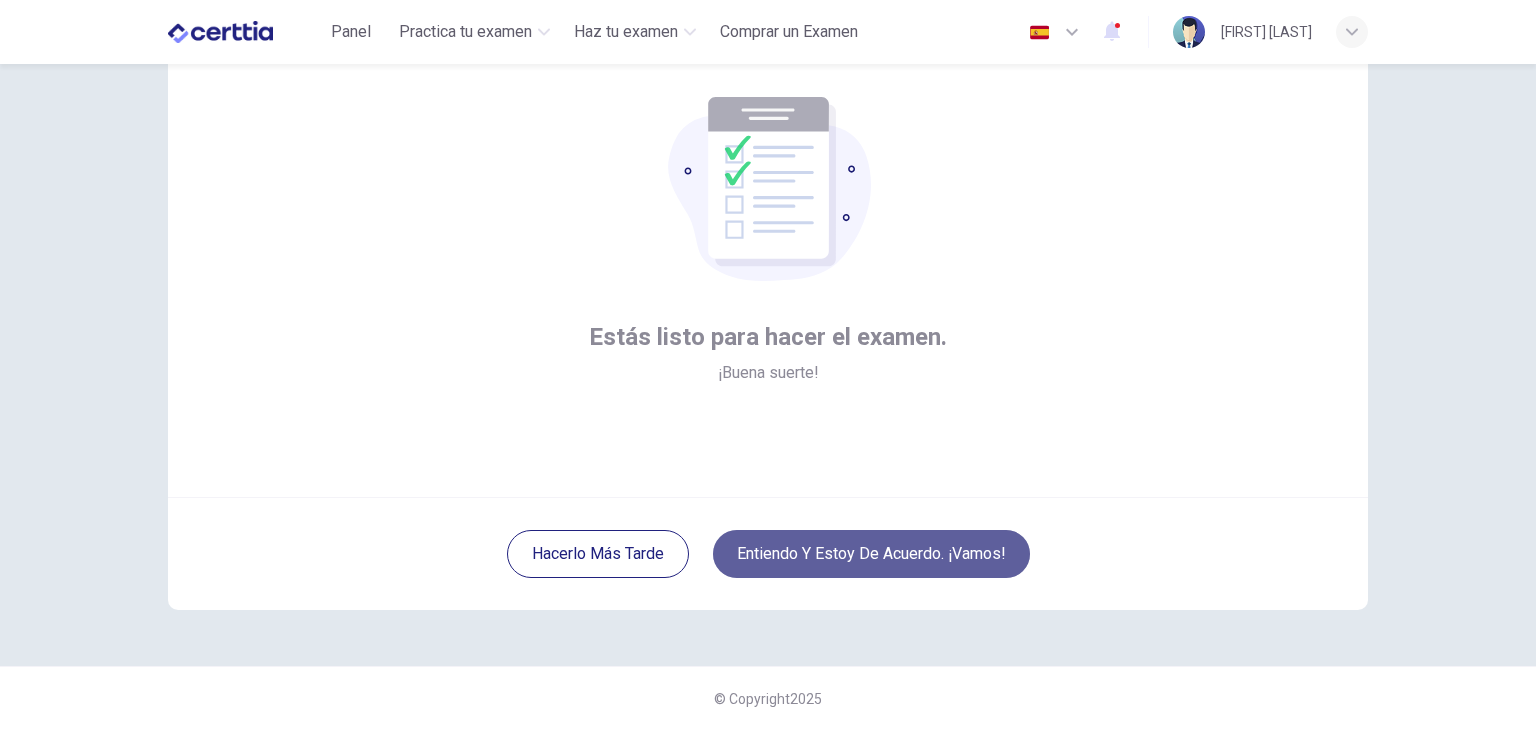 click on "Entiendo y estoy de acuerdo. ¡Vamos!" at bounding box center (871, 554) 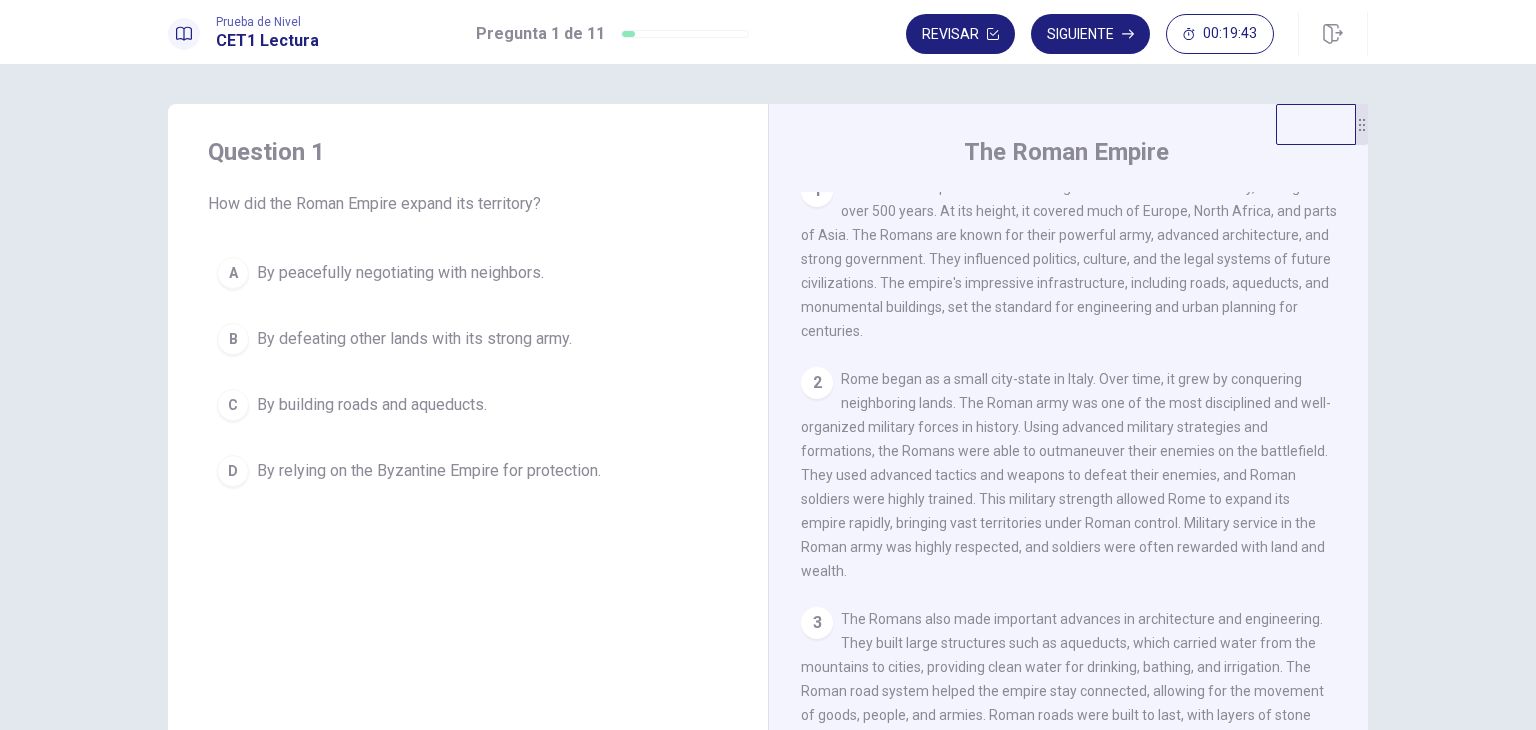 scroll, scrollTop: 19, scrollLeft: 0, axis: vertical 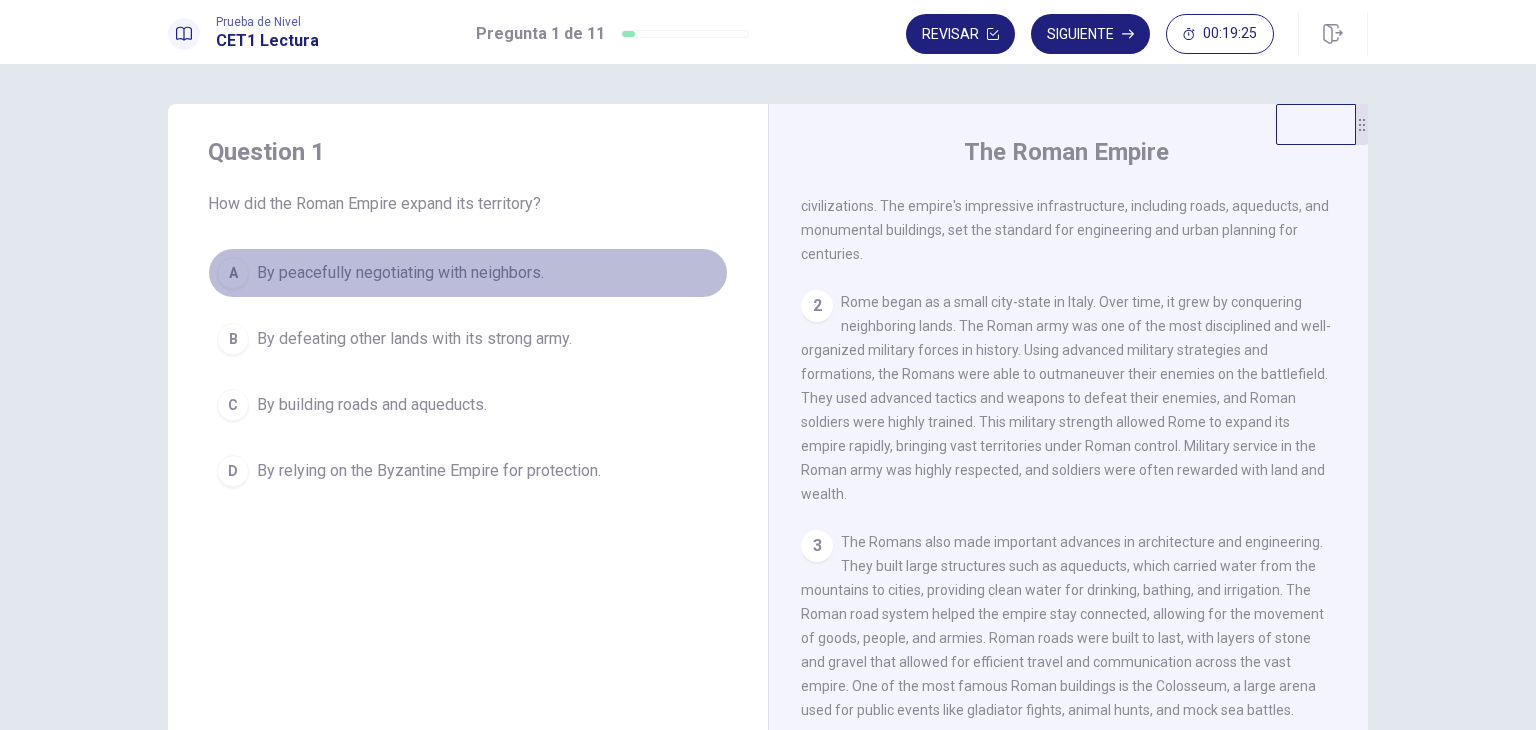 click on "By peacefully negotiating with neighbors." at bounding box center (400, 273) 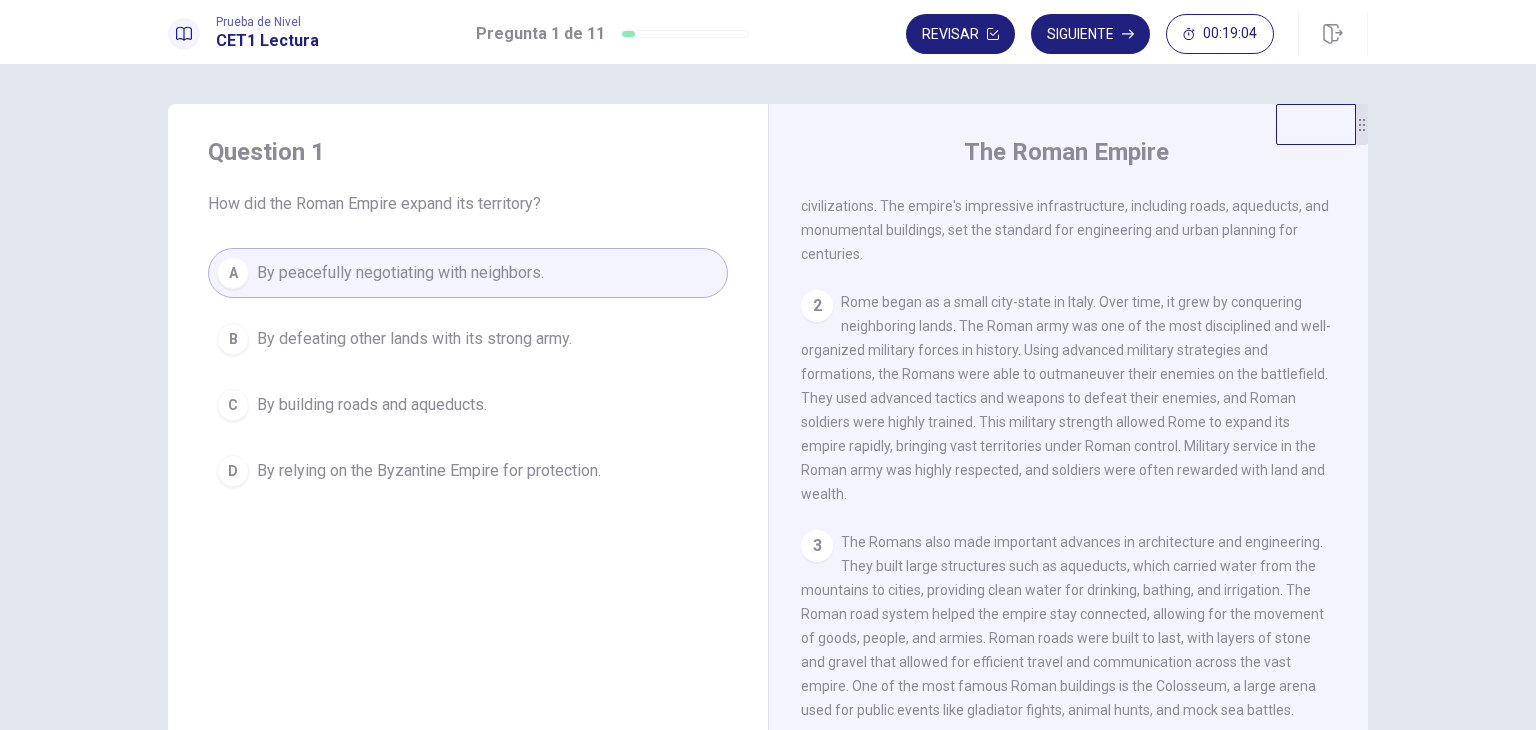drag, startPoint x: 1159, startPoint y: 438, endPoint x: 852, endPoint y: 469, distance: 308.5612 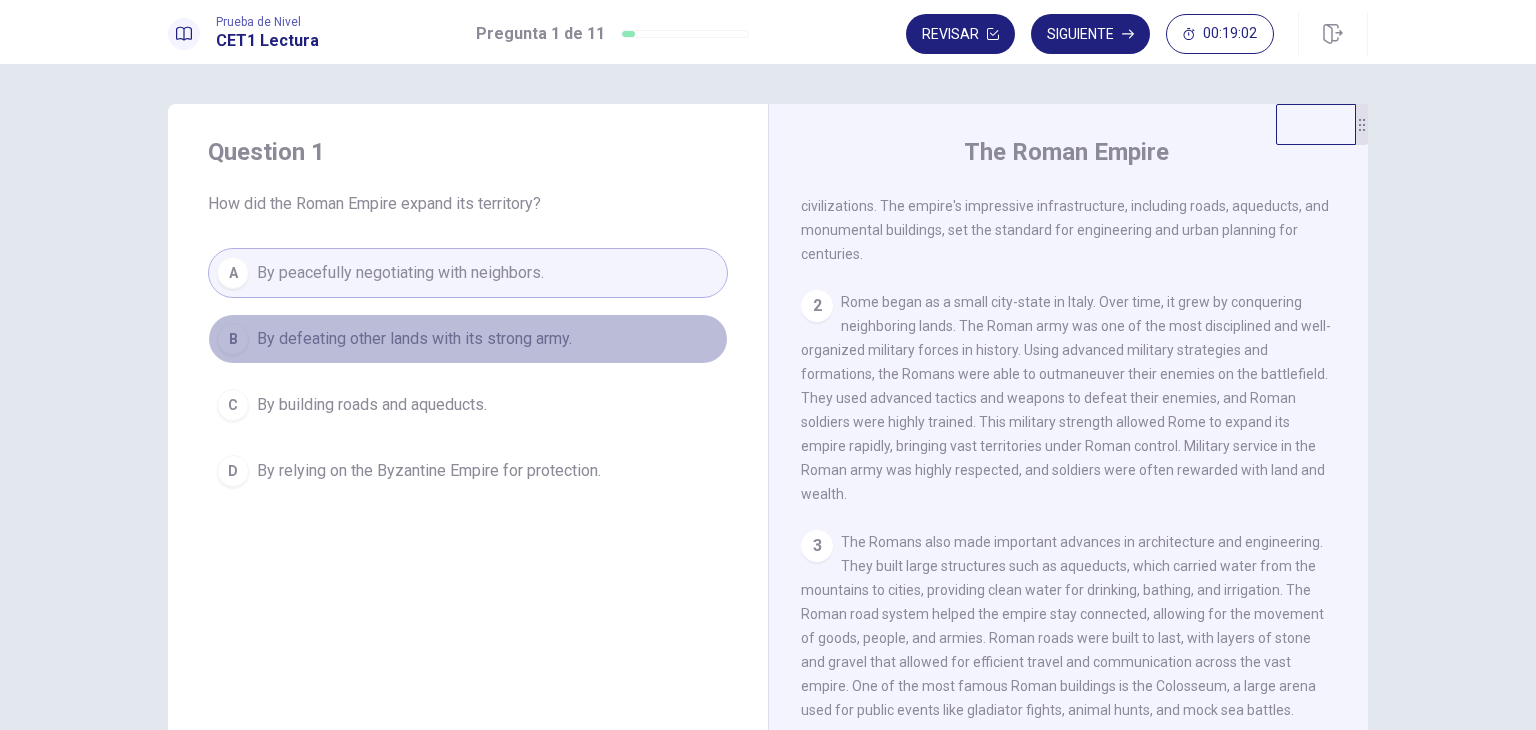 click on "By defeating other lands with its strong army." at bounding box center [414, 339] 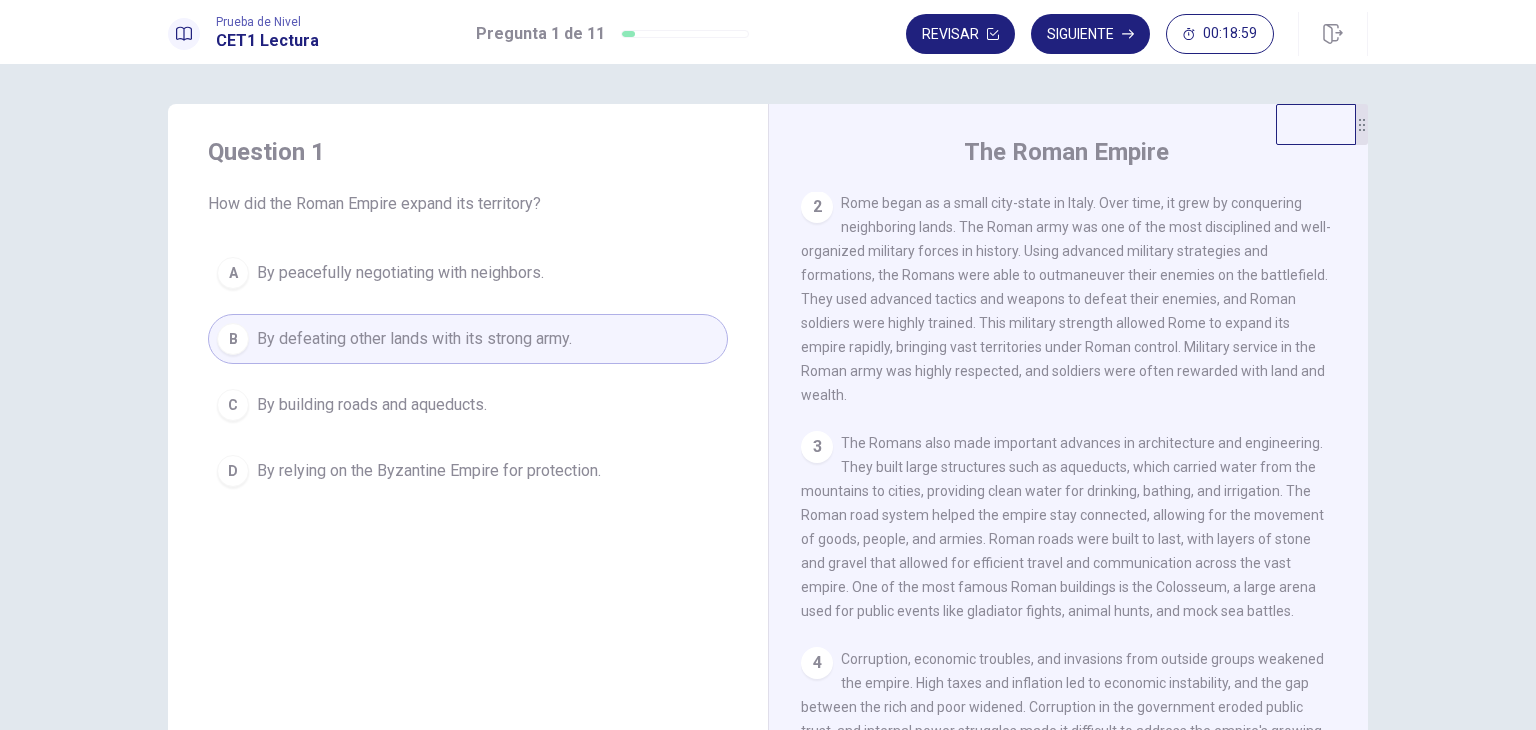 scroll, scrollTop: 196, scrollLeft: 0, axis: vertical 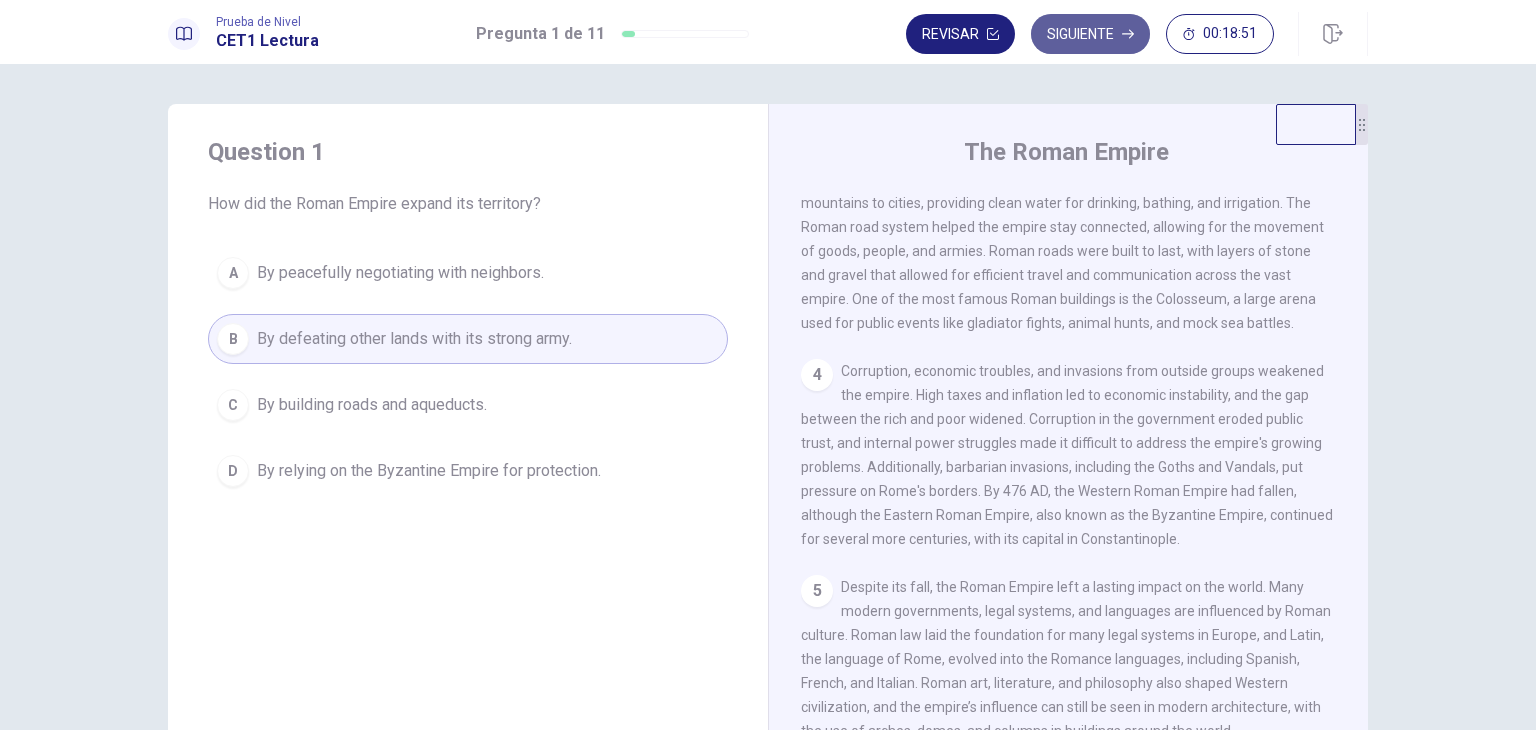 click on "Siguiente" at bounding box center [1090, 34] 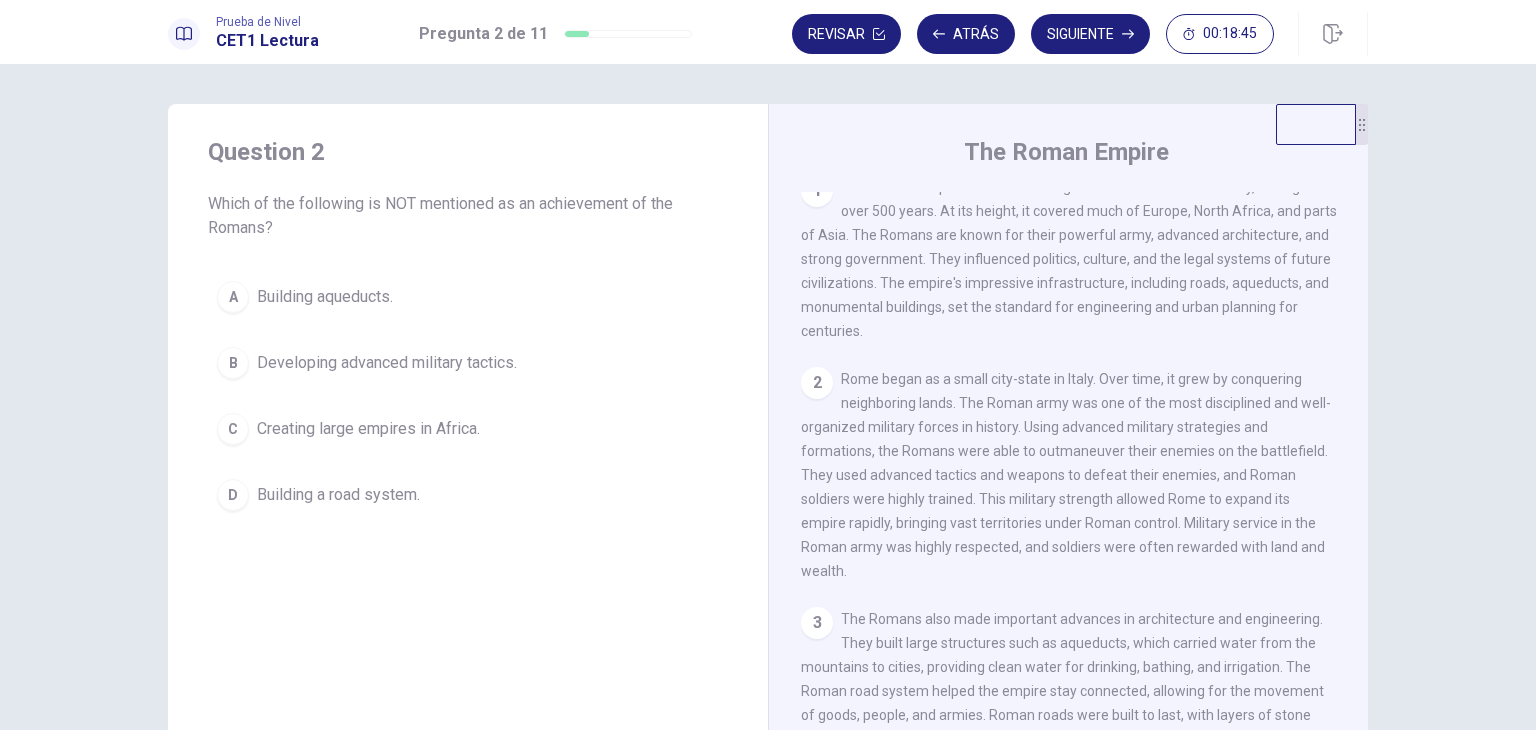 scroll, scrollTop: 0, scrollLeft: 0, axis: both 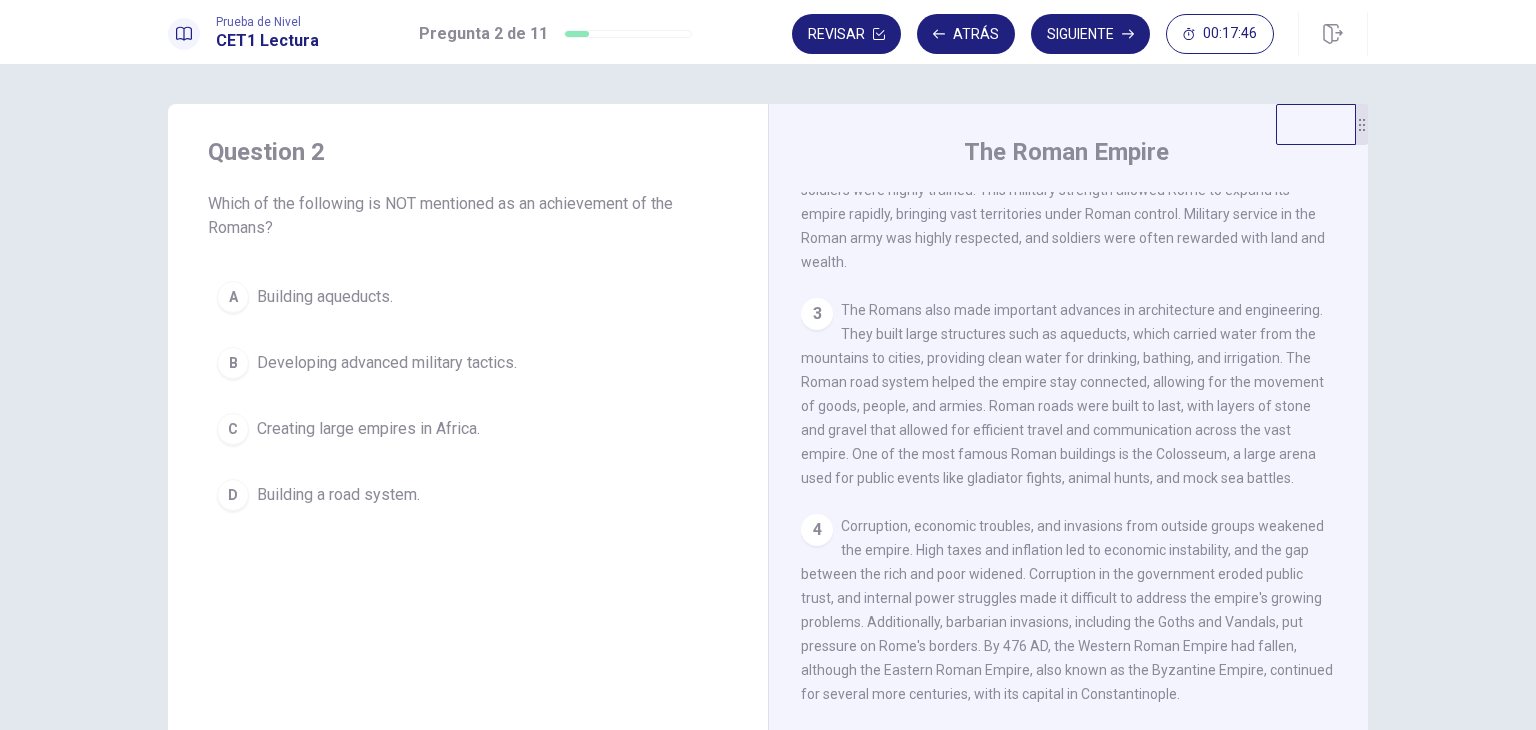 drag, startPoint x: 1357, startPoint y: 449, endPoint x: 1350, endPoint y: 476, distance: 27.89265 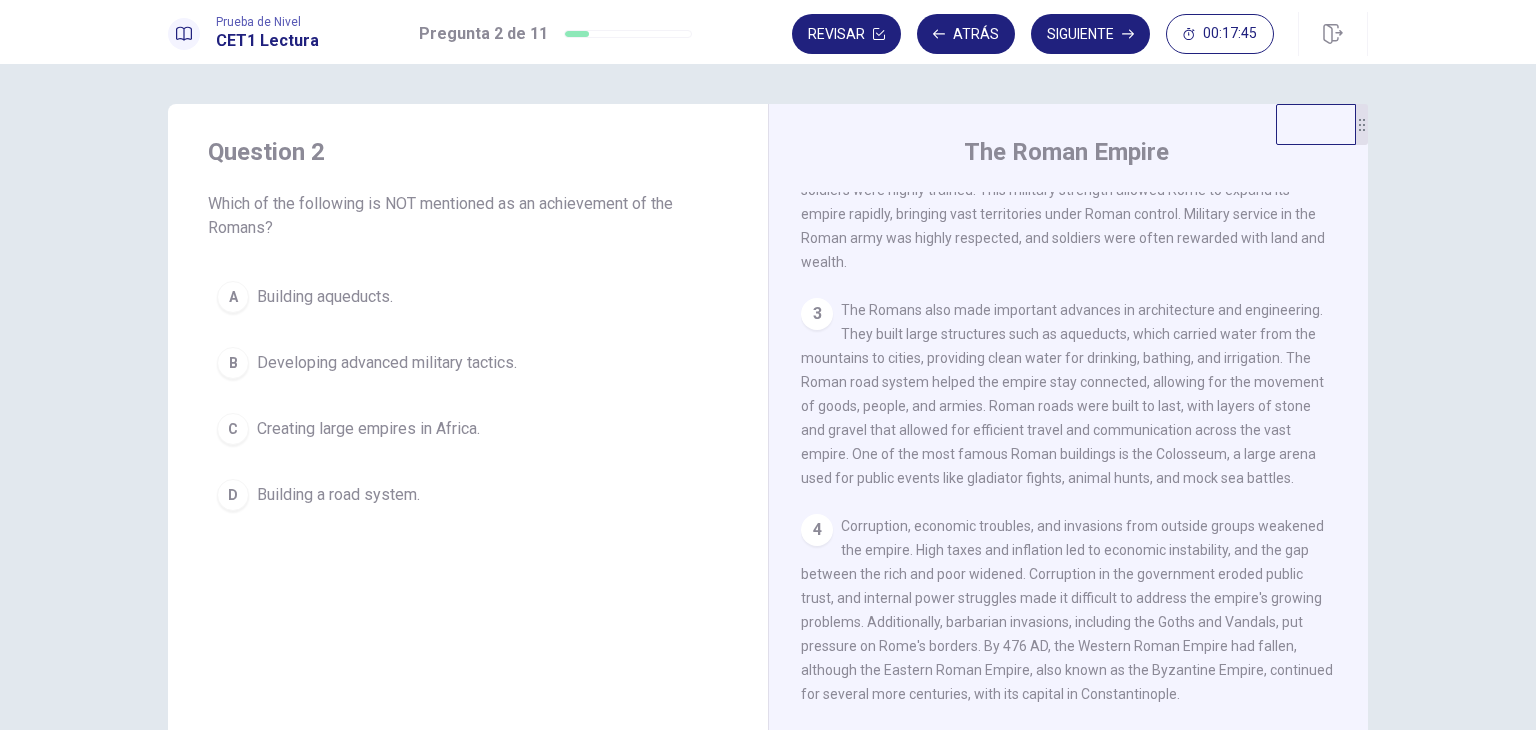 drag, startPoint x: 1344, startPoint y: 470, endPoint x: 1346, endPoint y: 490, distance: 20.09975 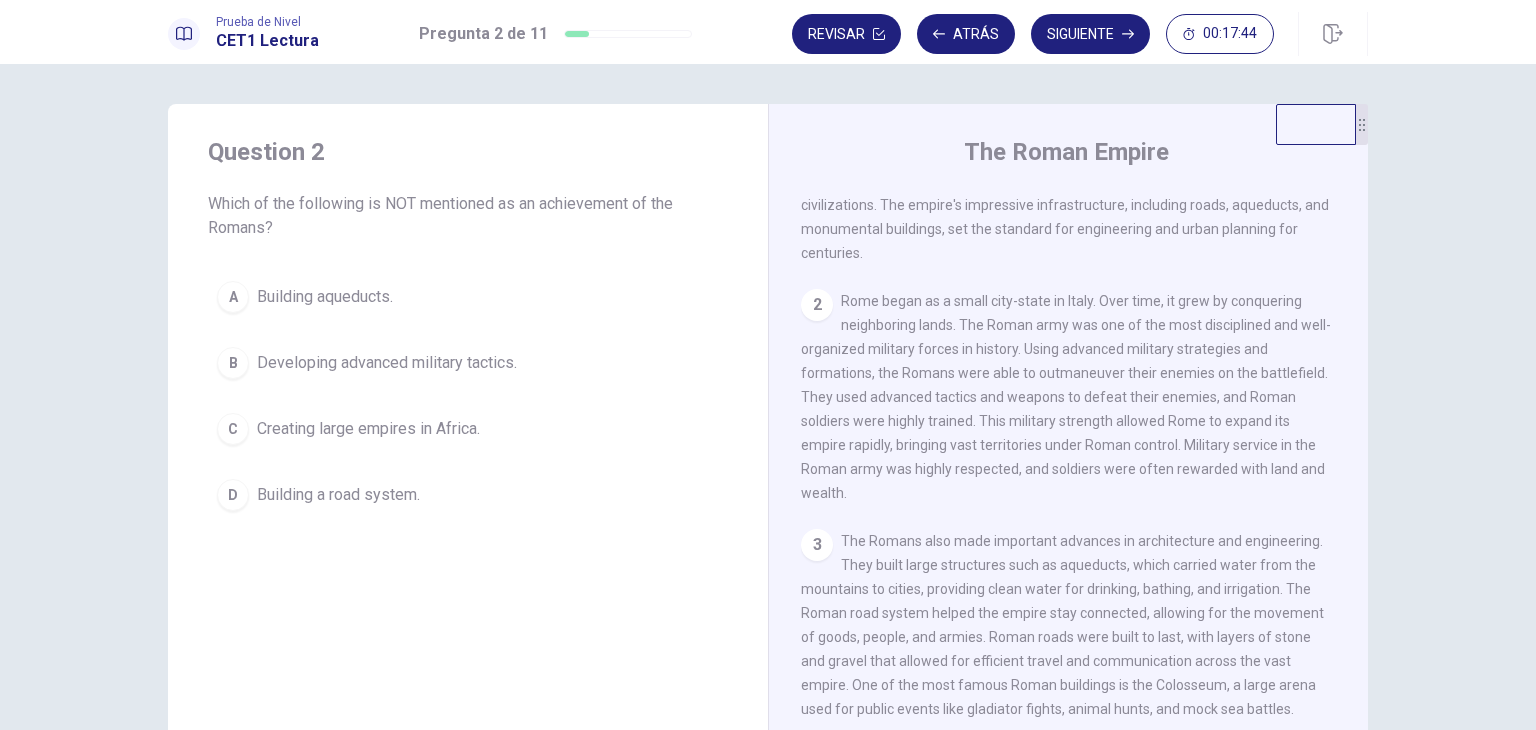 scroll, scrollTop: 93, scrollLeft: 0, axis: vertical 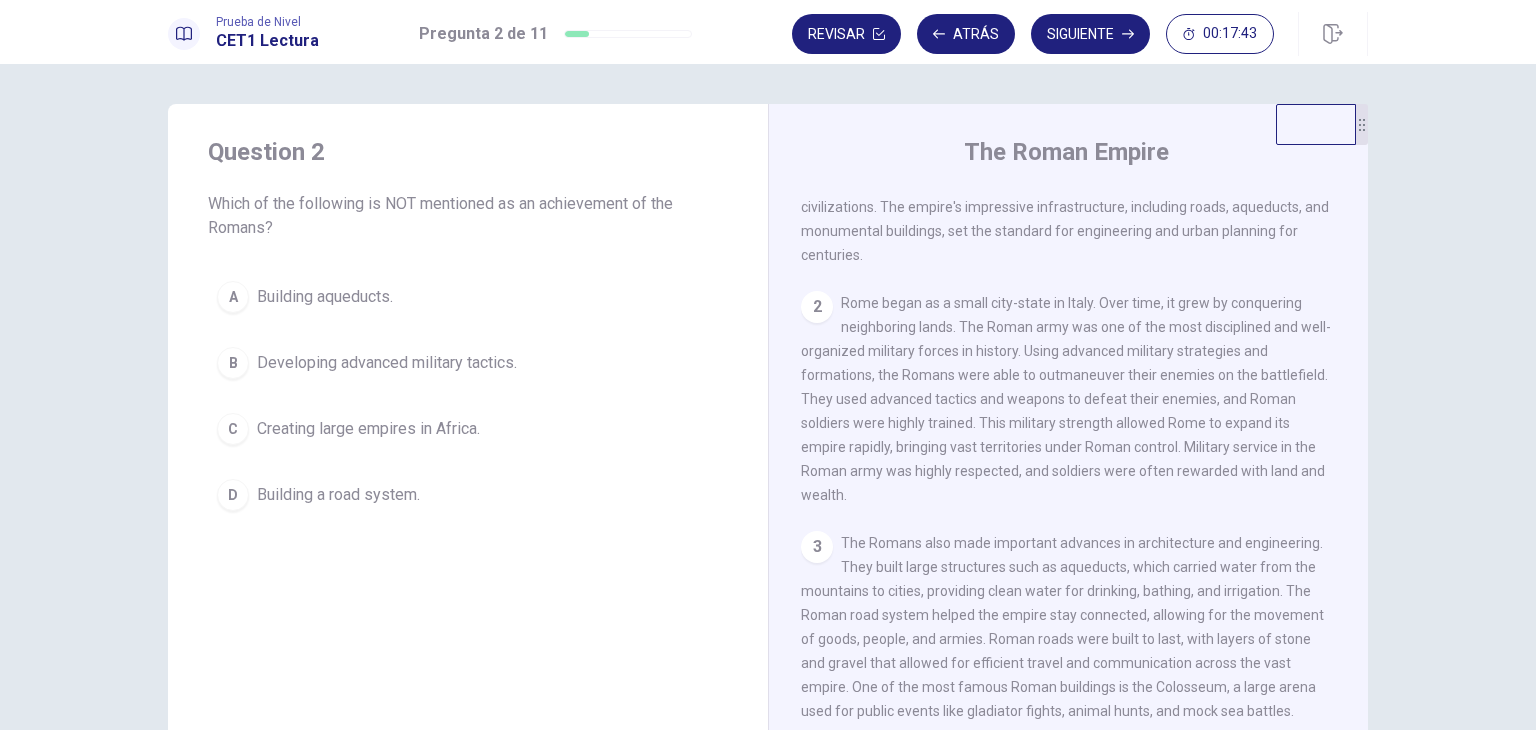 drag, startPoint x: 1357, startPoint y: 373, endPoint x: 1354, endPoint y: 348, distance: 25.179358 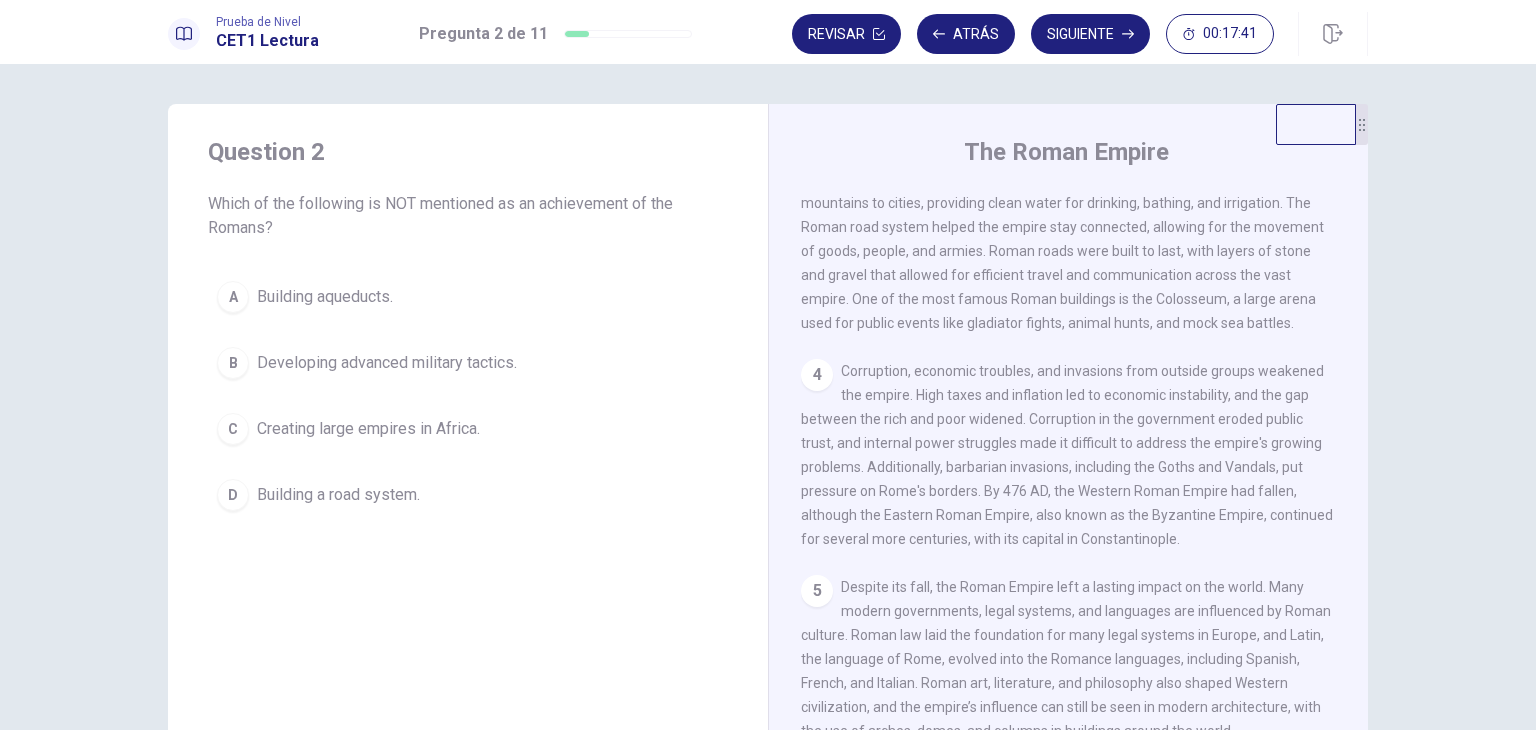 scroll, scrollTop: 536, scrollLeft: 0, axis: vertical 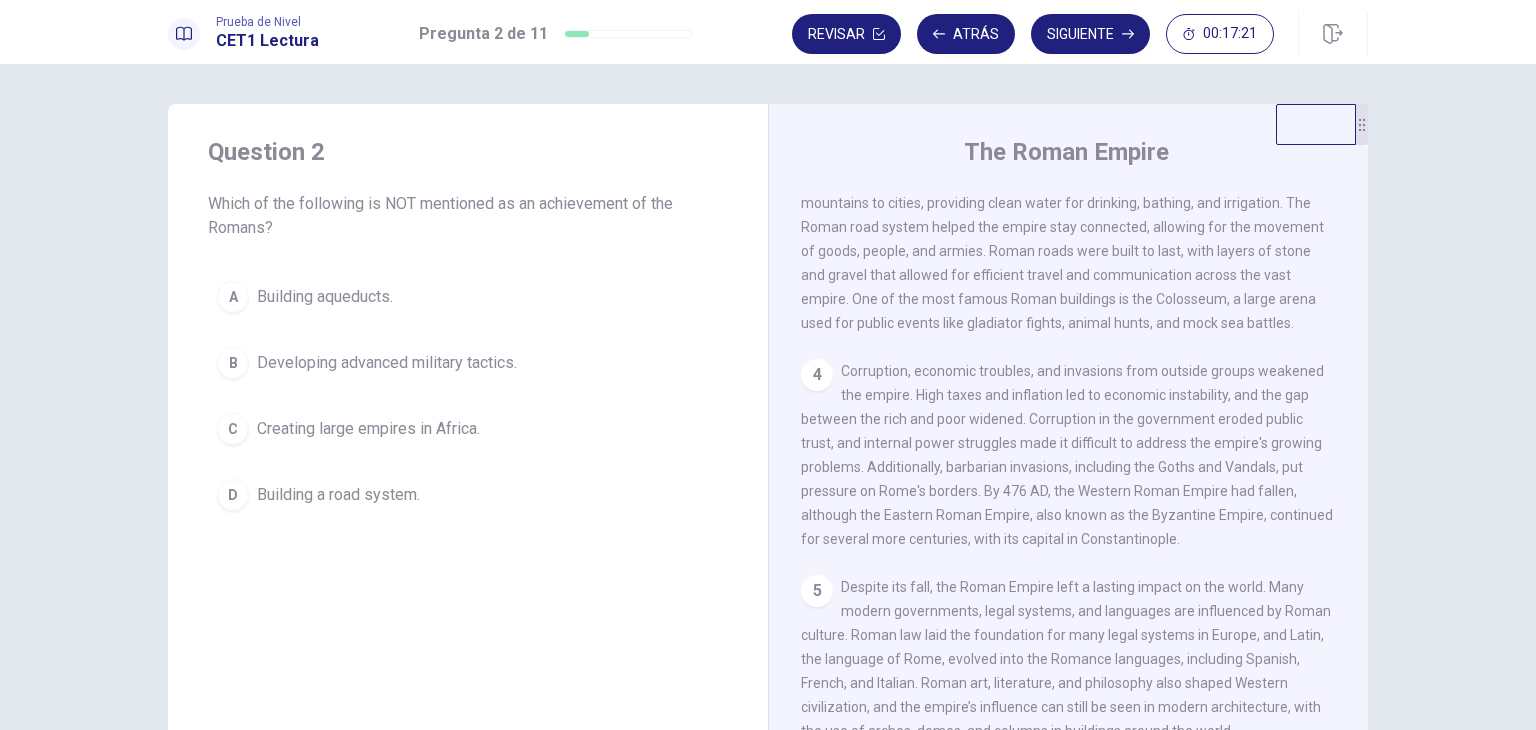 click on "Creating large empires in Africa." at bounding box center (368, 429) 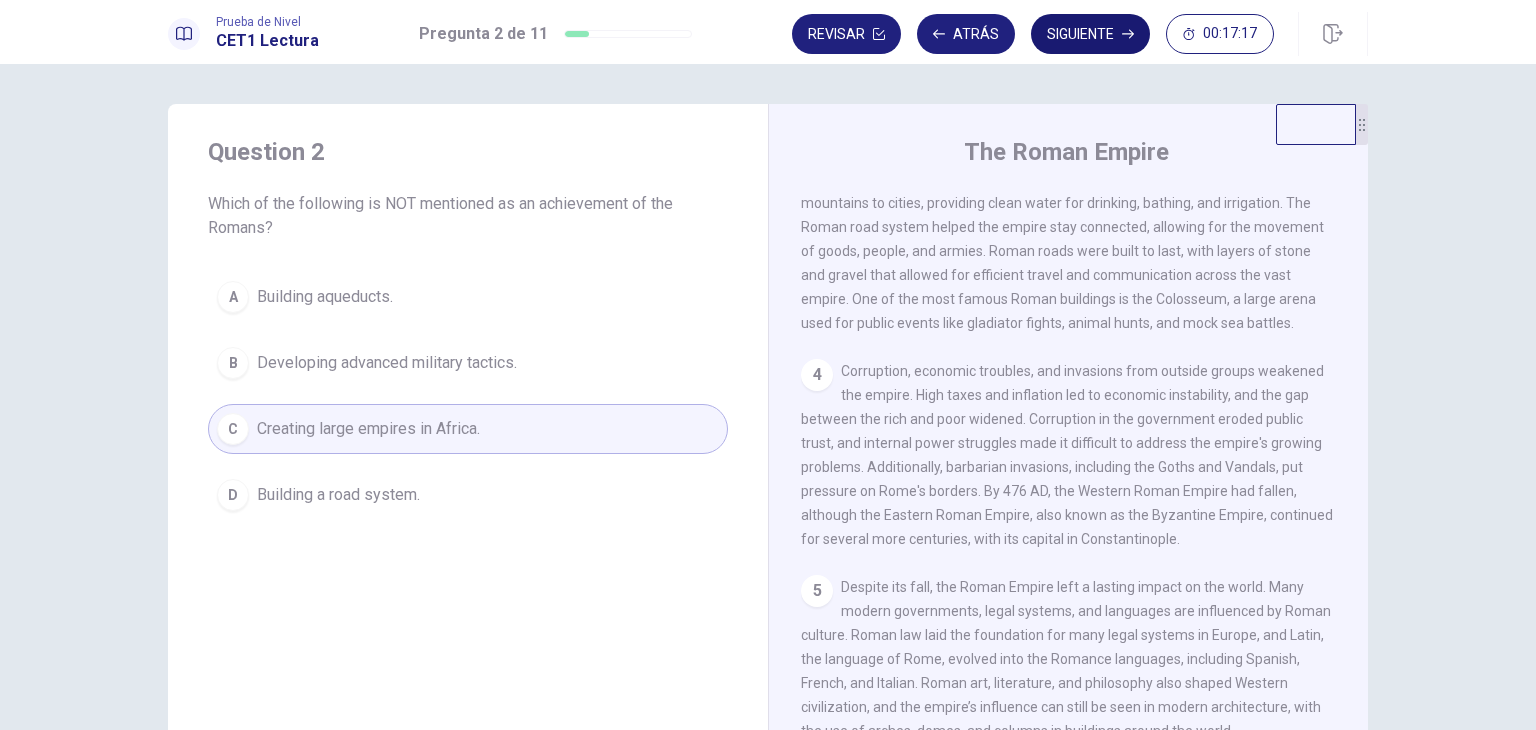click on "Siguiente" at bounding box center (1090, 34) 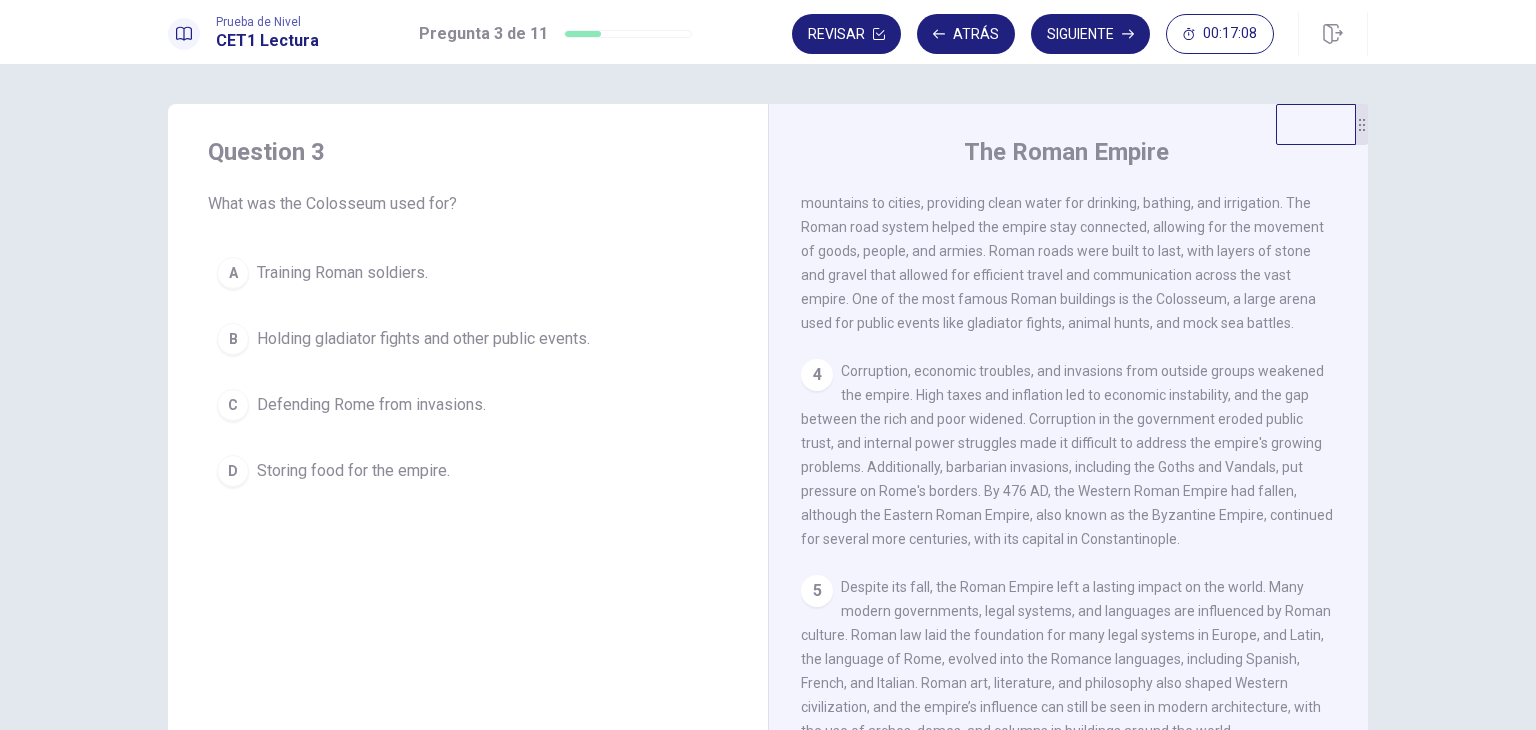 click on "Holding gladiator fights and other public events." at bounding box center [423, 339] 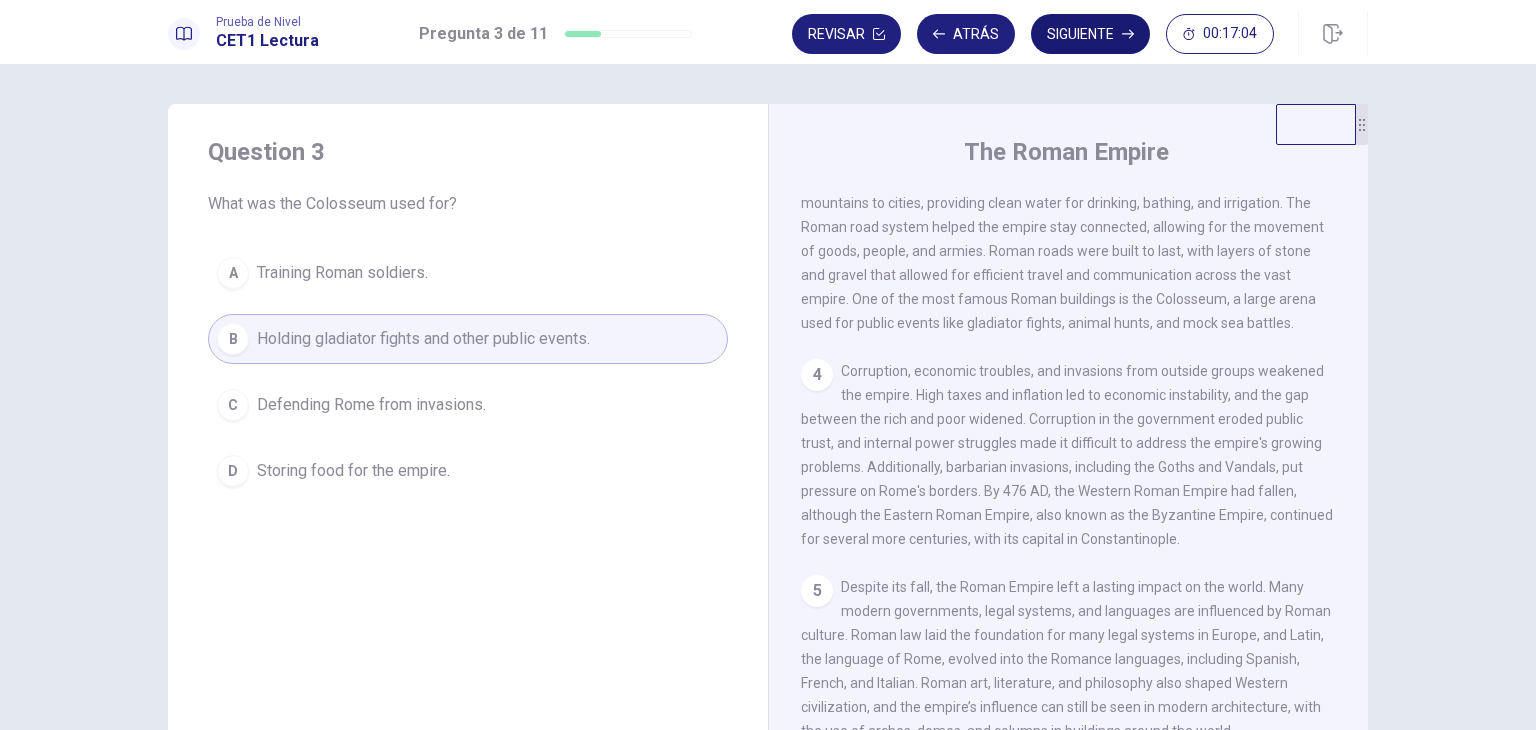 click on "Siguiente" at bounding box center (1090, 34) 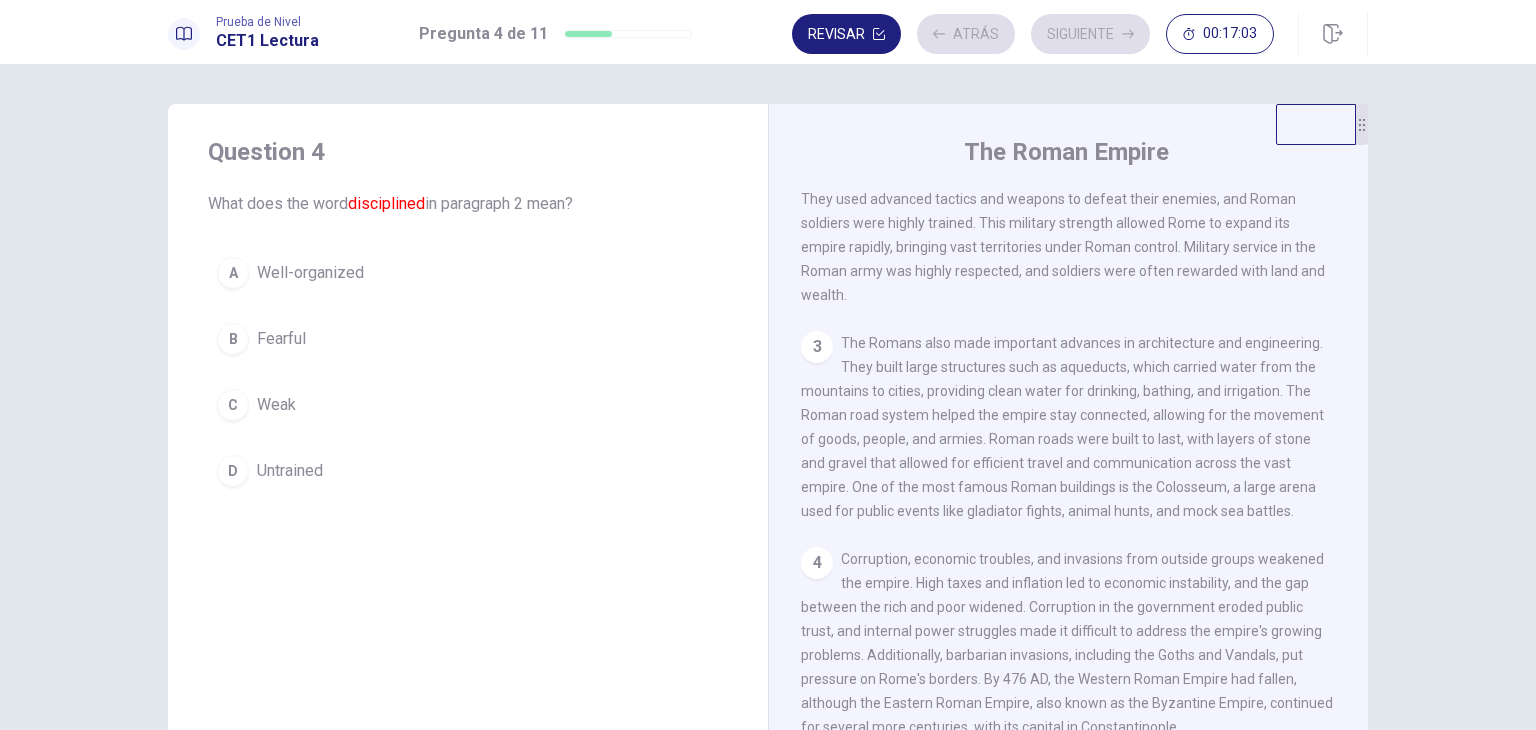 scroll, scrollTop: 197, scrollLeft: 0, axis: vertical 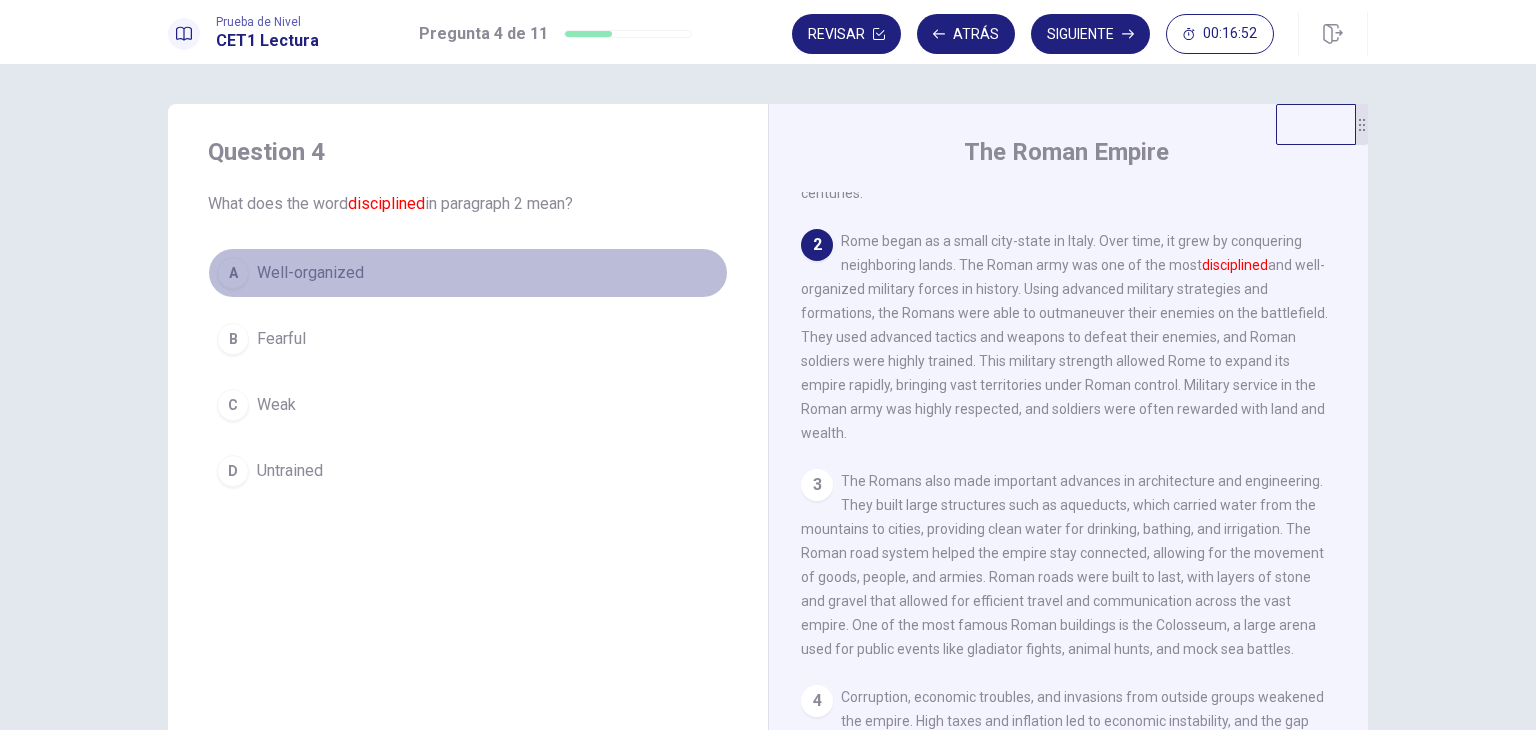 click on "Well-organized" at bounding box center [310, 273] 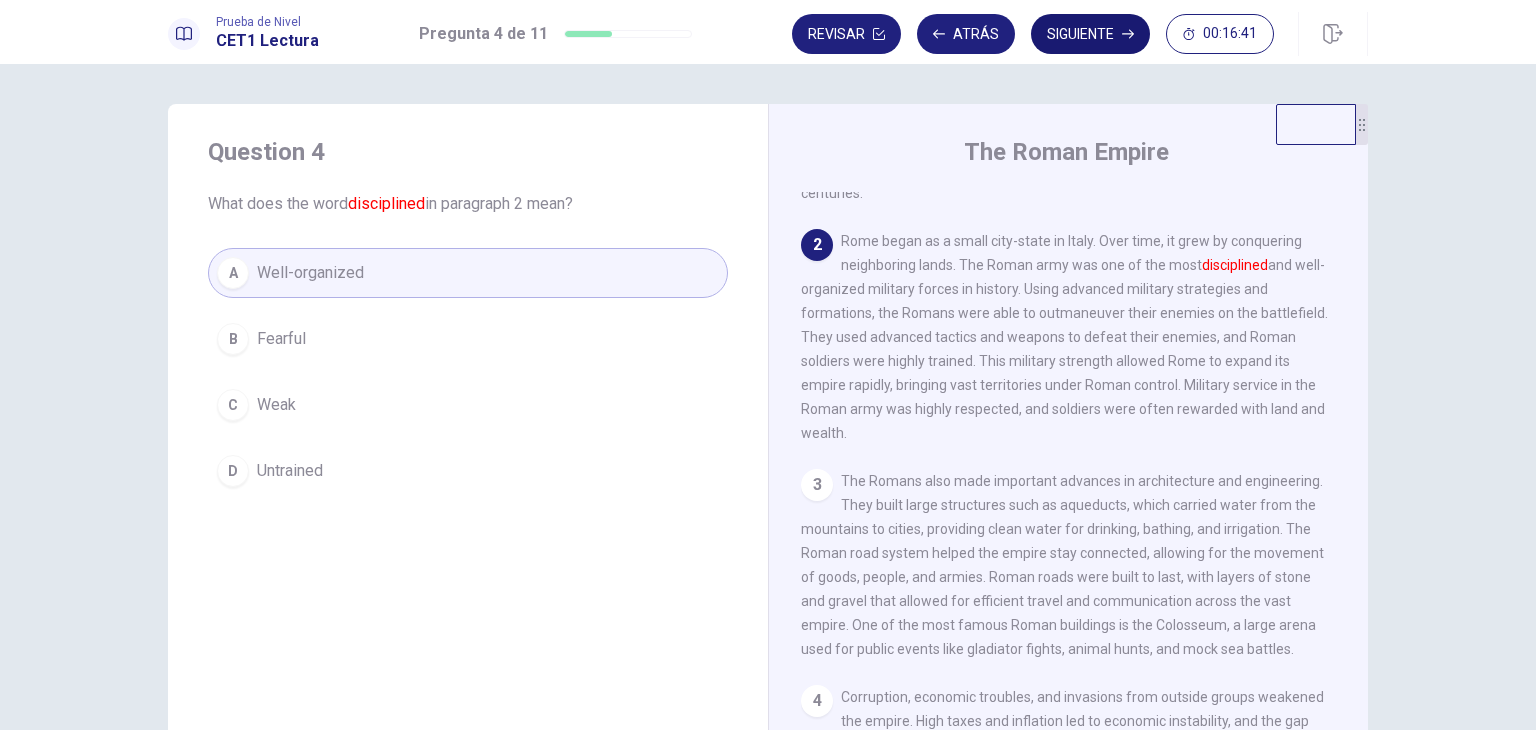 click on "Siguiente" at bounding box center (1090, 34) 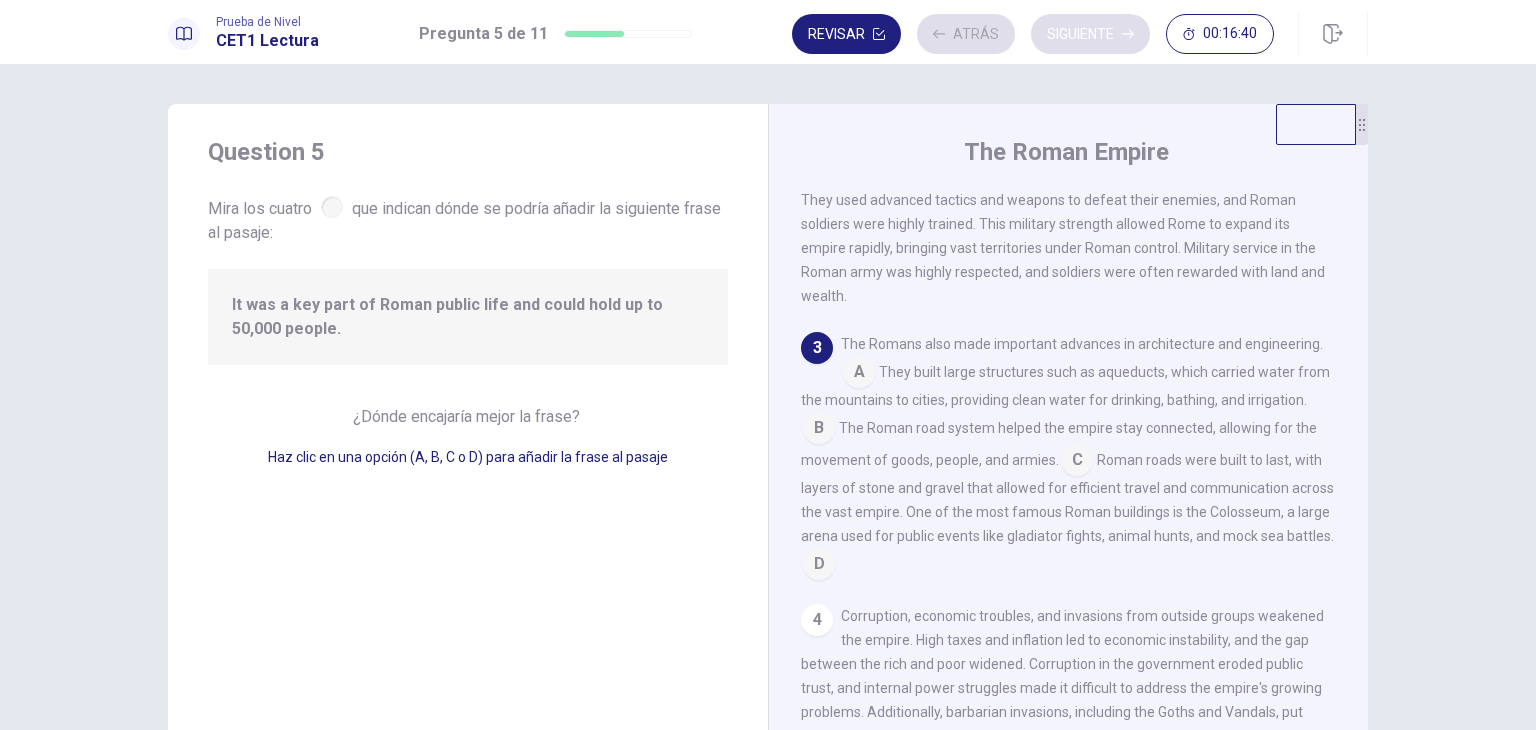 scroll, scrollTop: 317, scrollLeft: 0, axis: vertical 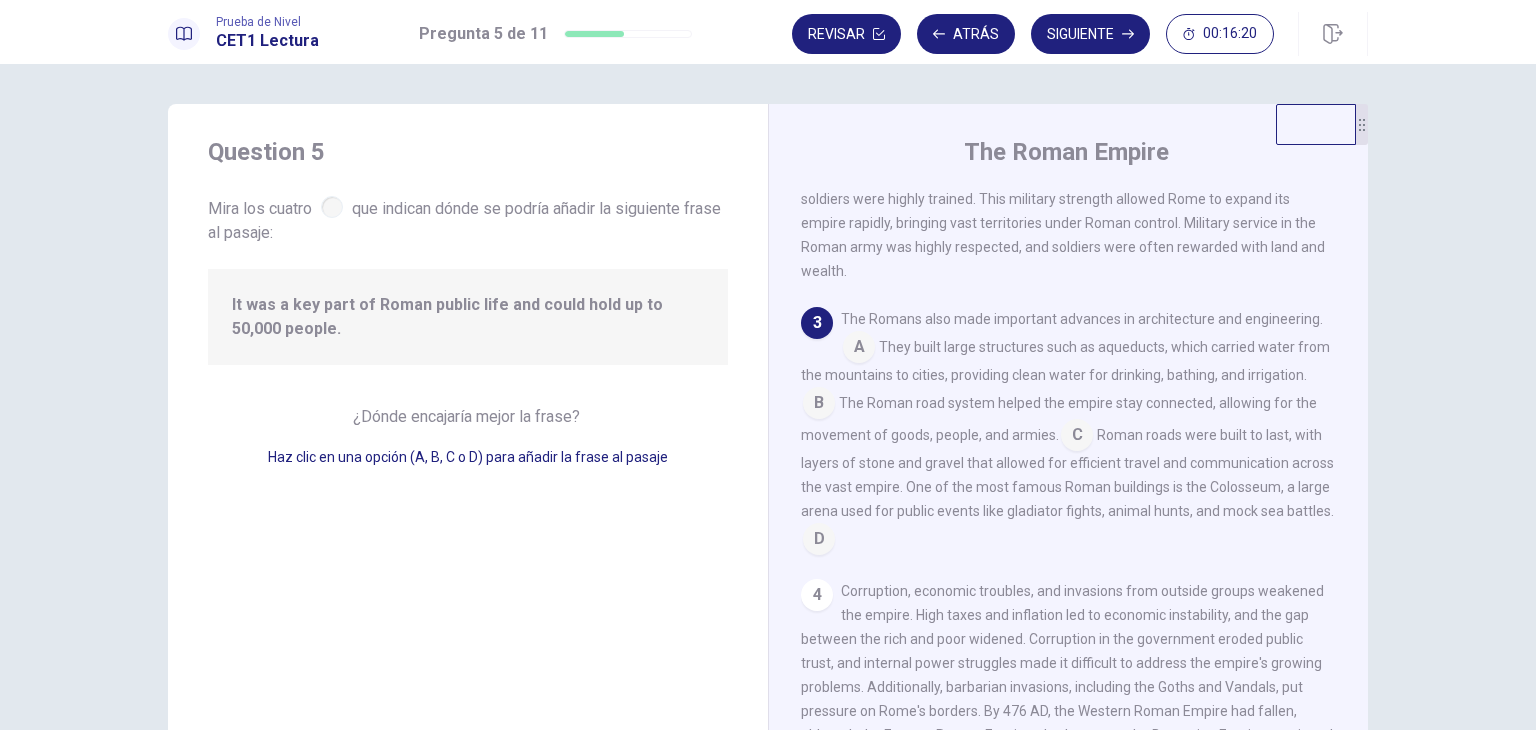 click at bounding box center (819, 541) 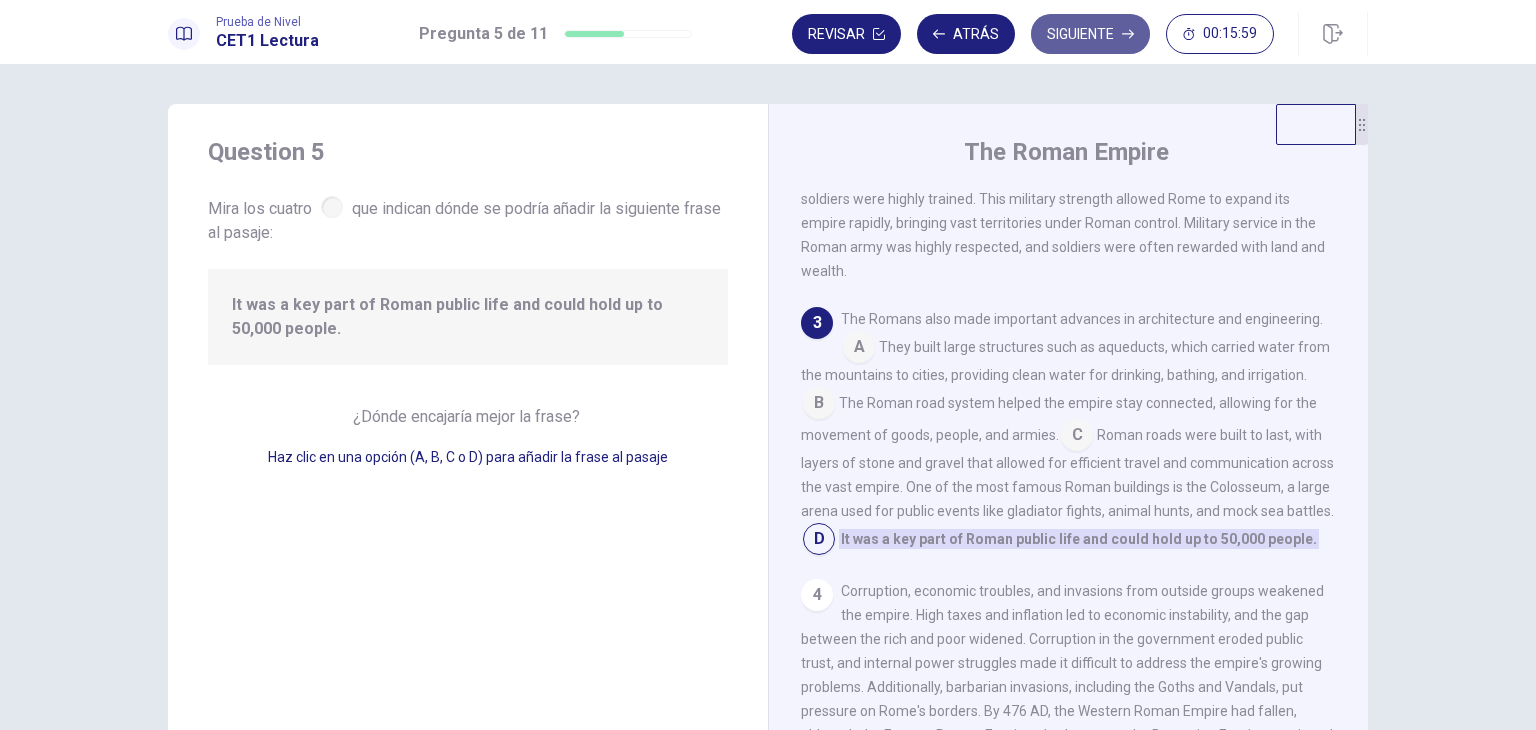 click on "Siguiente" at bounding box center [1090, 34] 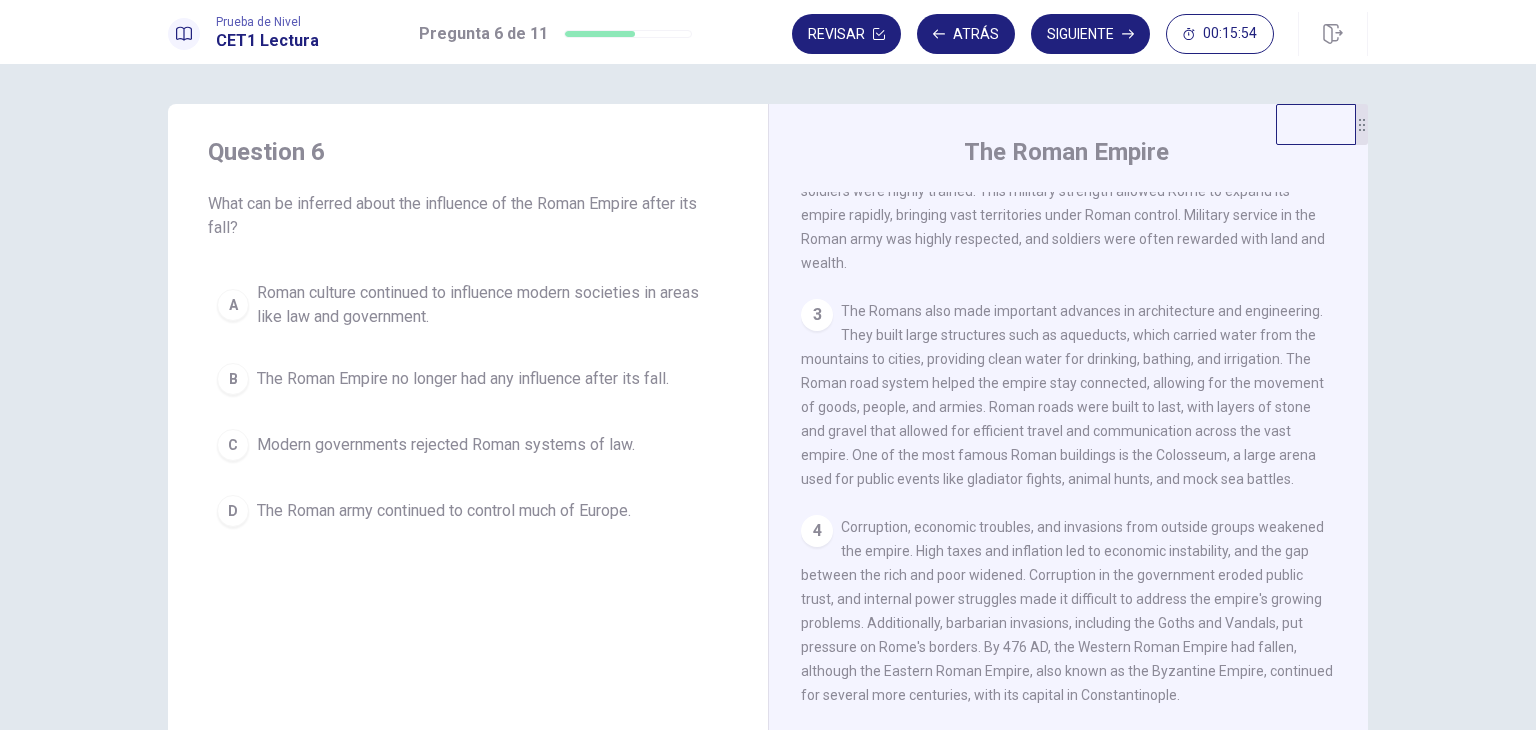 scroll, scrollTop: 333, scrollLeft: 0, axis: vertical 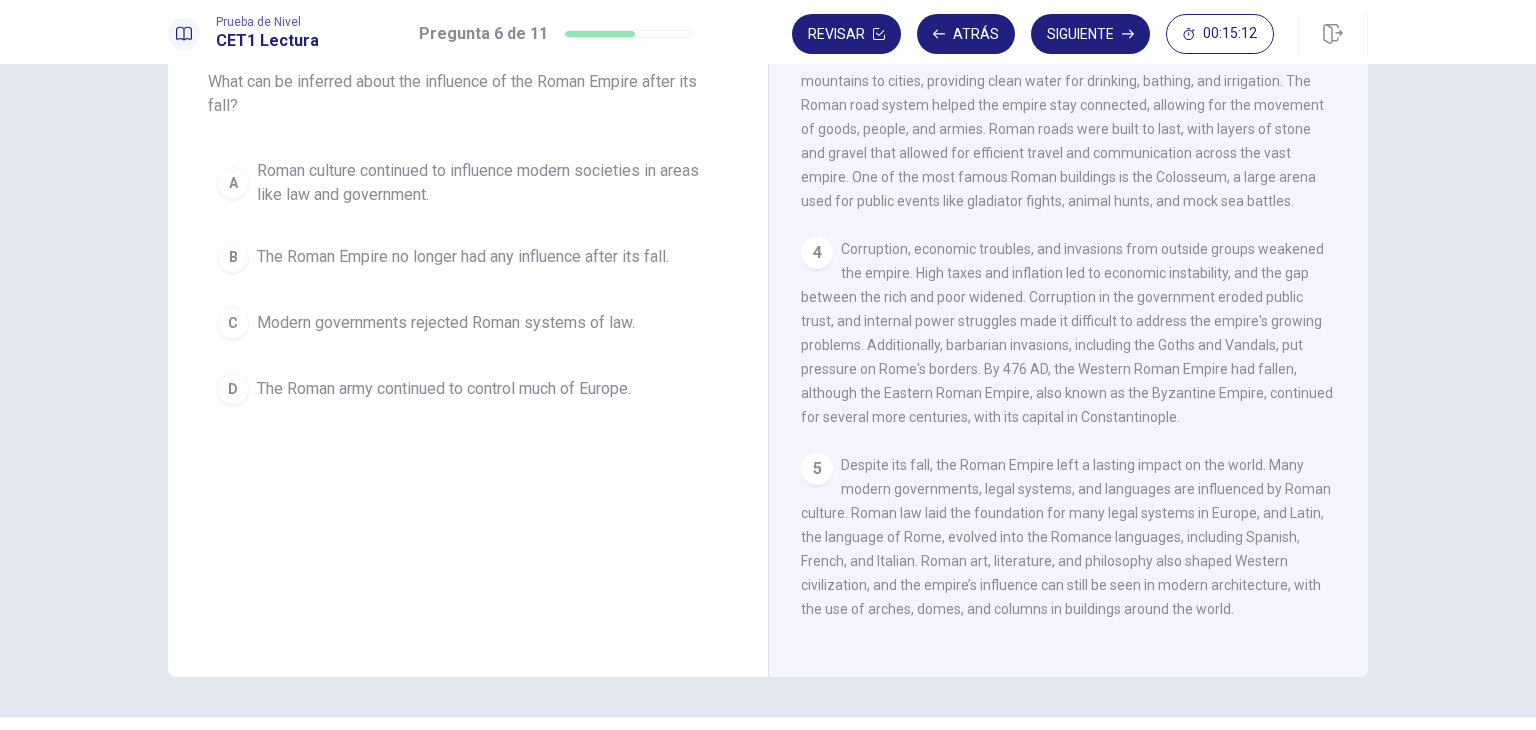 click on "Roman culture continued to influence modern societies in areas like law and government." at bounding box center (488, 183) 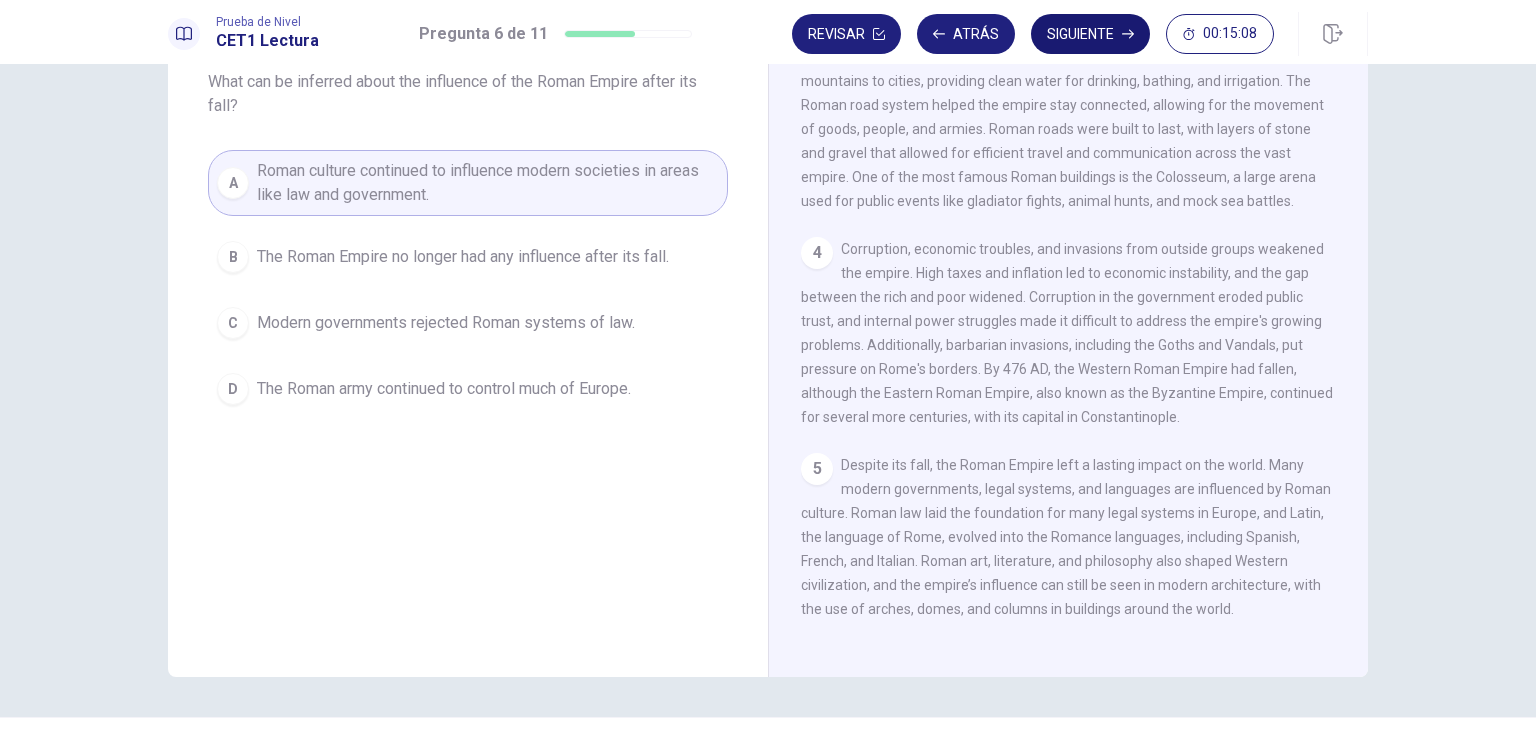 click on "Siguiente" at bounding box center (1090, 34) 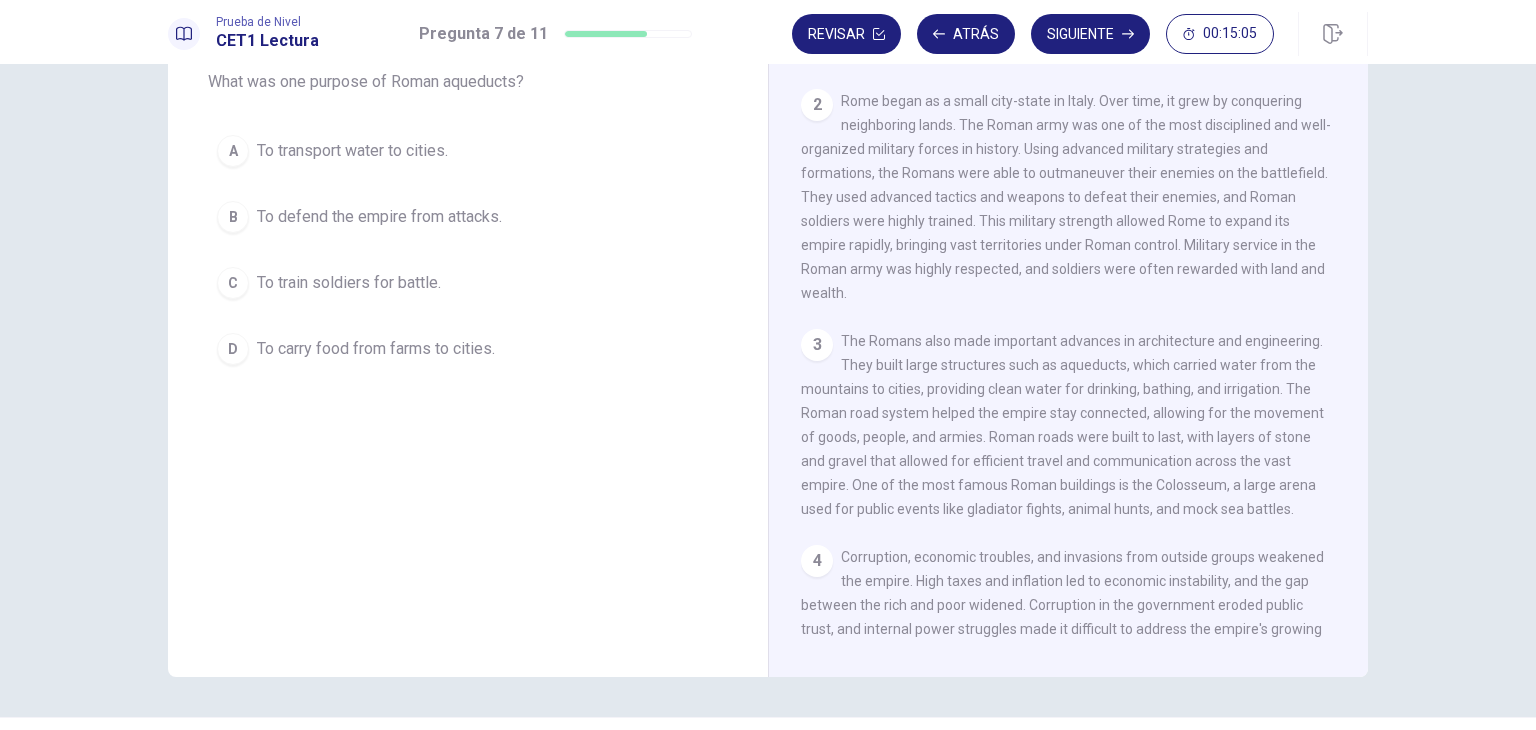 scroll, scrollTop: 165, scrollLeft: 0, axis: vertical 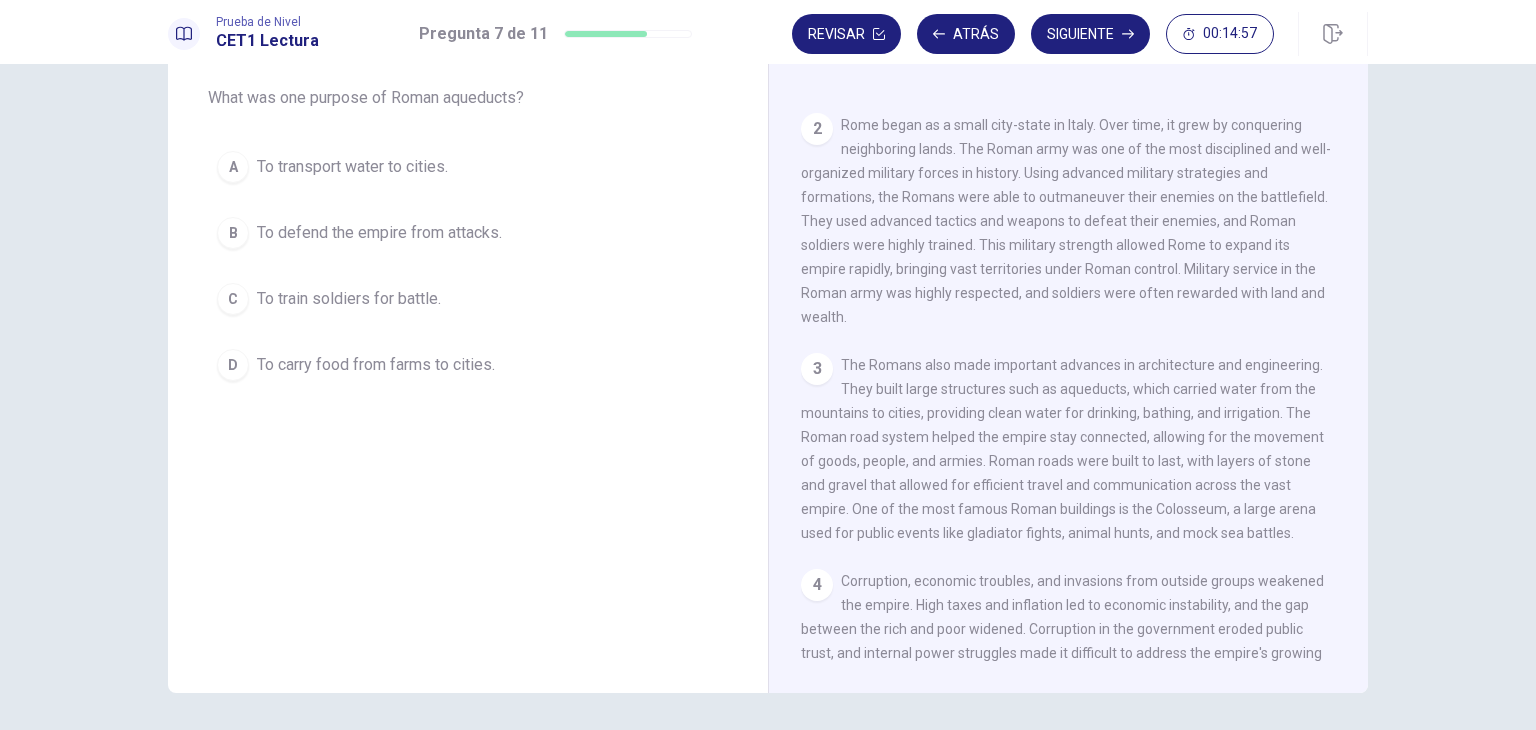 click on "To transport water to cities." at bounding box center (352, 167) 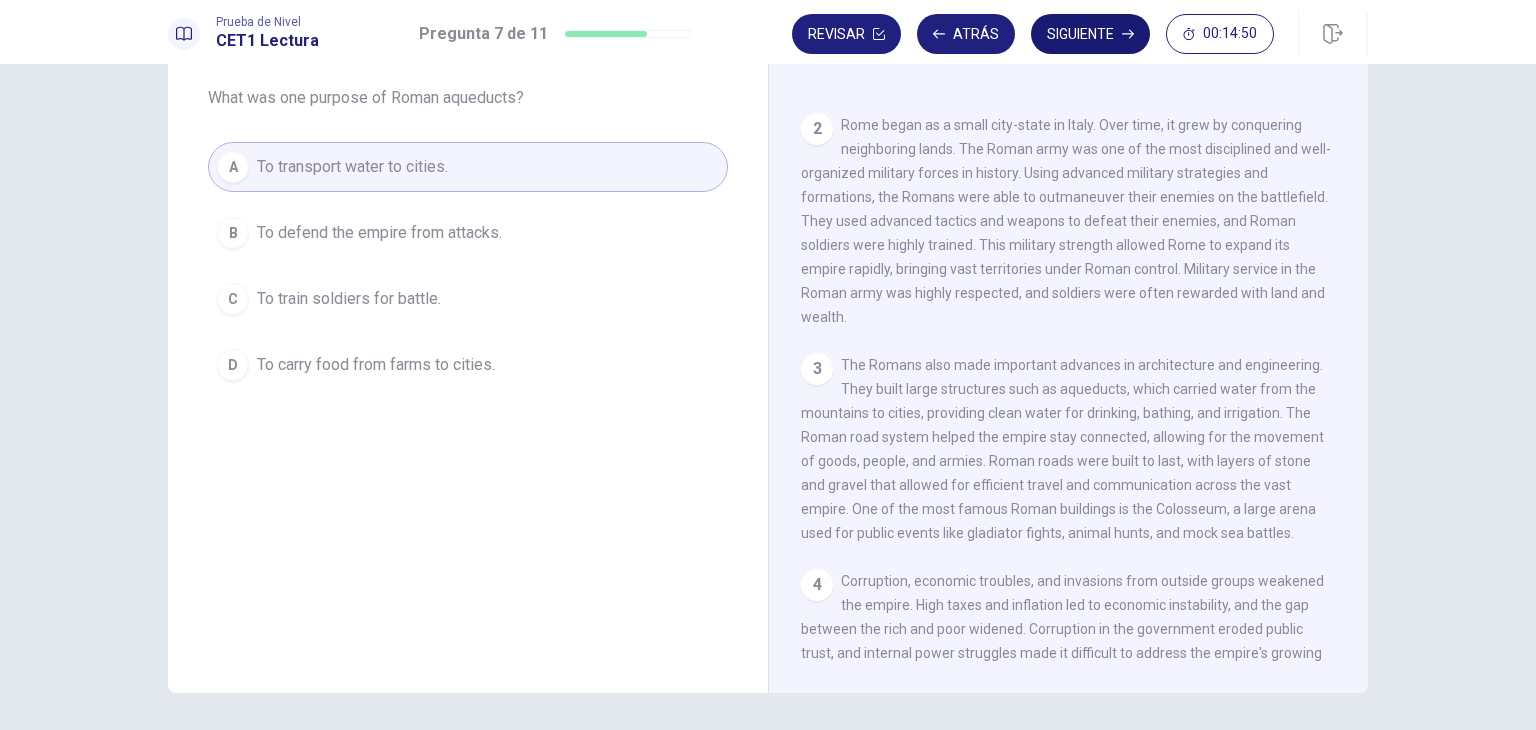 click on "Siguiente" at bounding box center (1090, 34) 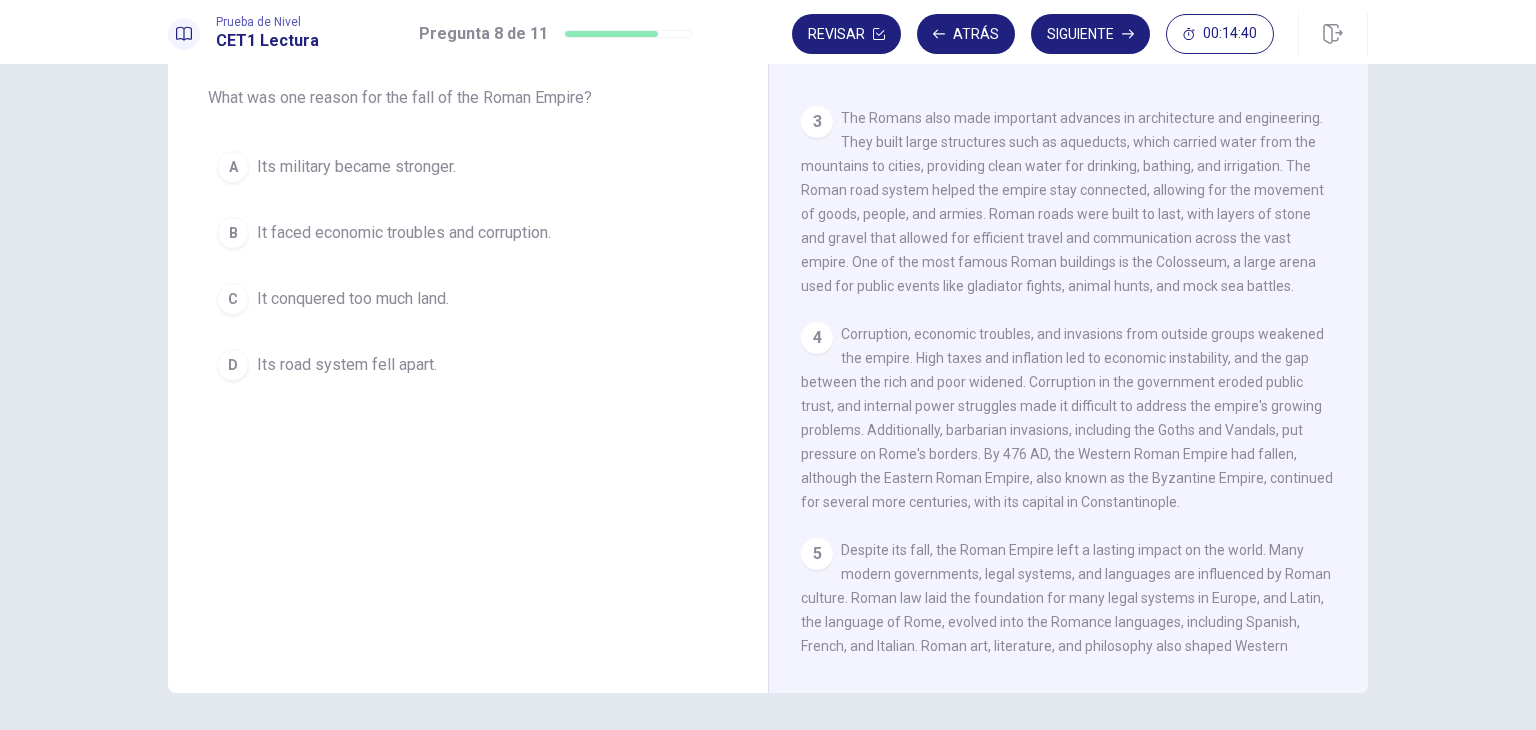 scroll, scrollTop: 423, scrollLeft: 0, axis: vertical 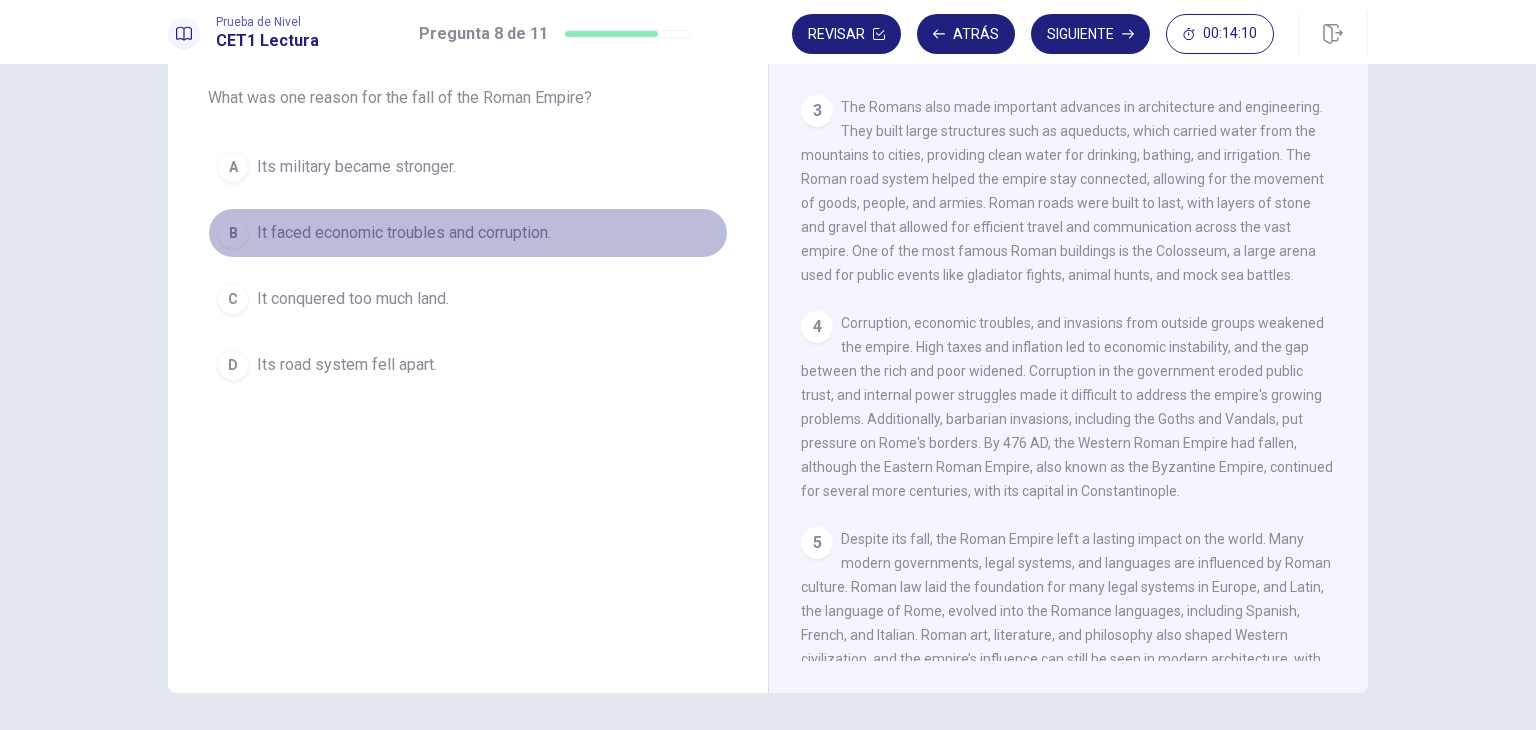 click on "It faced economic troubles and corruption." at bounding box center (404, 233) 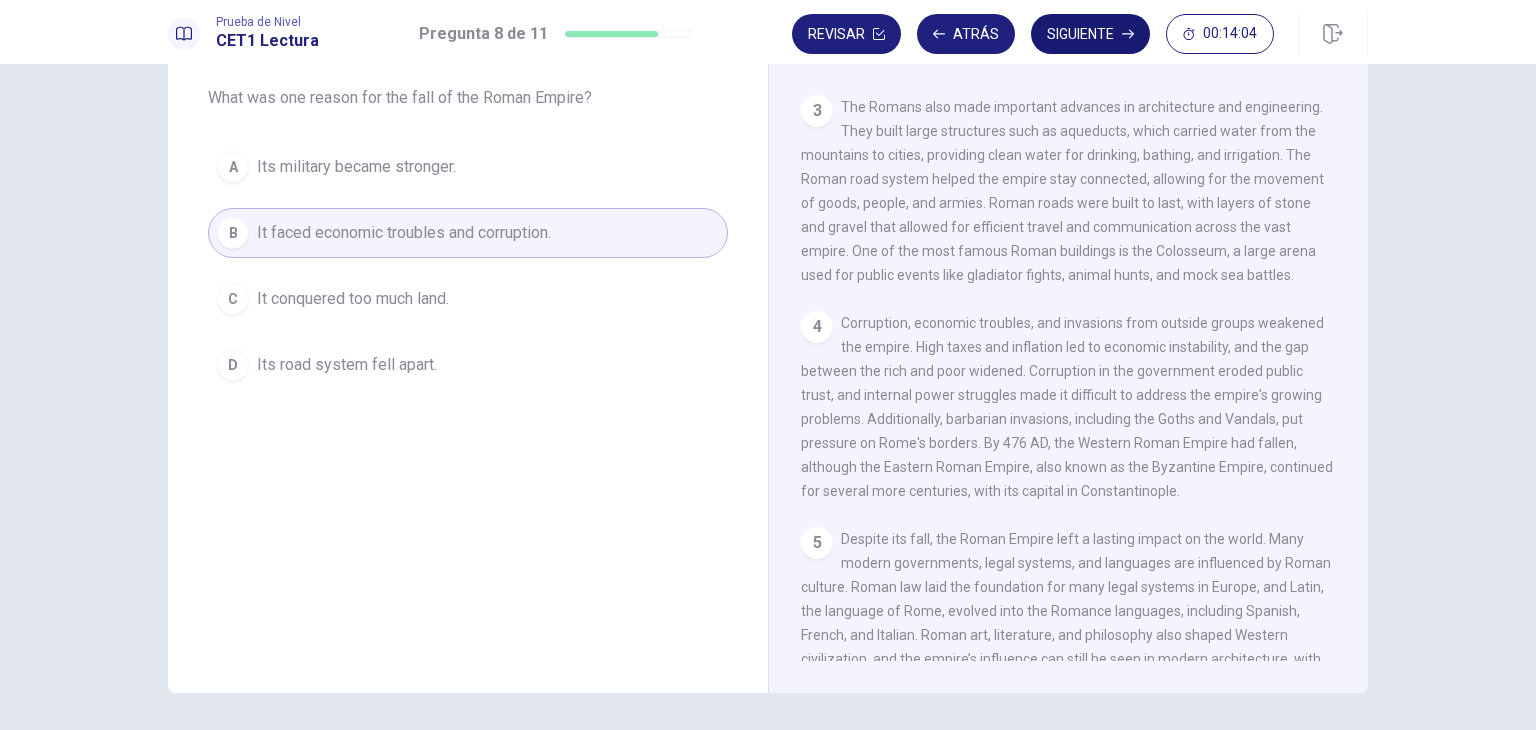 click on "Siguiente" at bounding box center [1090, 34] 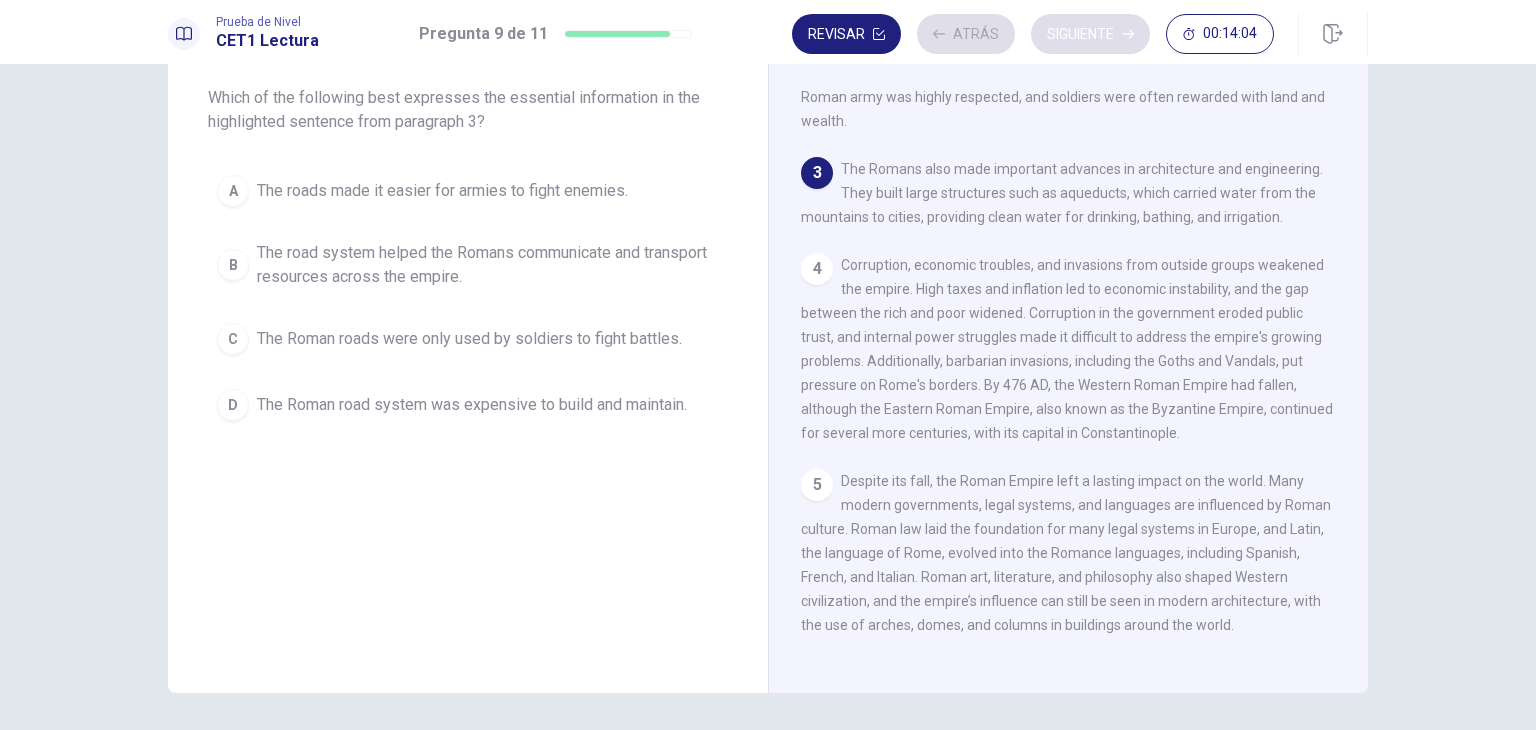 scroll, scrollTop: 412, scrollLeft: 0, axis: vertical 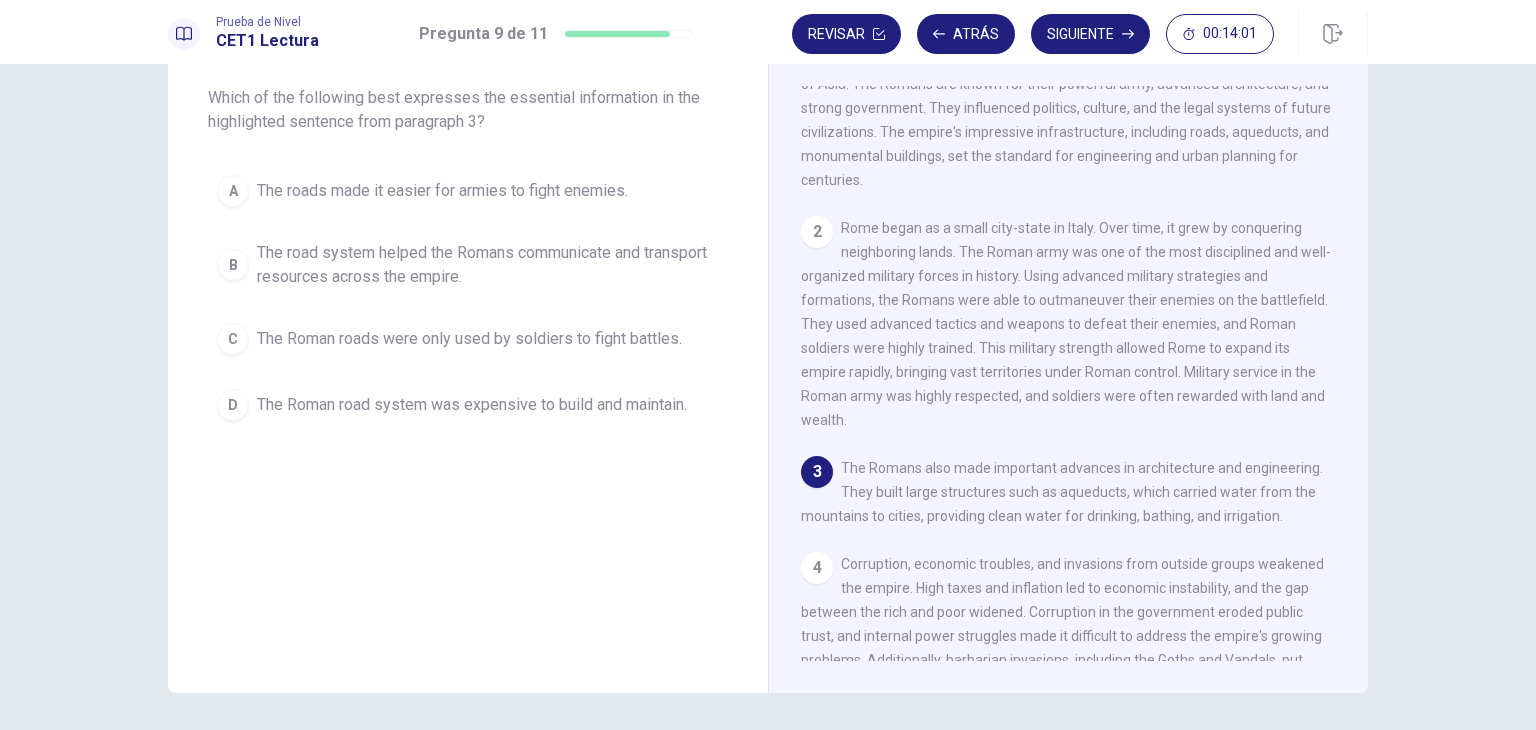 click on "1 The Roman Empire was one of the greatest civilizations in history, lasting for over 500 years. At its height, it covered much of Europe, North Africa, and parts of Asia. The Romans are known for their powerful army, advanced architecture, and strong government. They influenced politics, culture, and the legal systems of future civilizations. The empire's impressive infrastructure, including roads, aqueducts, and monumental buildings, set the standard for engineering and urban planning for centuries. 2 3 The Romans also made important advances in architecture and engineering. They built large structures such as aqueducts, which carried water from the mountains to cities, providing clean water for drinking, bathing, and irrigation. 4 5" at bounding box center [1082, 373] 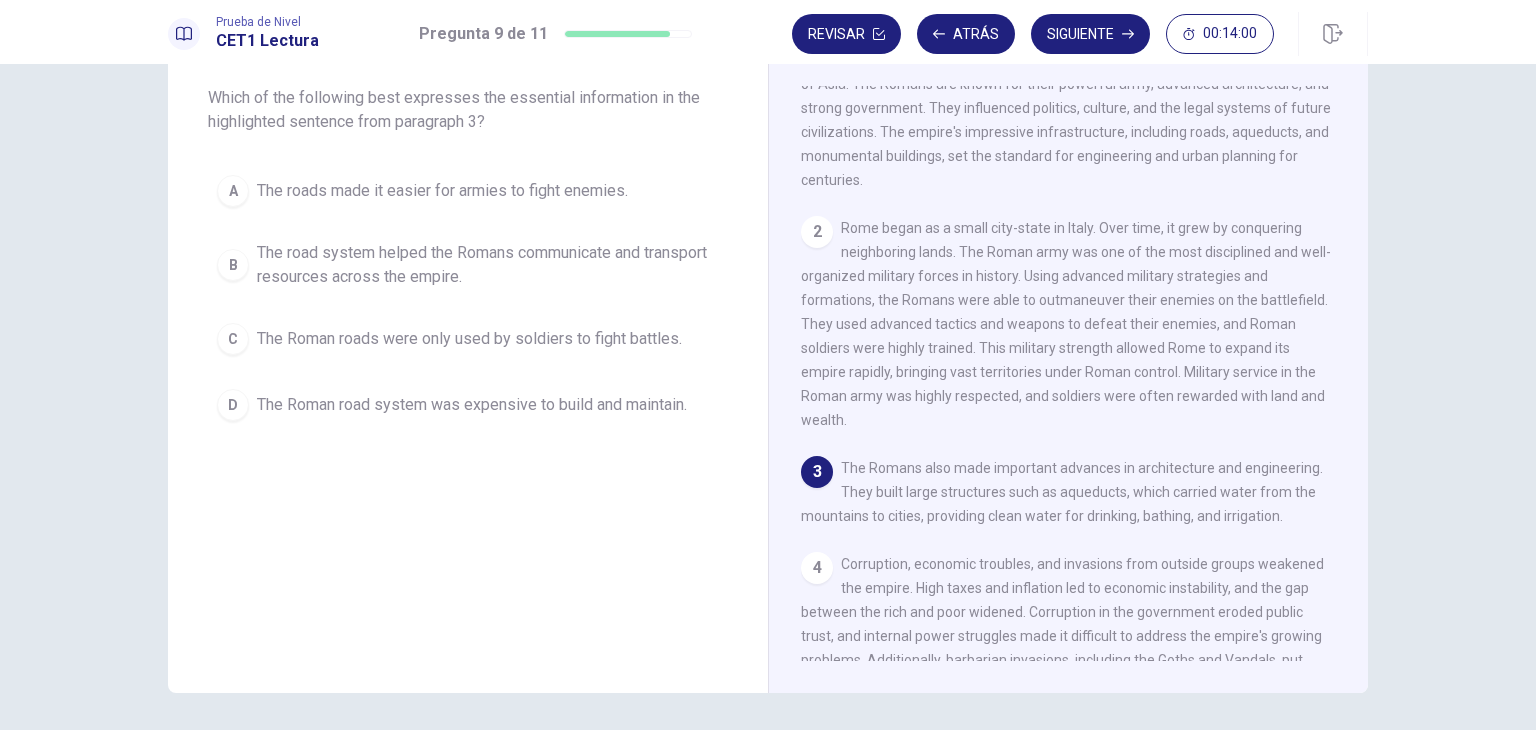 scroll, scrollTop: 40, scrollLeft: 0, axis: vertical 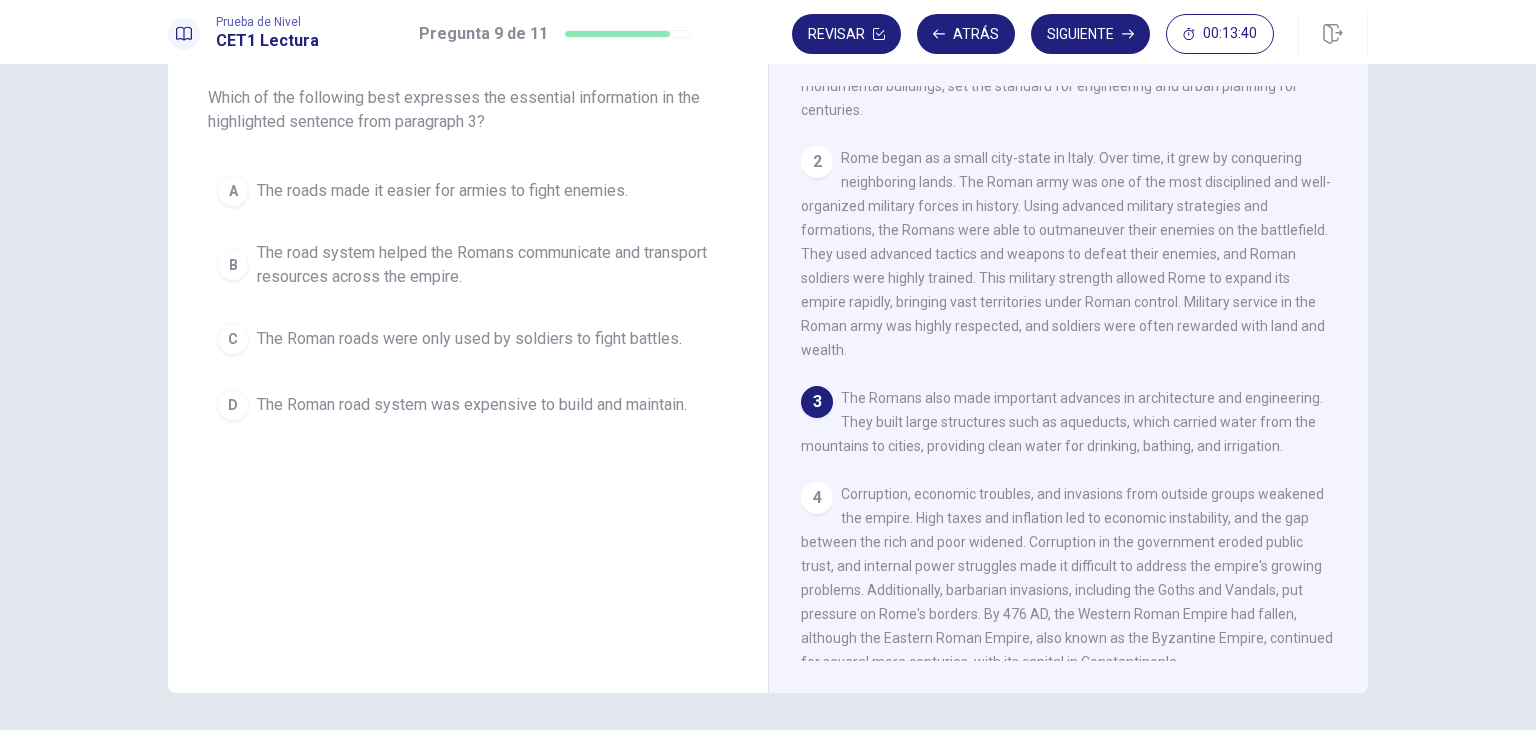 click on "1 The Roman Empire was one of the greatest civilizations in history, lasting for over 500 years. At its height, it covered much of Europe, North Africa, and parts of Asia. The Romans are known for their powerful army, advanced architecture, and strong government. They influenced politics, culture, and the legal systems of future civilizations. The empire's impressive infrastructure, including roads, aqueducts, and monumental buildings, set the standard for engineering and urban planning for centuries. 2 3 The Romans also made important advances in architecture and engineering. They built large structures such as aqueducts, which carried water from the mountains to cities, providing clean water for drinking, bathing, and irrigation. 4 5" at bounding box center [1082, 373] 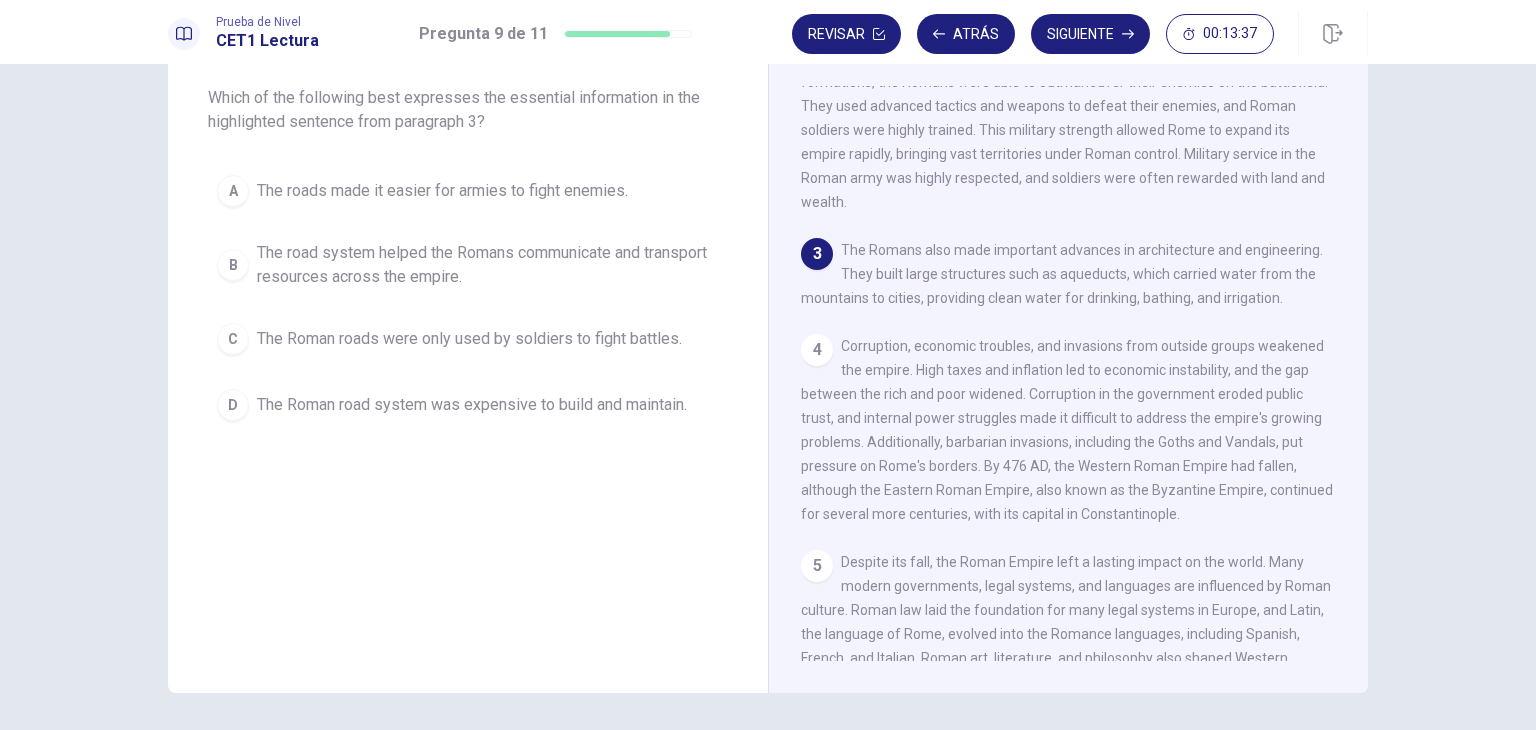 scroll, scrollTop: 282, scrollLeft: 0, axis: vertical 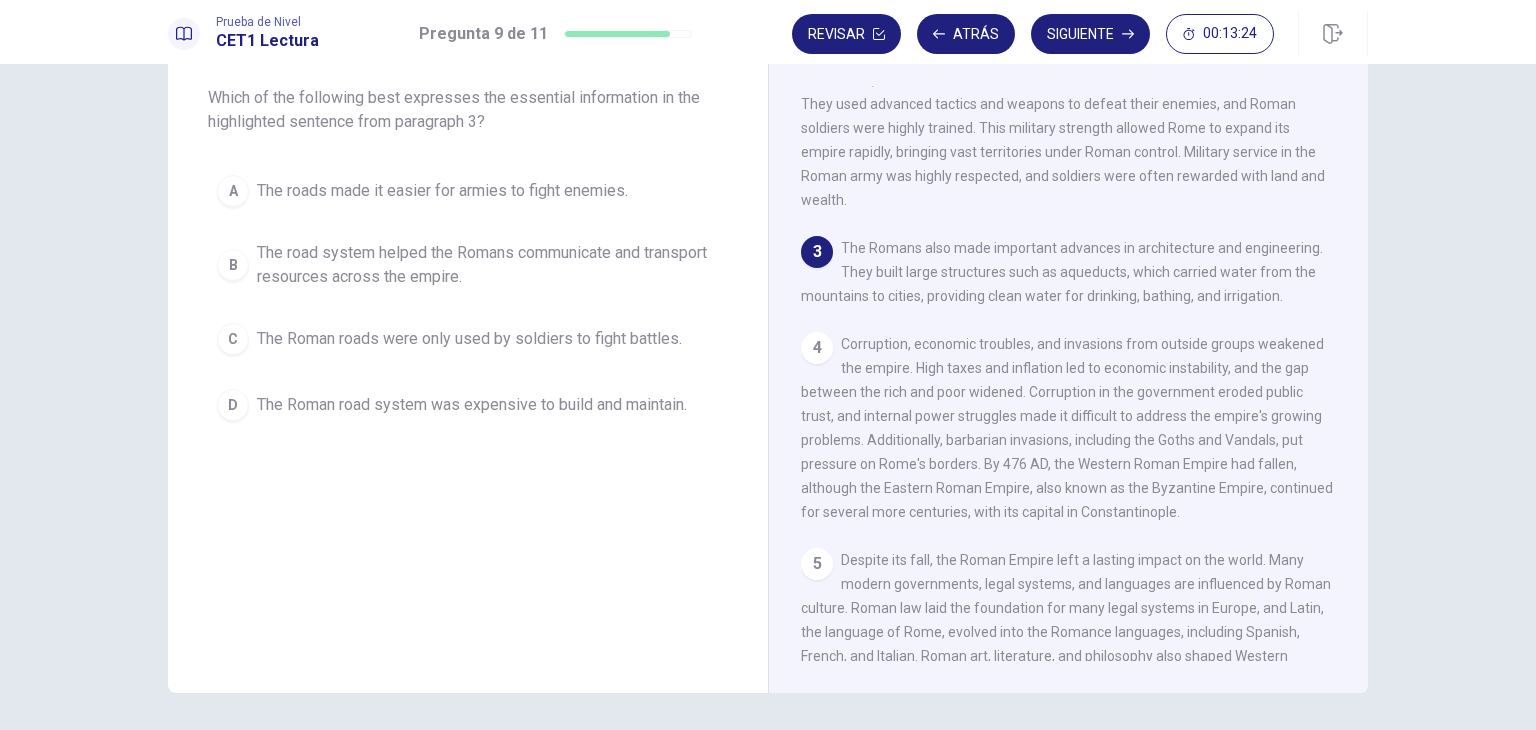 click on "The road system helped the Romans communicate and transport resources across the empire." at bounding box center [488, 265] 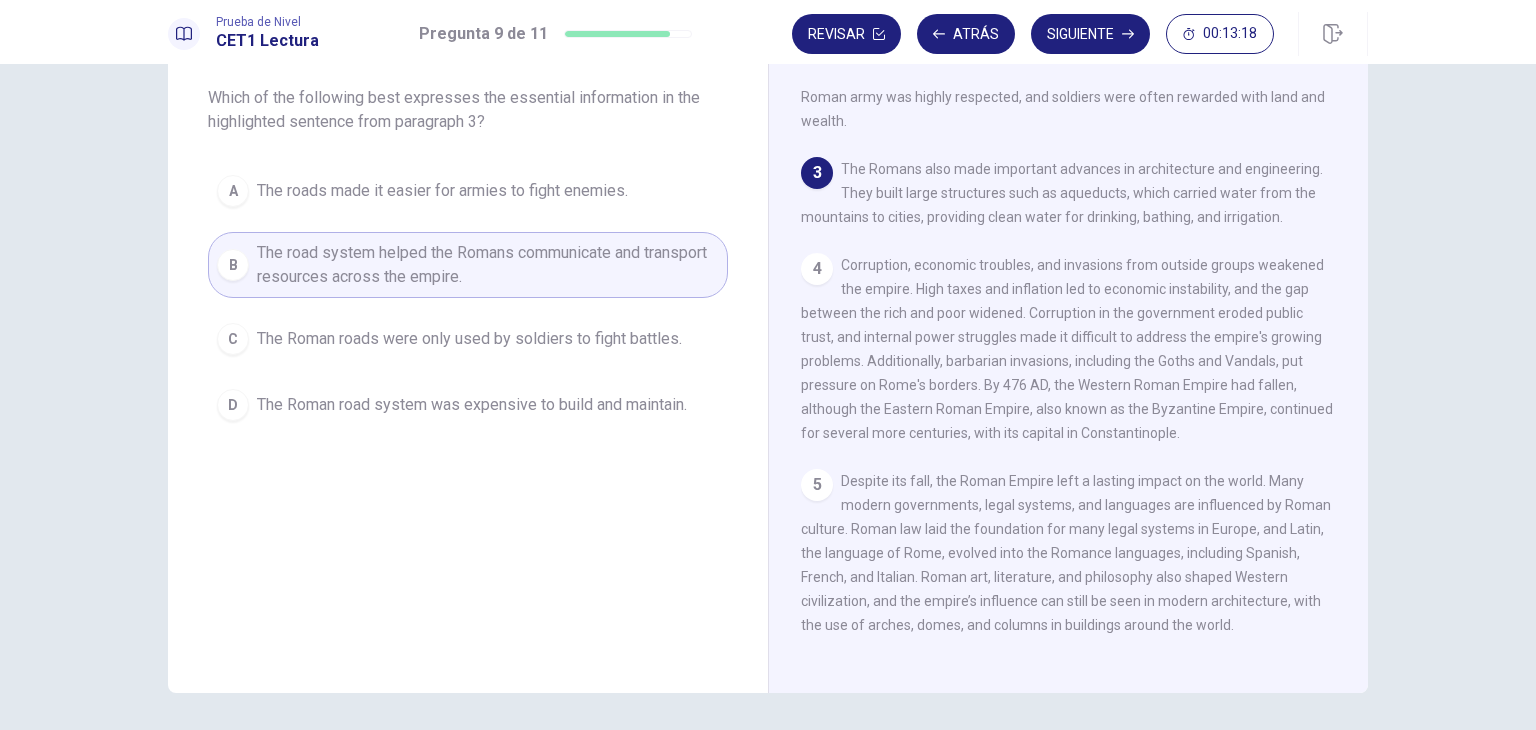 scroll, scrollTop: 0, scrollLeft: 0, axis: both 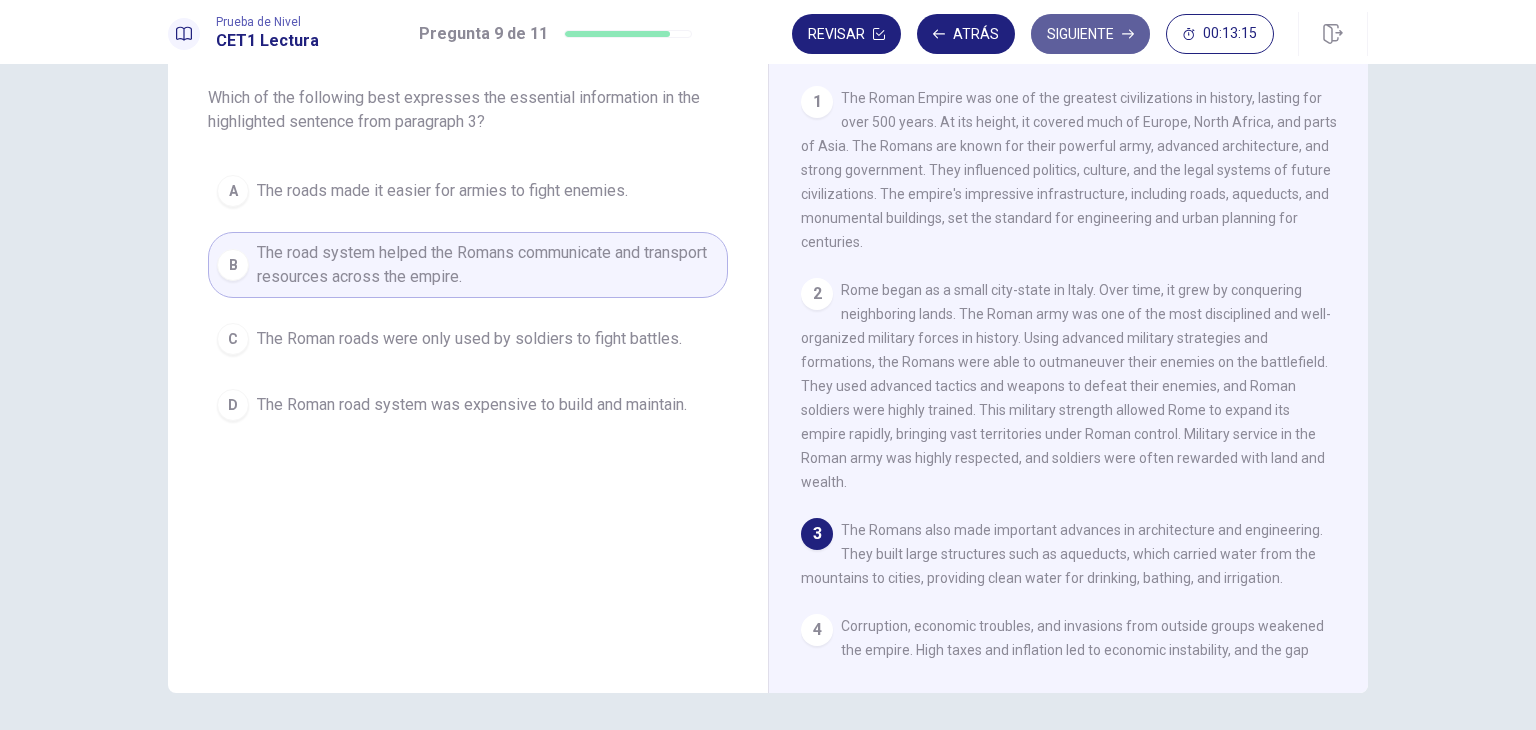 click on "Siguiente" at bounding box center [1090, 34] 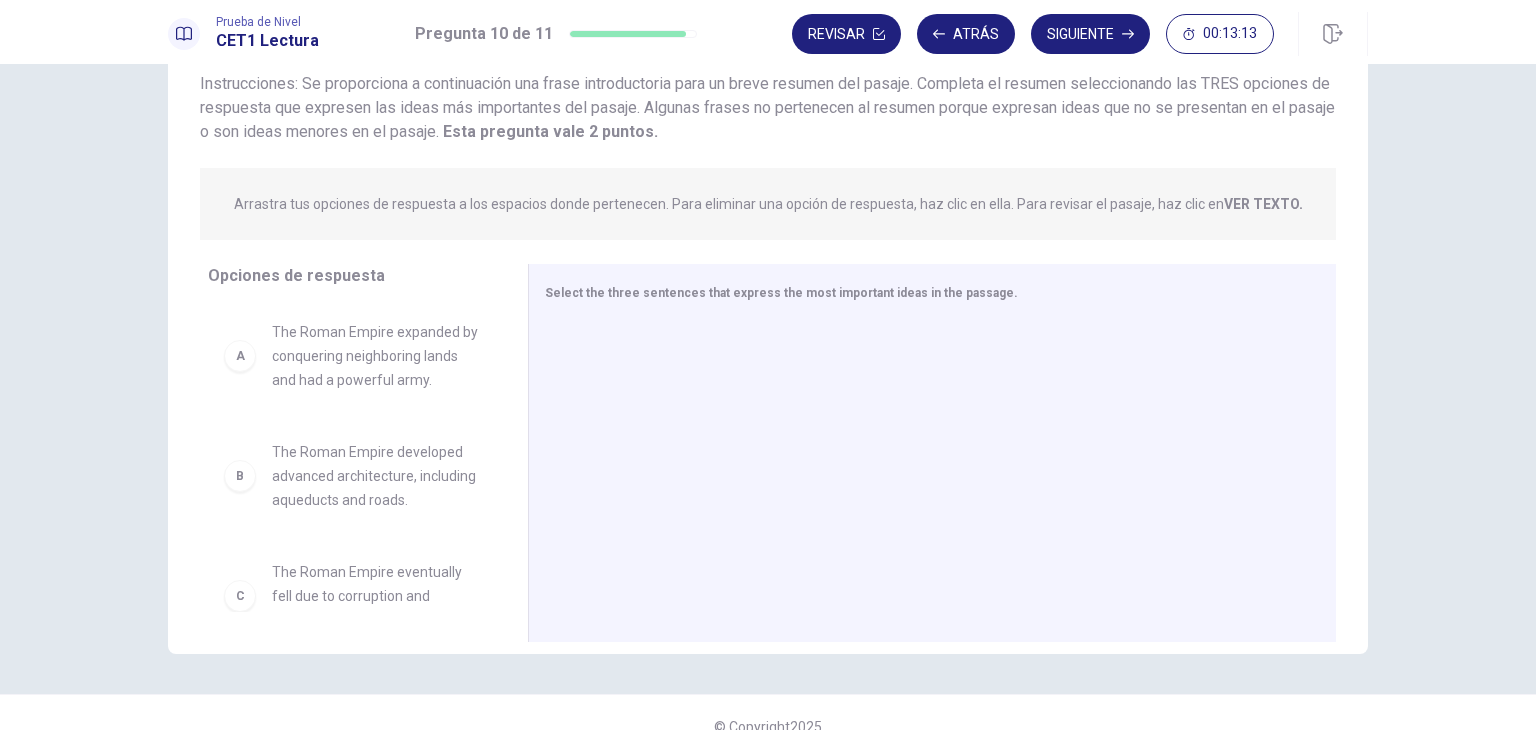 scroll, scrollTop: 143, scrollLeft: 0, axis: vertical 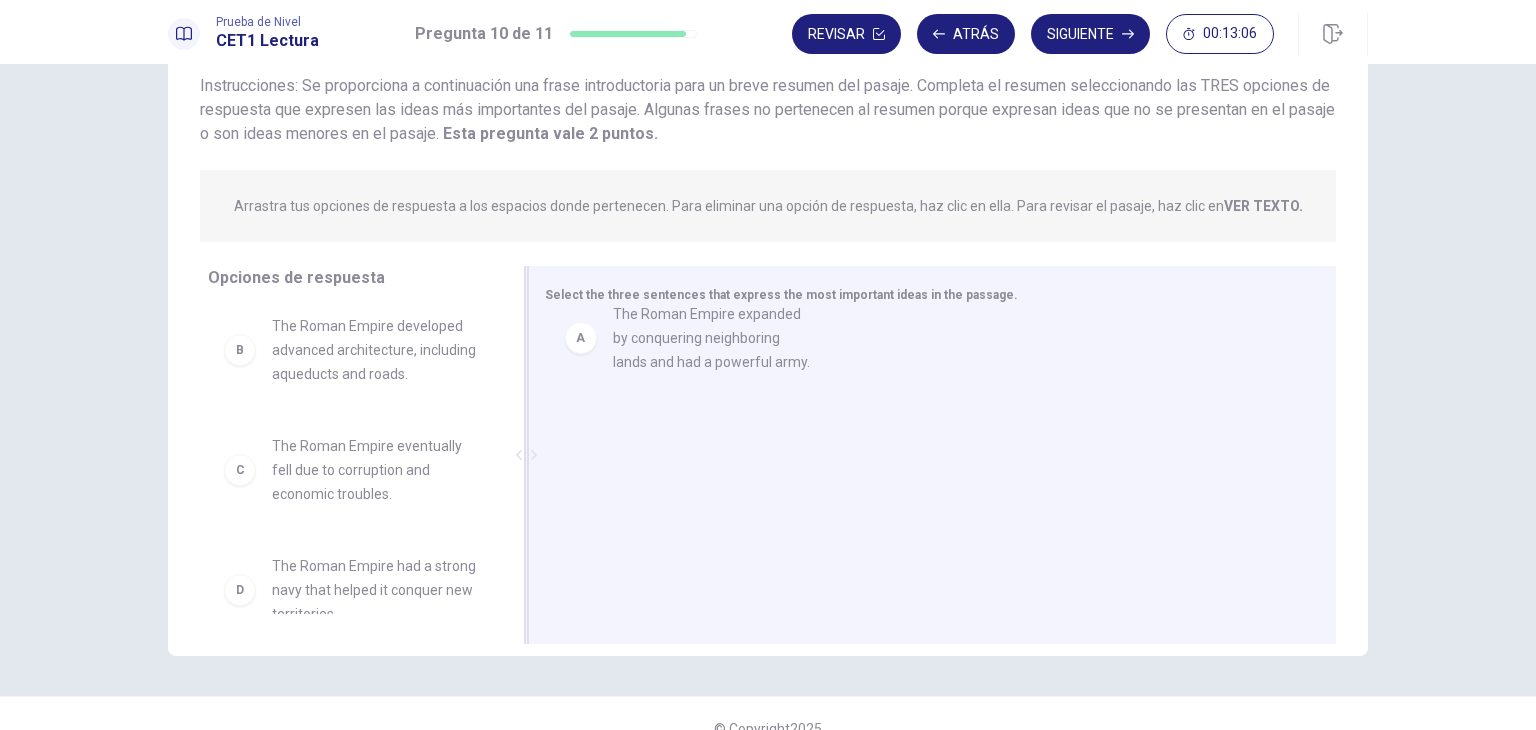 drag, startPoint x: 421, startPoint y: 350, endPoint x: 780, endPoint y: 345, distance: 359.03482 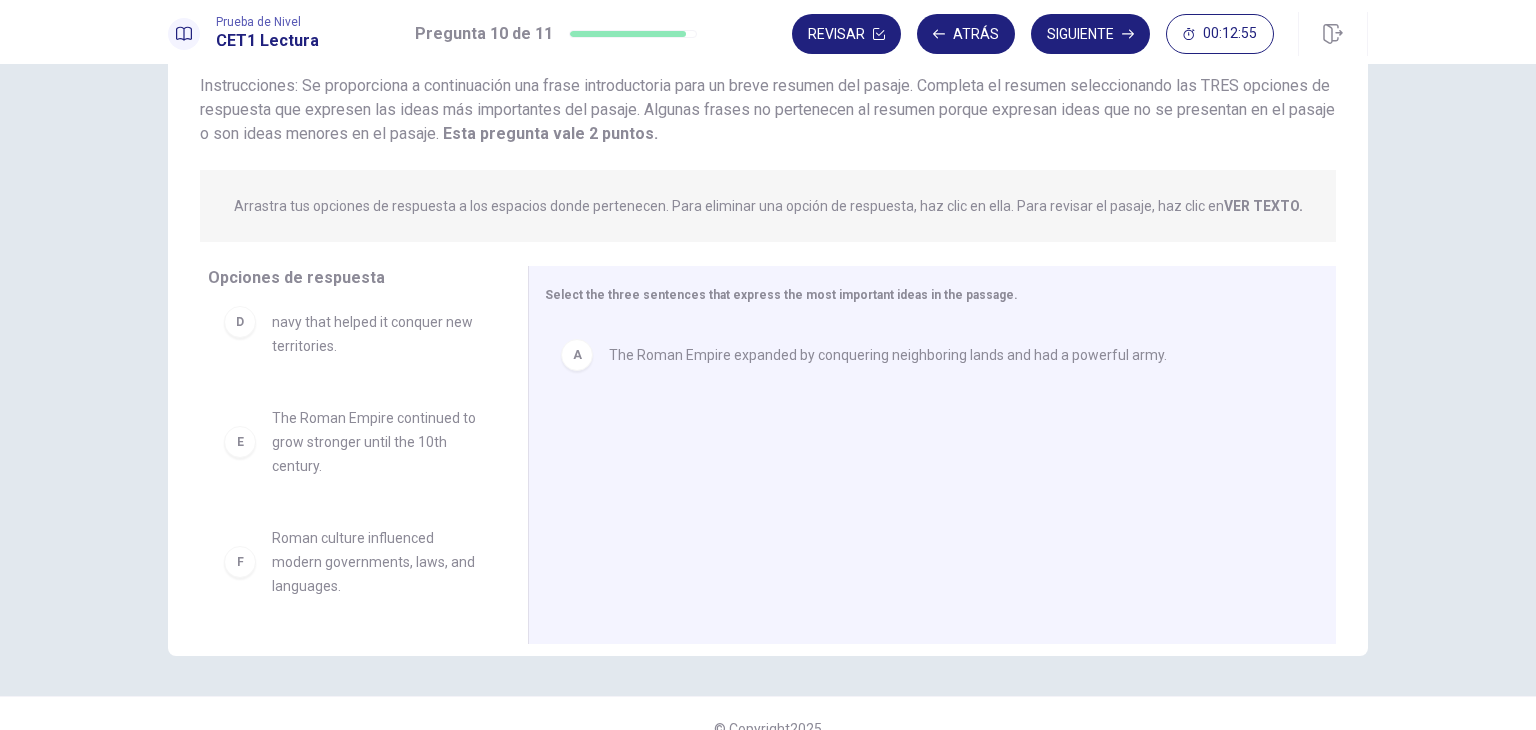 scroll, scrollTop: 0, scrollLeft: 0, axis: both 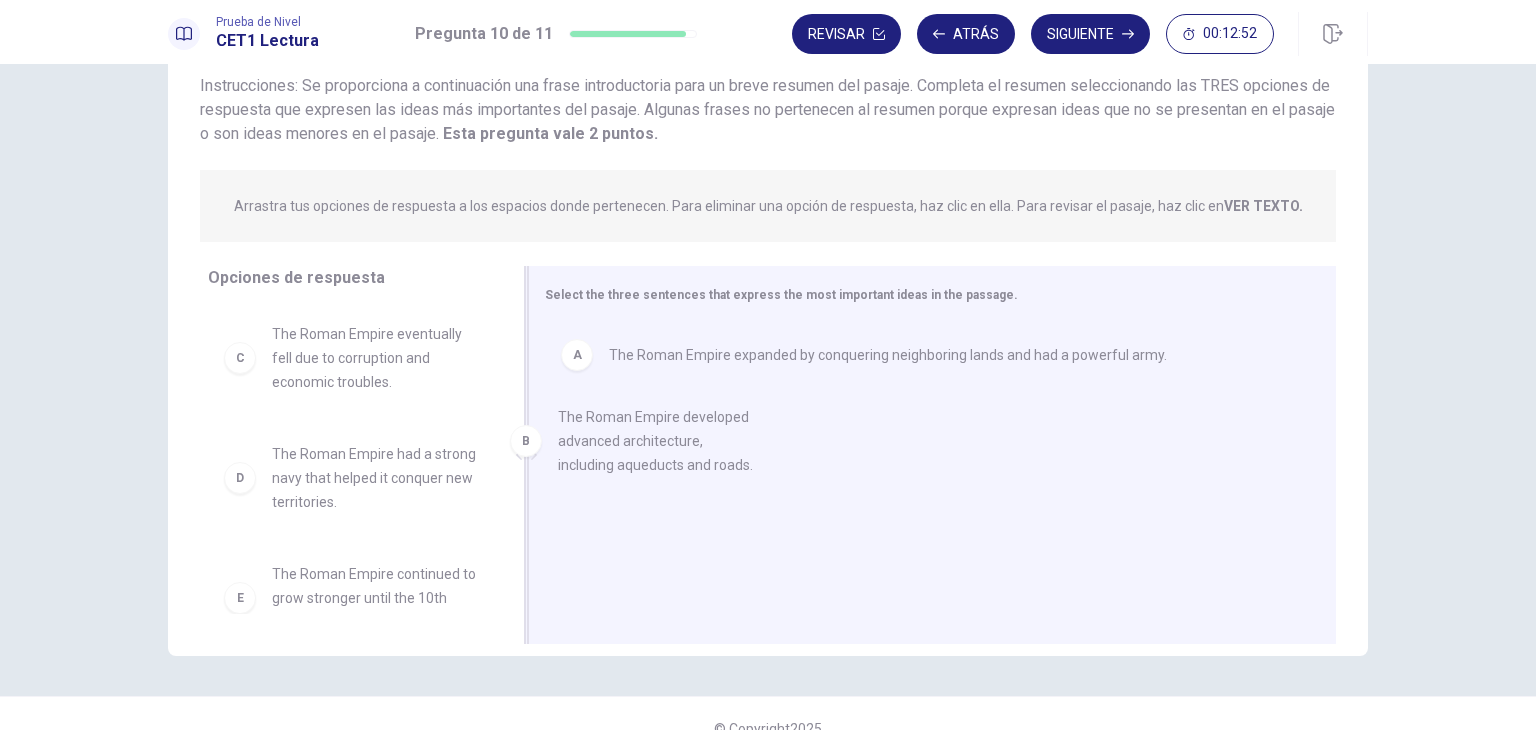 drag, startPoint x: 382, startPoint y: 369, endPoint x: 692, endPoint y: 461, distance: 323.3636 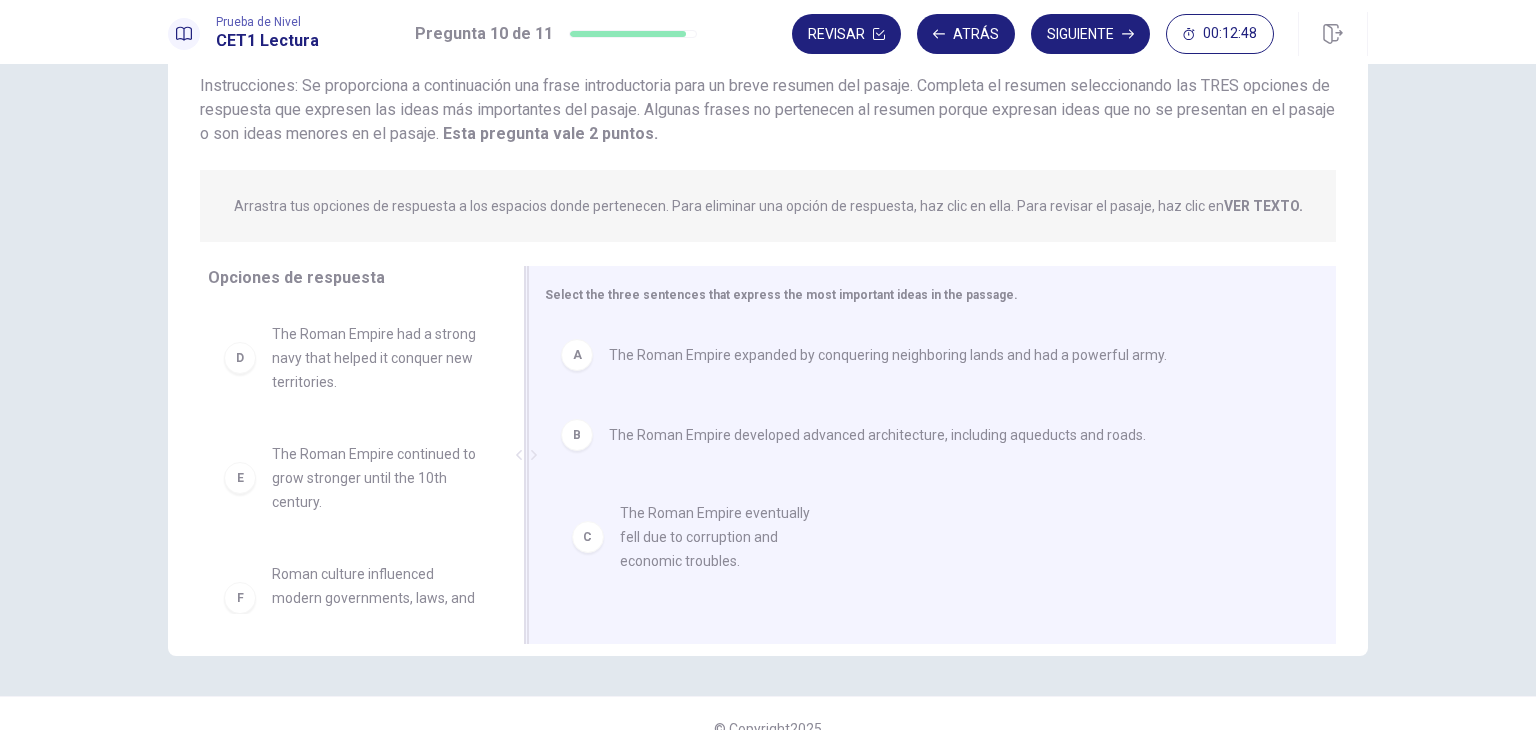 drag, startPoint x: 364, startPoint y: 353, endPoint x: 726, endPoint y: 541, distance: 407.90686 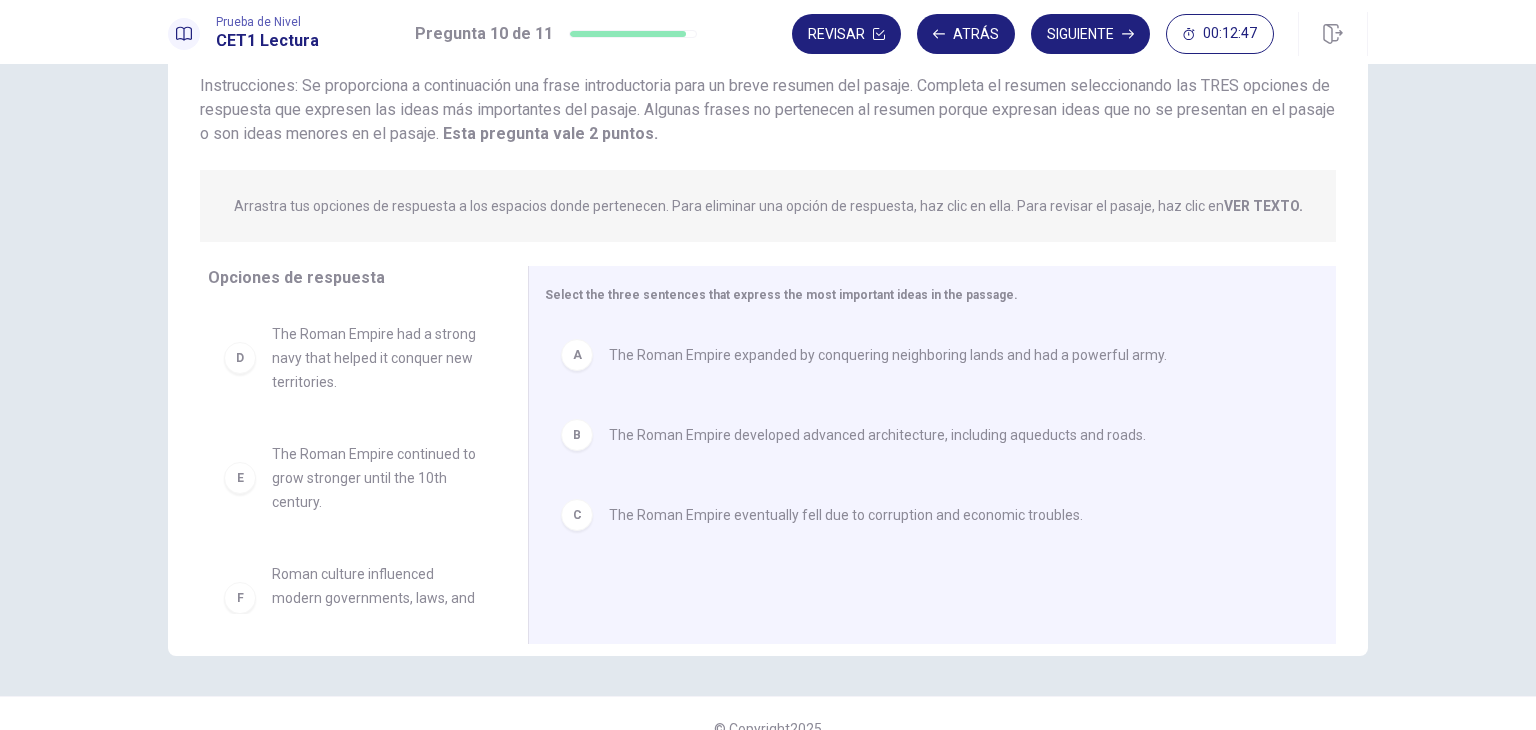 scroll, scrollTop: 36, scrollLeft: 0, axis: vertical 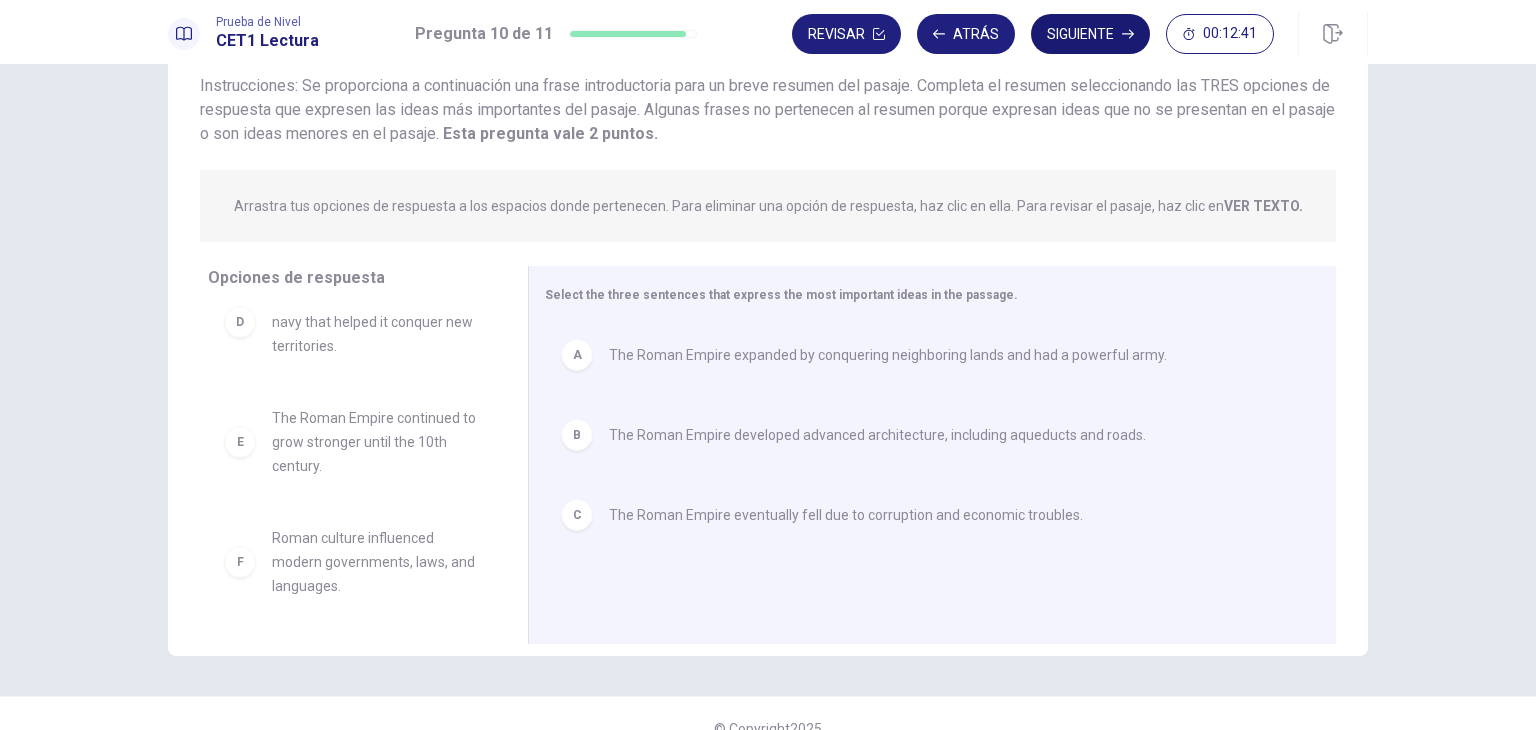 click on "Siguiente" at bounding box center (1090, 34) 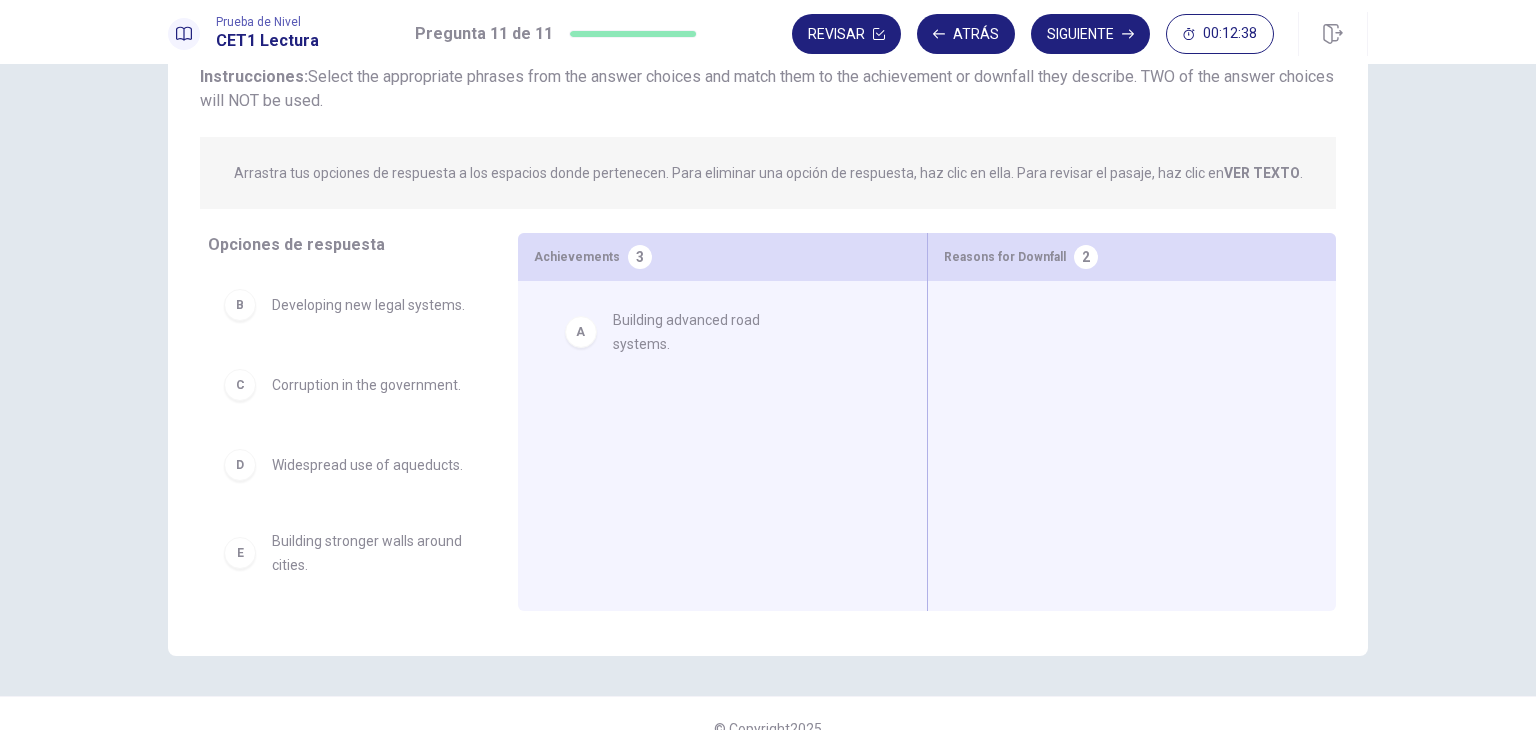 drag, startPoint x: 364, startPoint y: 305, endPoint x: 754, endPoint y: 334, distance: 391.07672 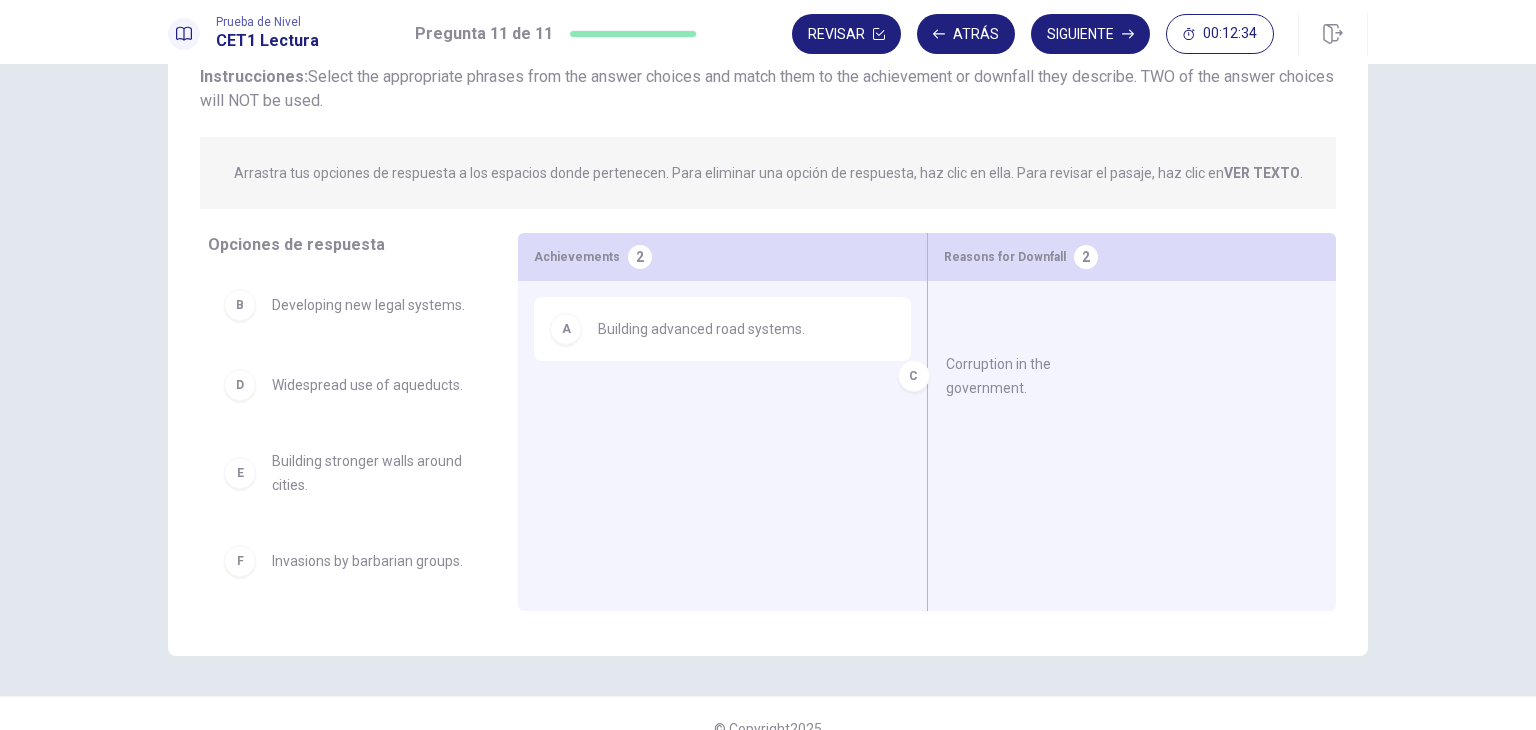drag, startPoint x: 420, startPoint y: 420, endPoint x: 1112, endPoint y: 386, distance: 692.8348 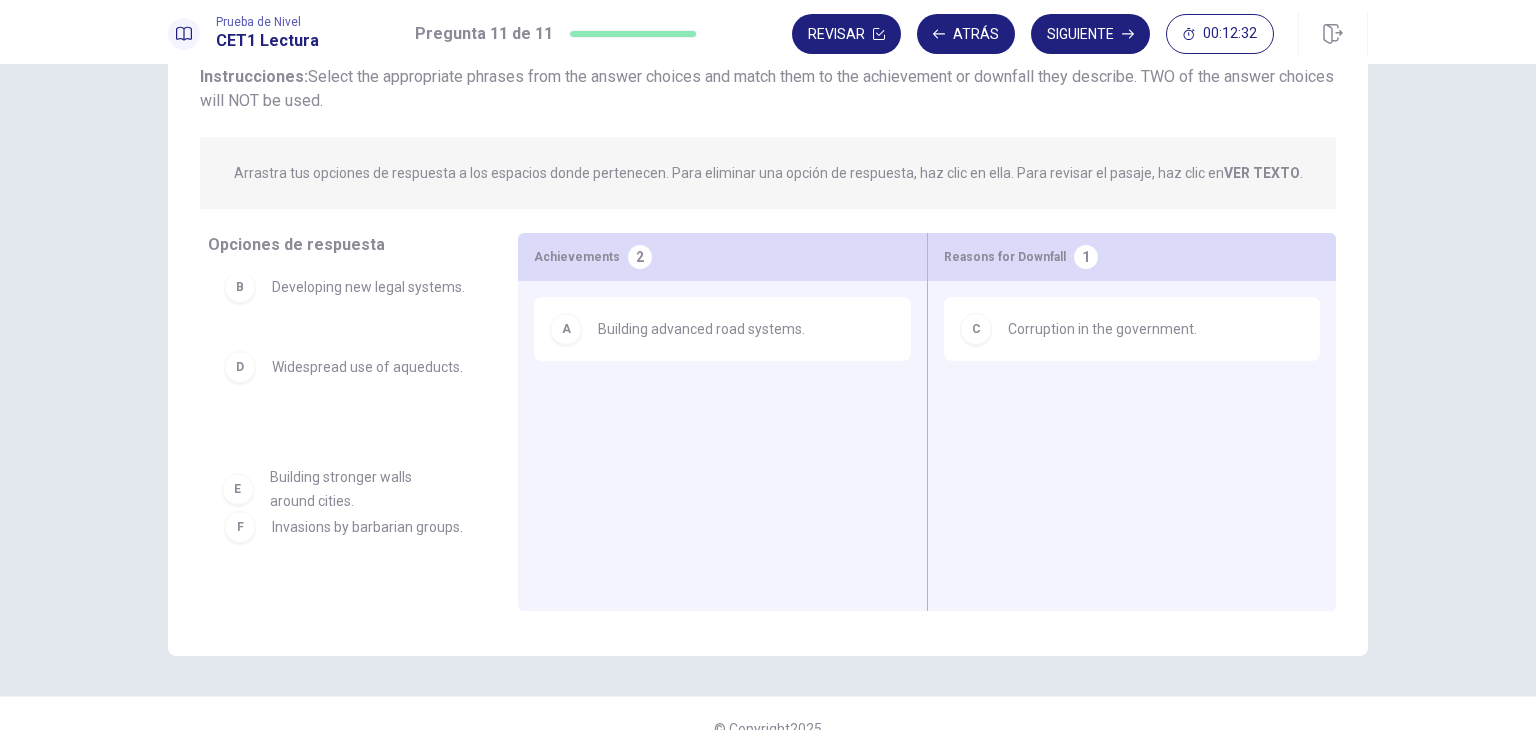 scroll, scrollTop: 20, scrollLeft: 0, axis: vertical 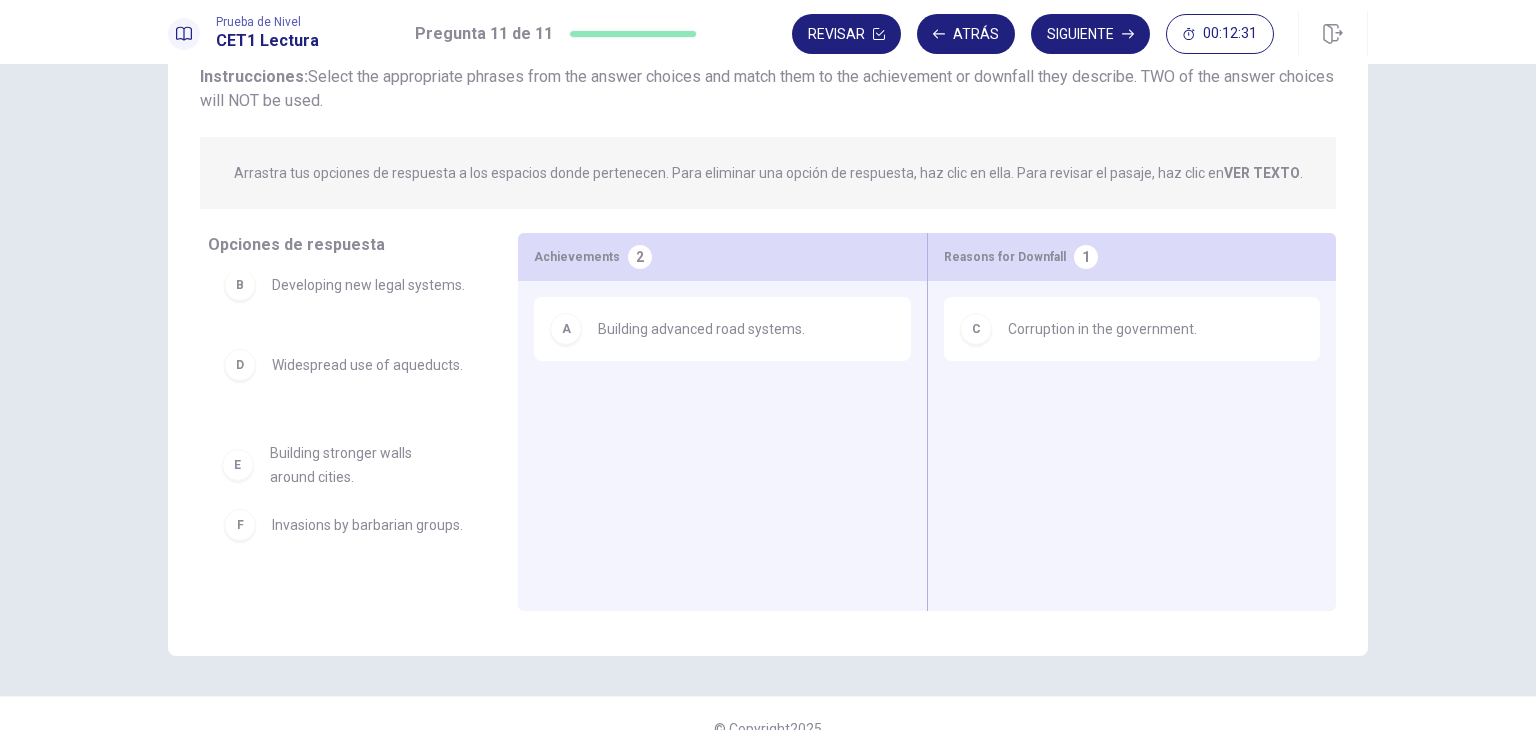 drag, startPoint x: 325, startPoint y: 508, endPoint x: 329, endPoint y: 472, distance: 36.221542 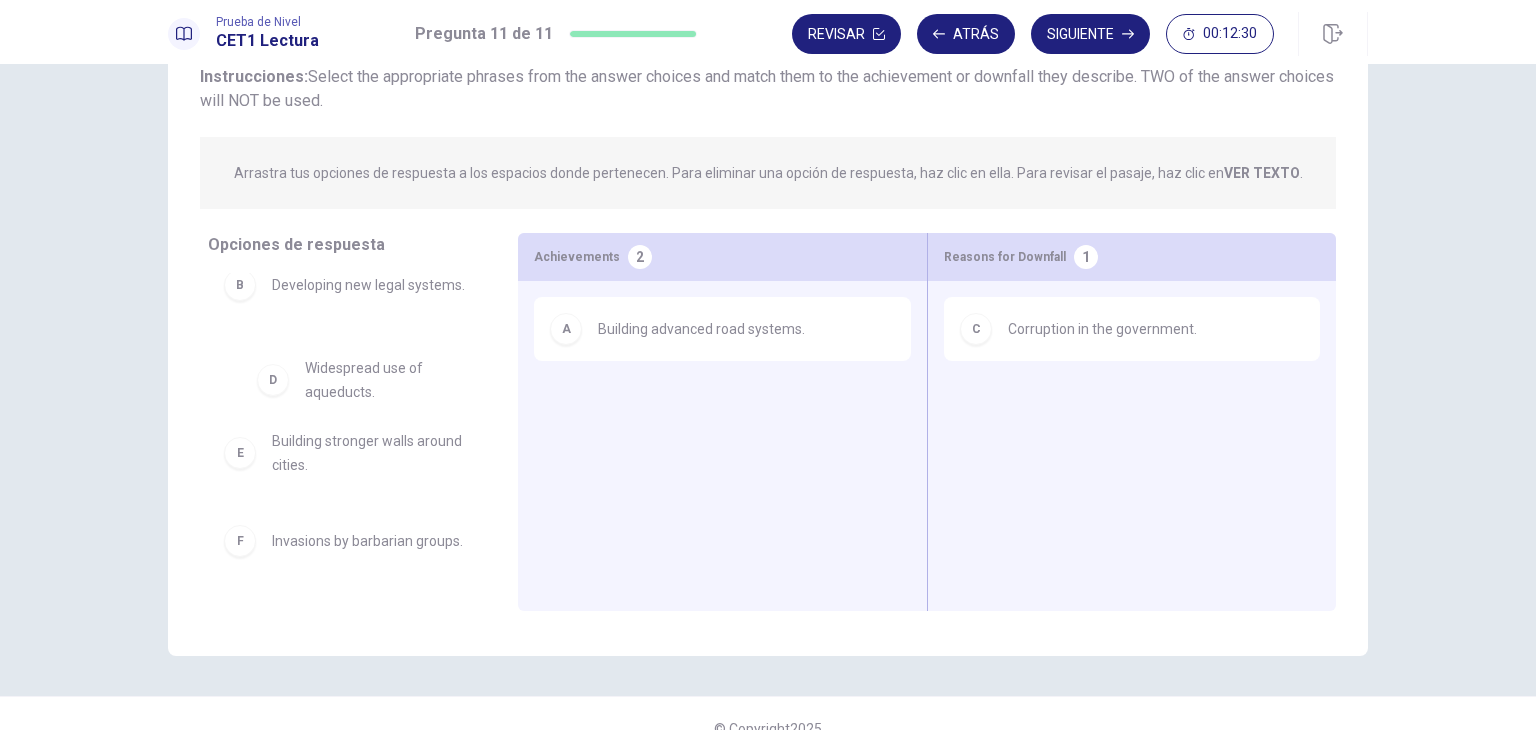 drag, startPoint x: 330, startPoint y: 390, endPoint x: 373, endPoint y: 381, distance: 43.931767 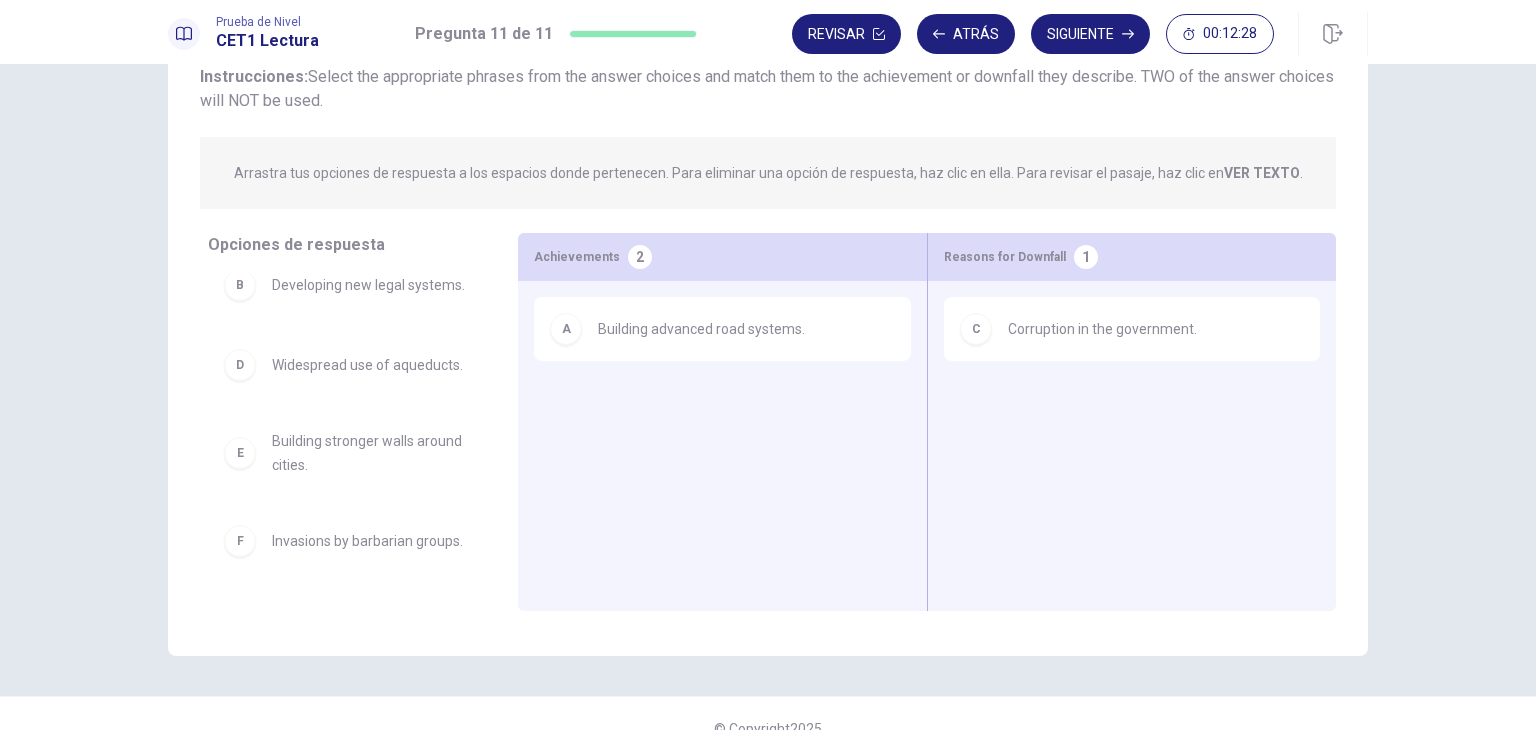 drag, startPoint x: 357, startPoint y: 582, endPoint x: 353, endPoint y: 572, distance: 10.770329 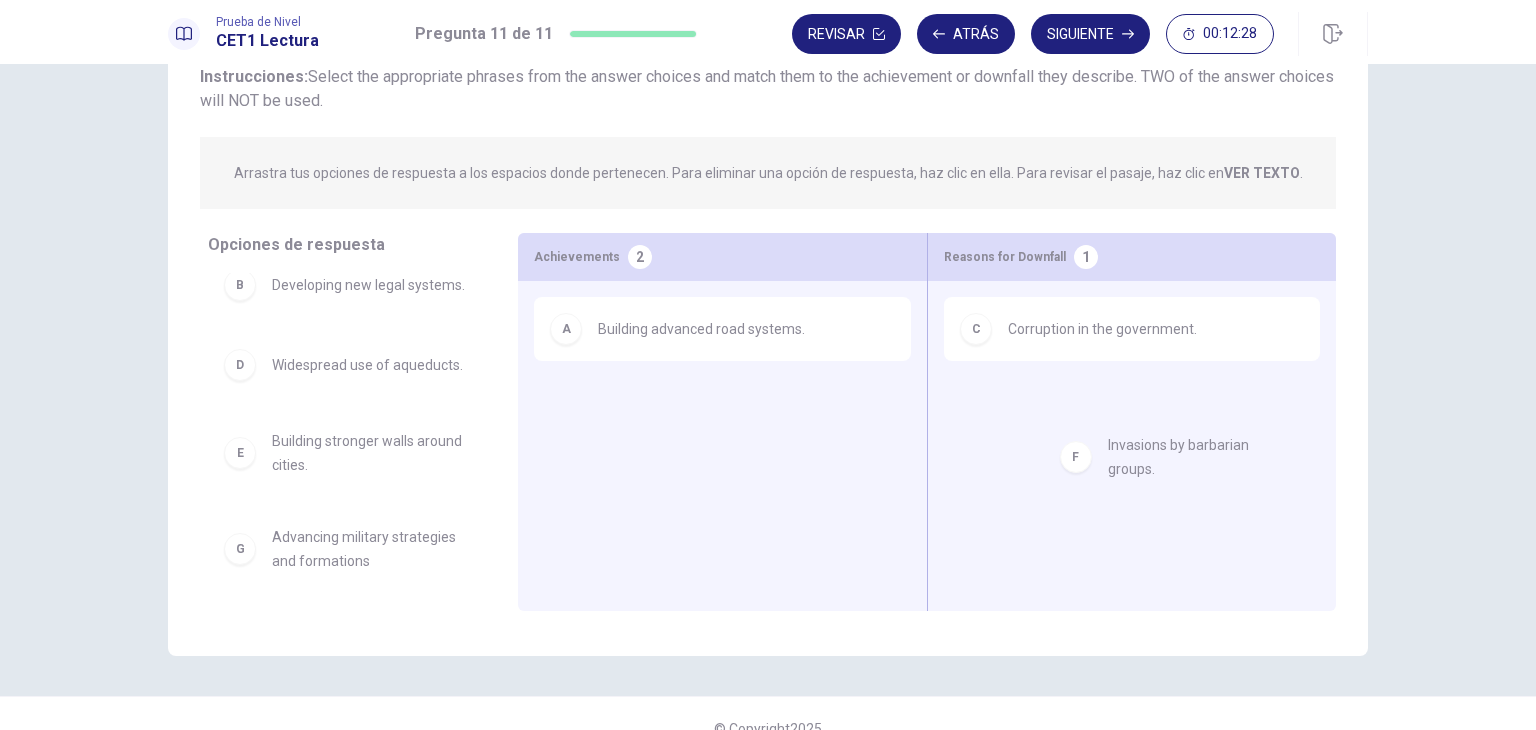 scroll, scrollTop: 21, scrollLeft: 0, axis: vertical 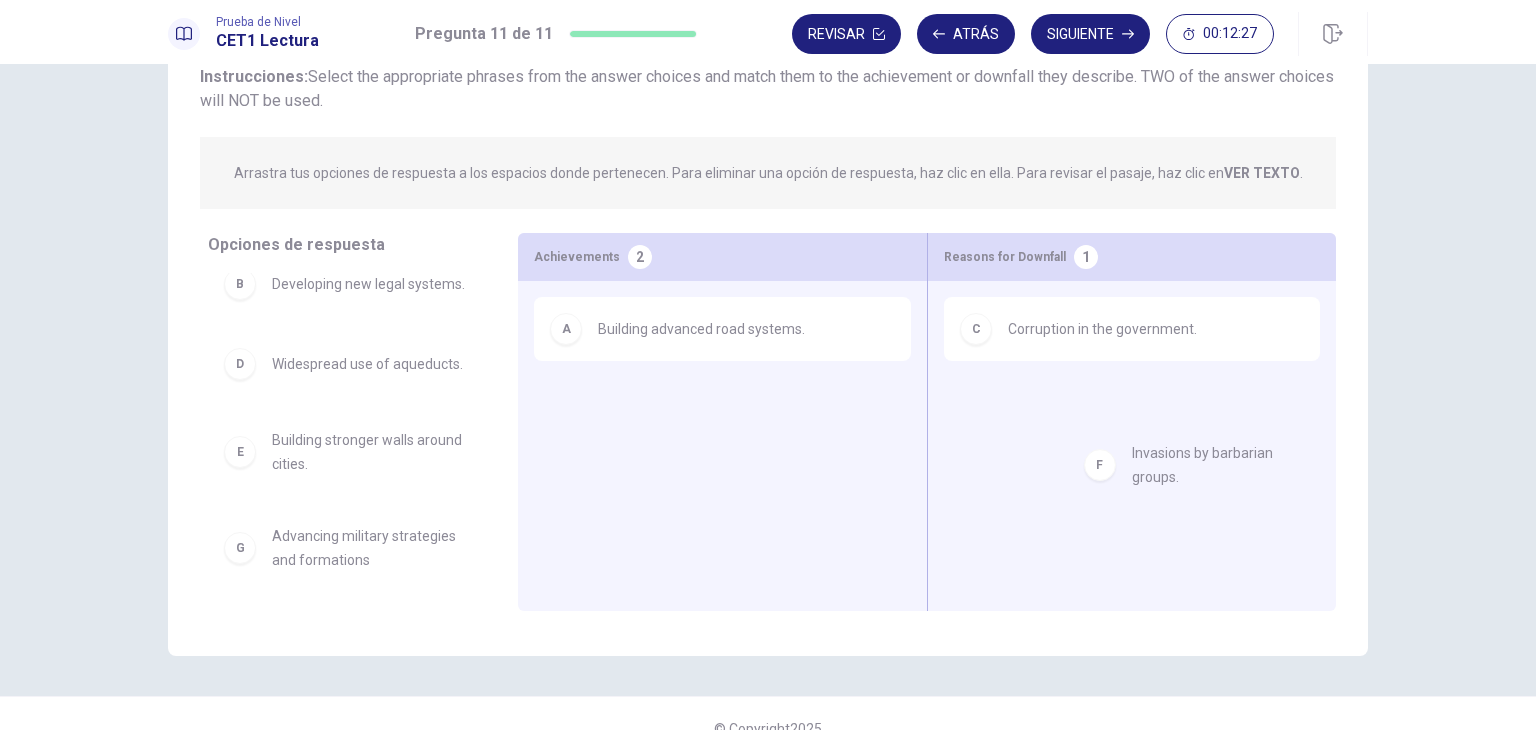 drag, startPoint x: 353, startPoint y: 572, endPoint x: 1224, endPoint y: 453, distance: 879.09155 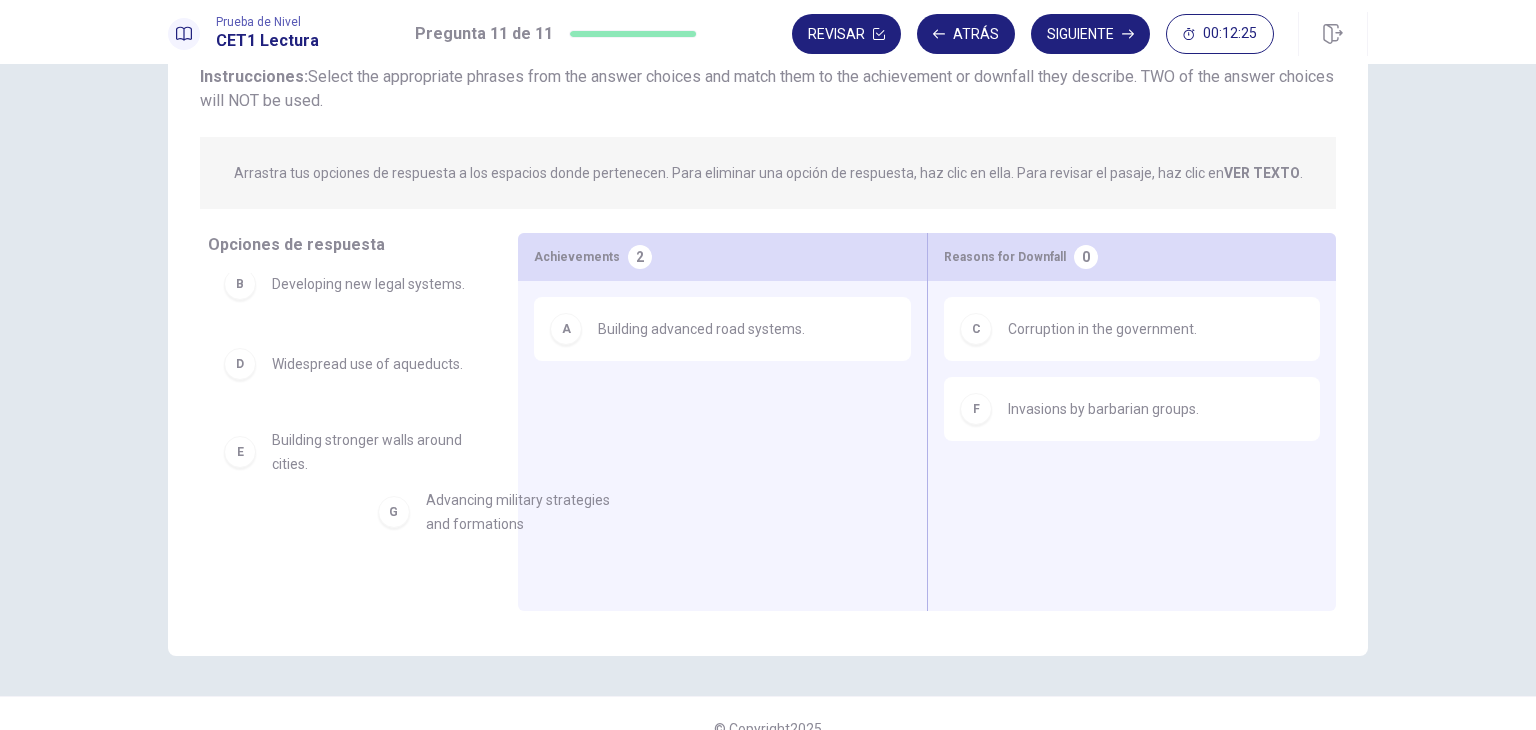 scroll, scrollTop: 26, scrollLeft: 0, axis: vertical 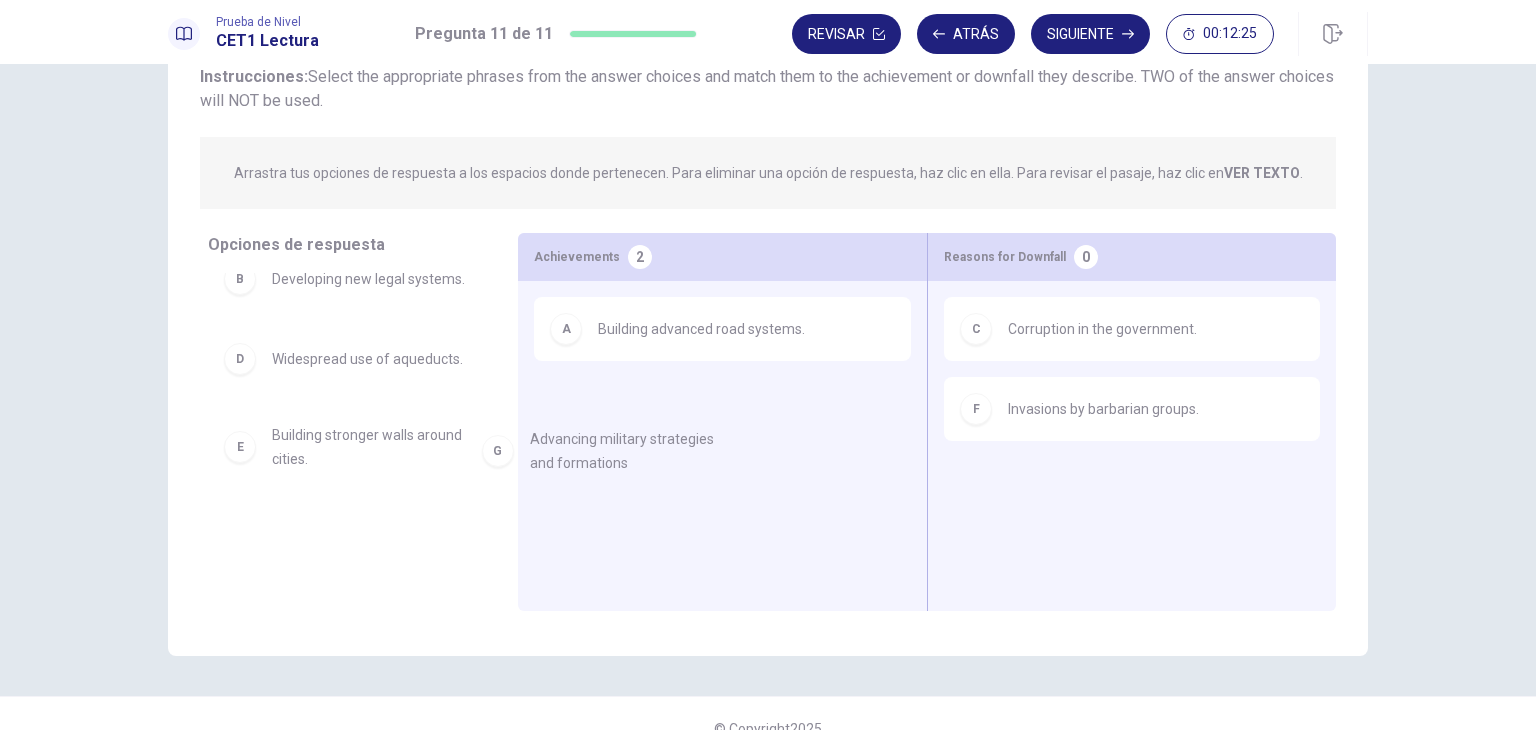 drag, startPoint x: 339, startPoint y: 567, endPoint x: 622, endPoint y: 432, distance: 313.55063 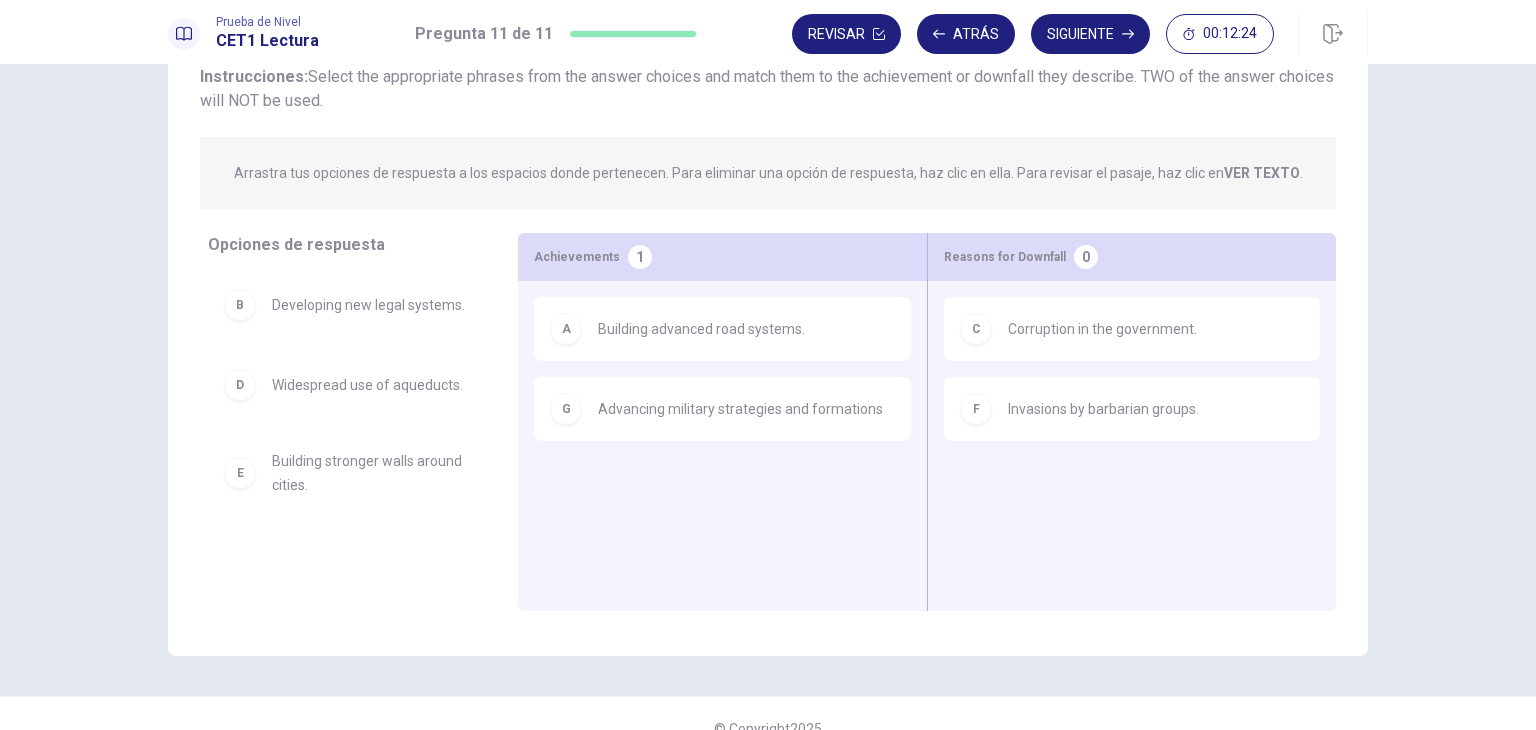 scroll, scrollTop: 0, scrollLeft: 0, axis: both 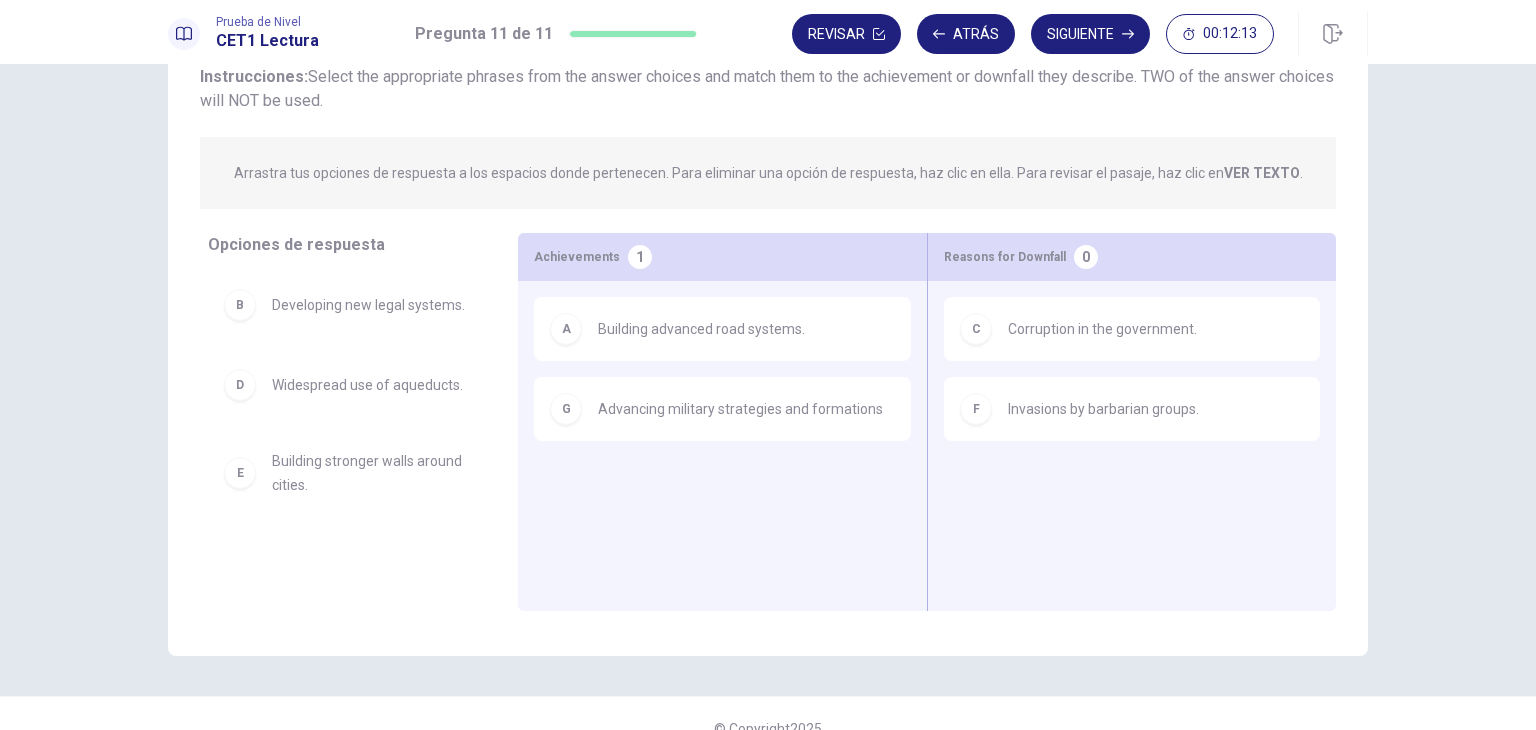 click on "VER TEXTO" at bounding box center [1262, 173] 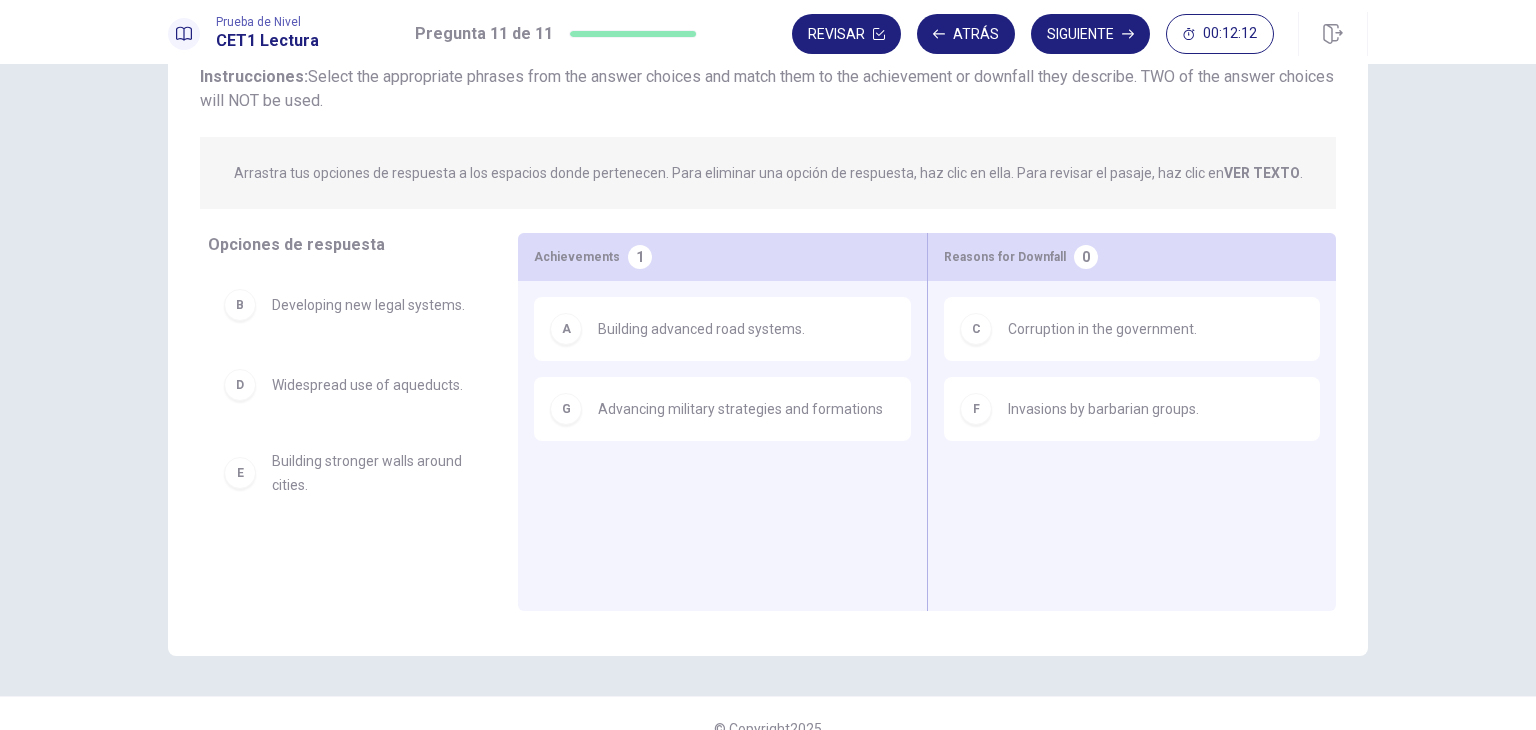 click on "VER TEXTO" at bounding box center [1262, 173] 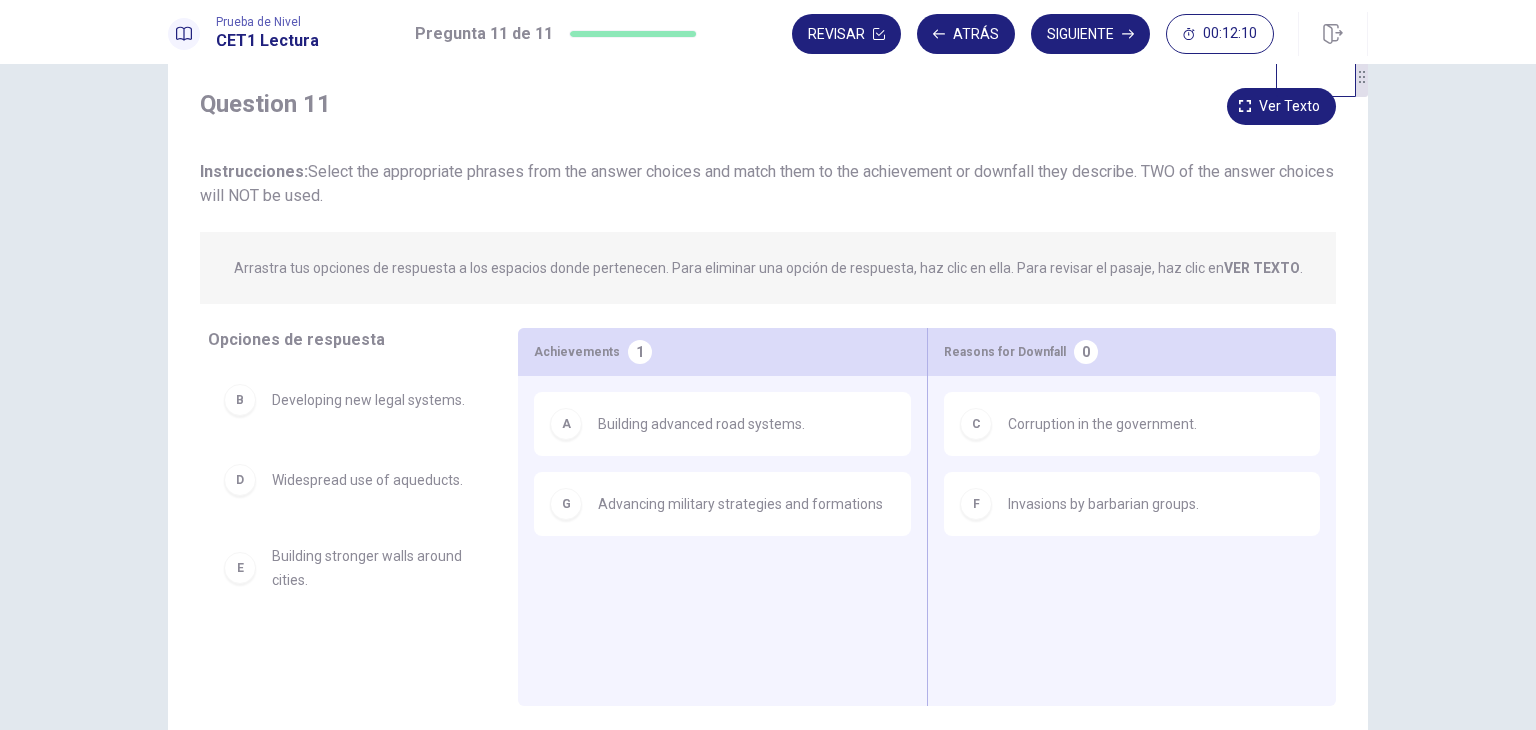 scroll, scrollTop: 35, scrollLeft: 0, axis: vertical 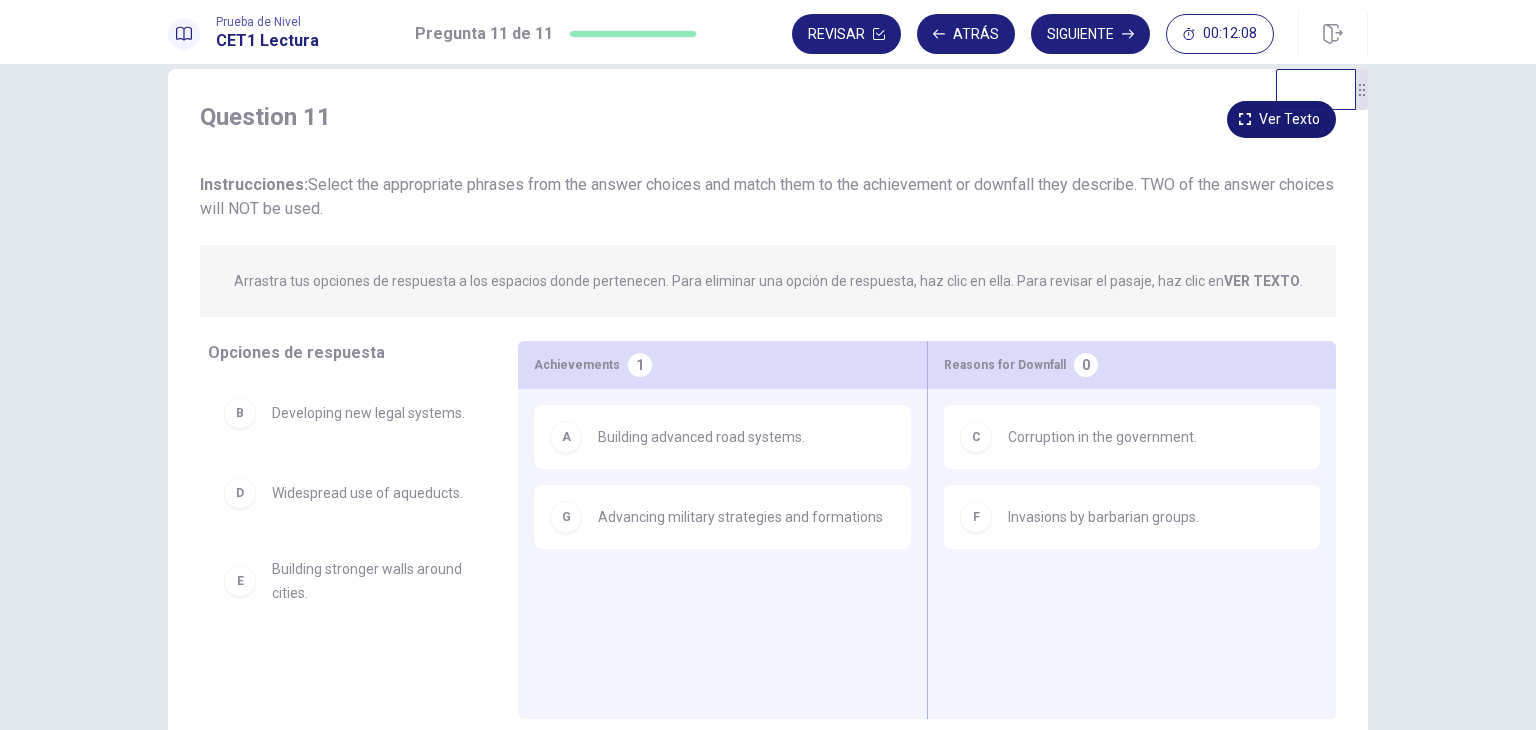 click 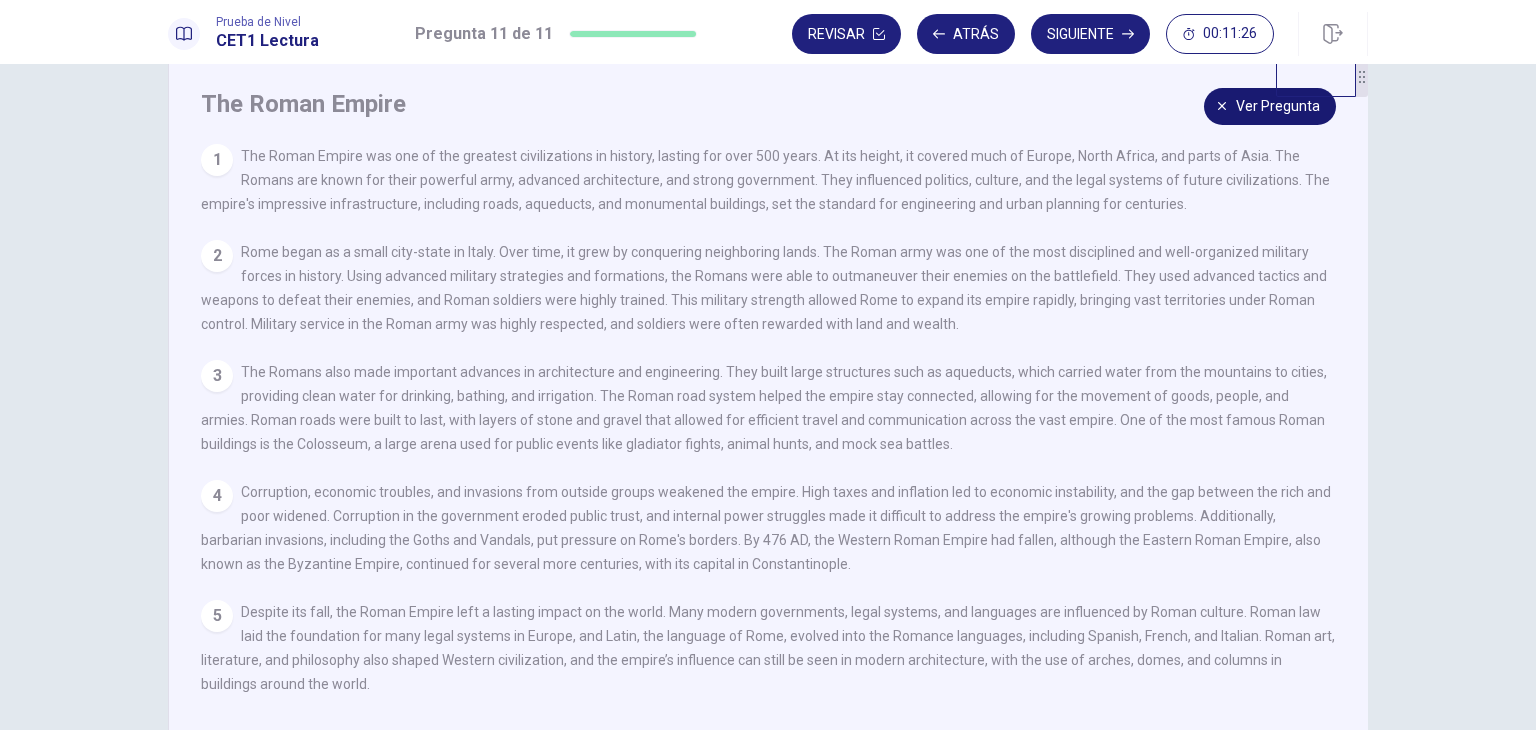 scroll, scrollTop: 43, scrollLeft: 0, axis: vertical 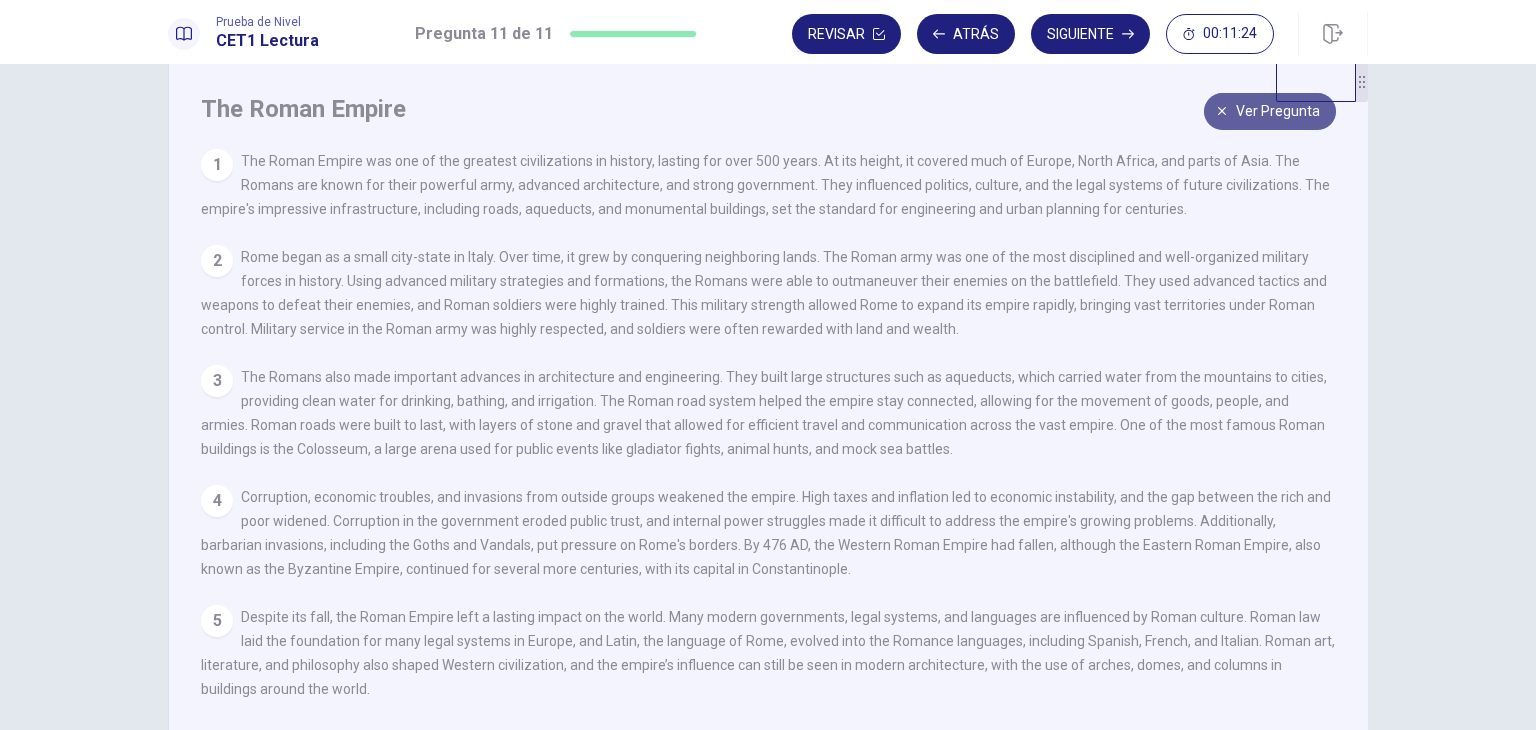 click 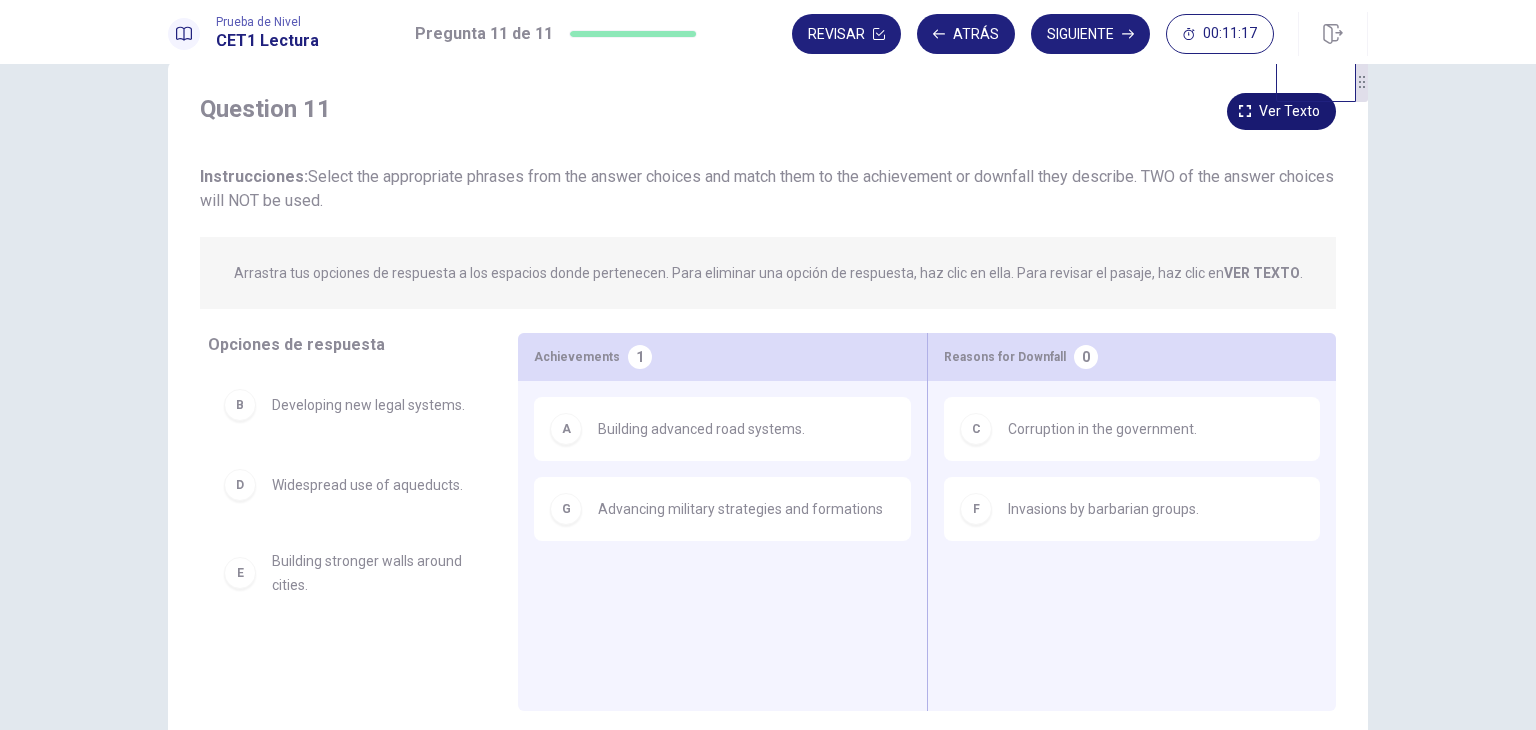 click on "Ver texto" at bounding box center (1281, 111) 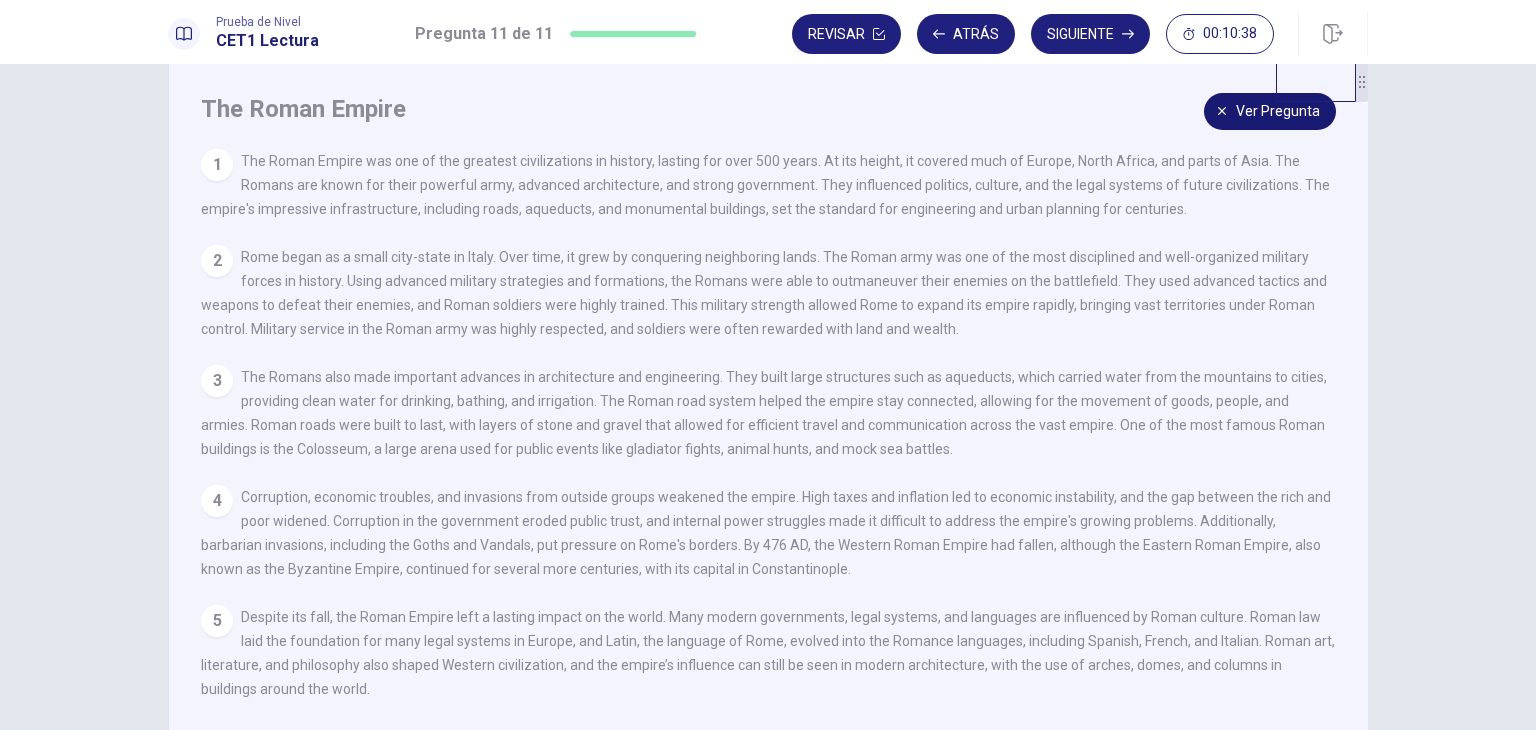 click on "Ver pregunta" at bounding box center (1270, 111) 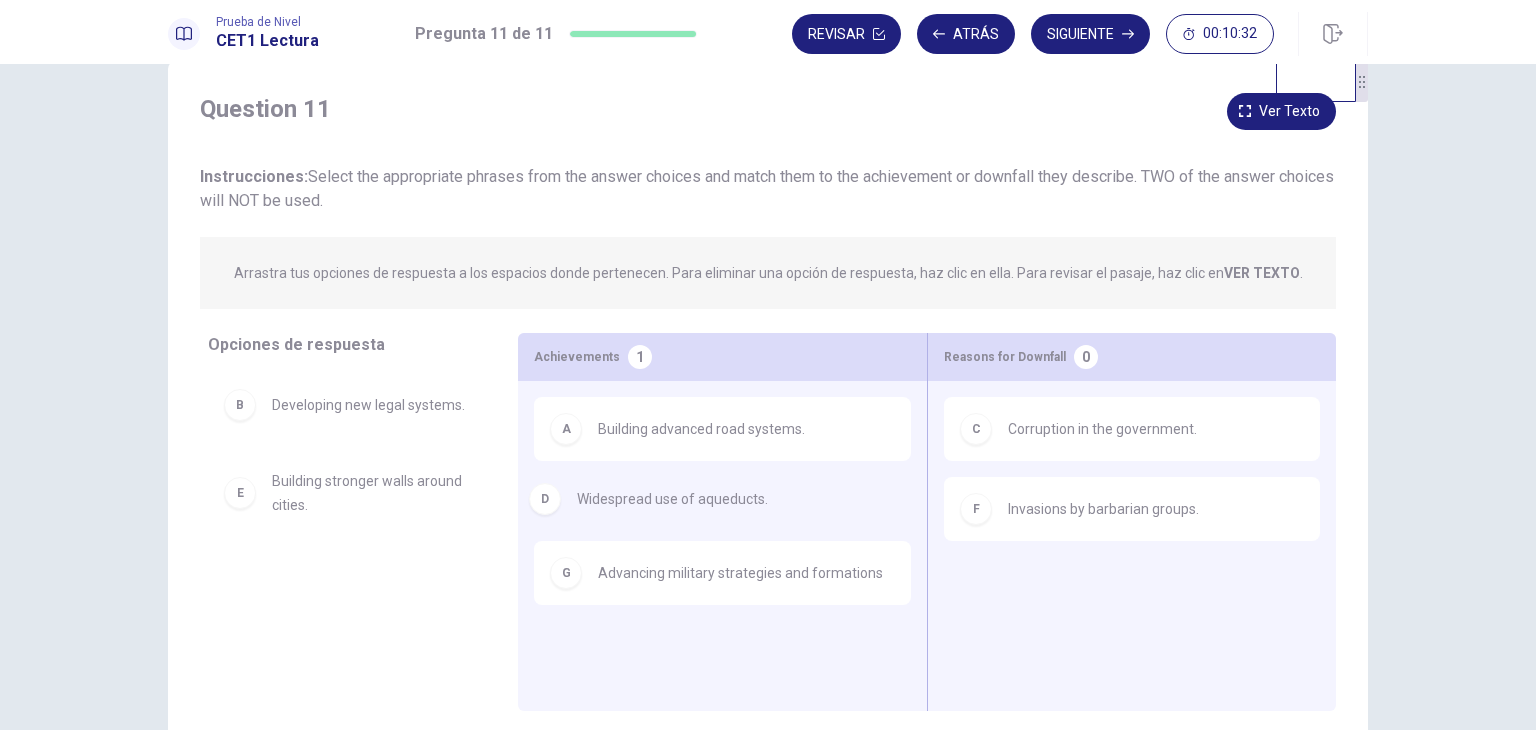 drag, startPoint x: 434, startPoint y: 494, endPoint x: 752, endPoint y: 513, distance: 318.5671 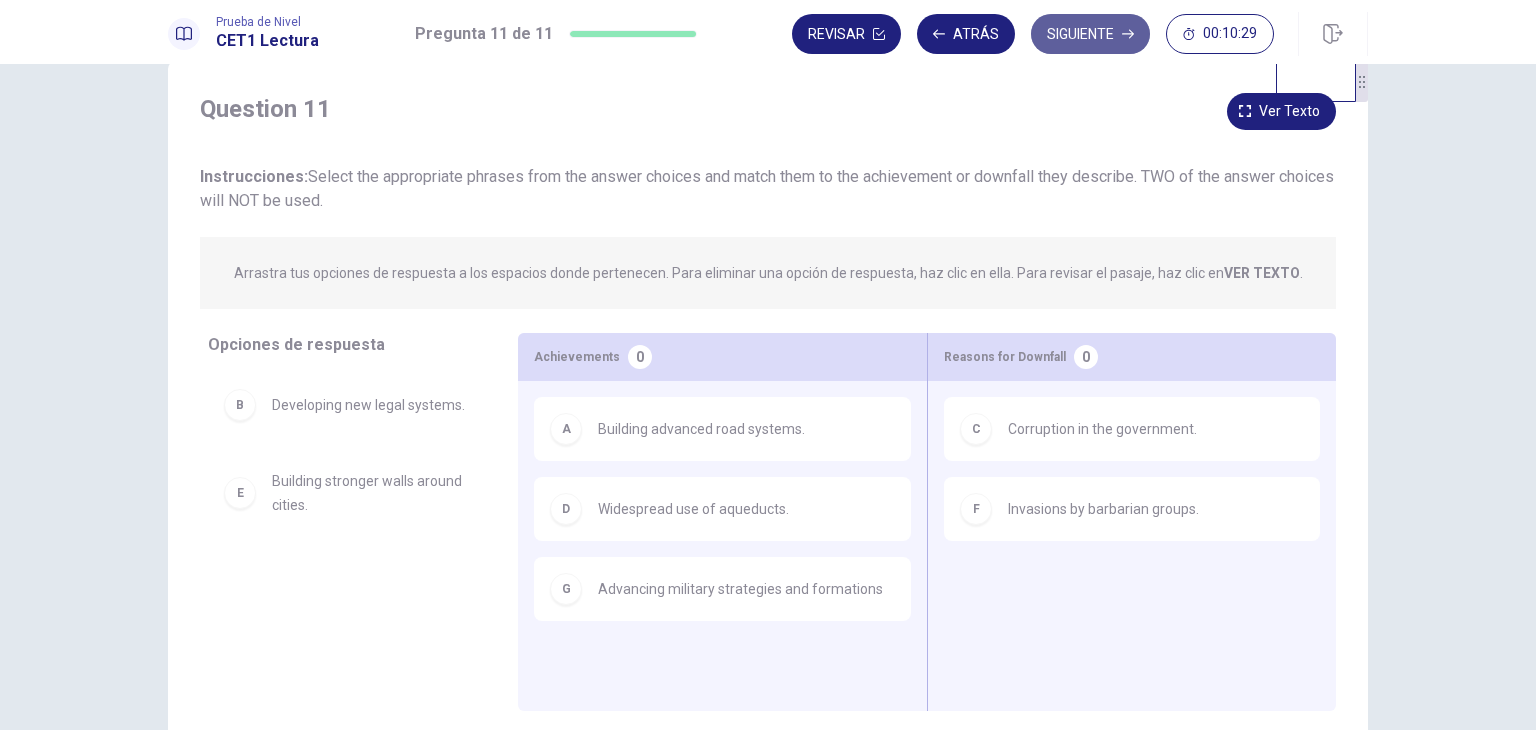 click on "Siguiente" at bounding box center [1090, 34] 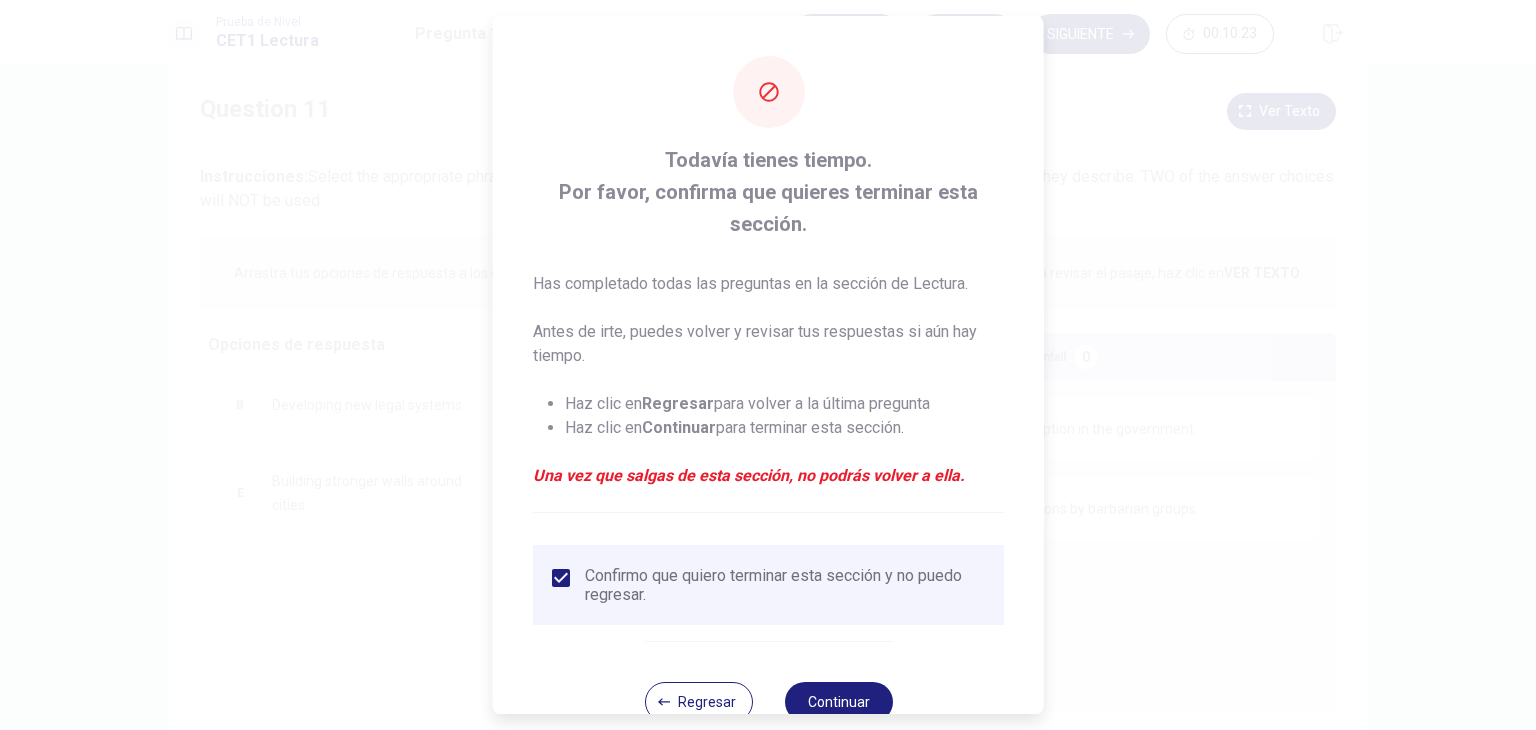 scroll, scrollTop: 48, scrollLeft: 0, axis: vertical 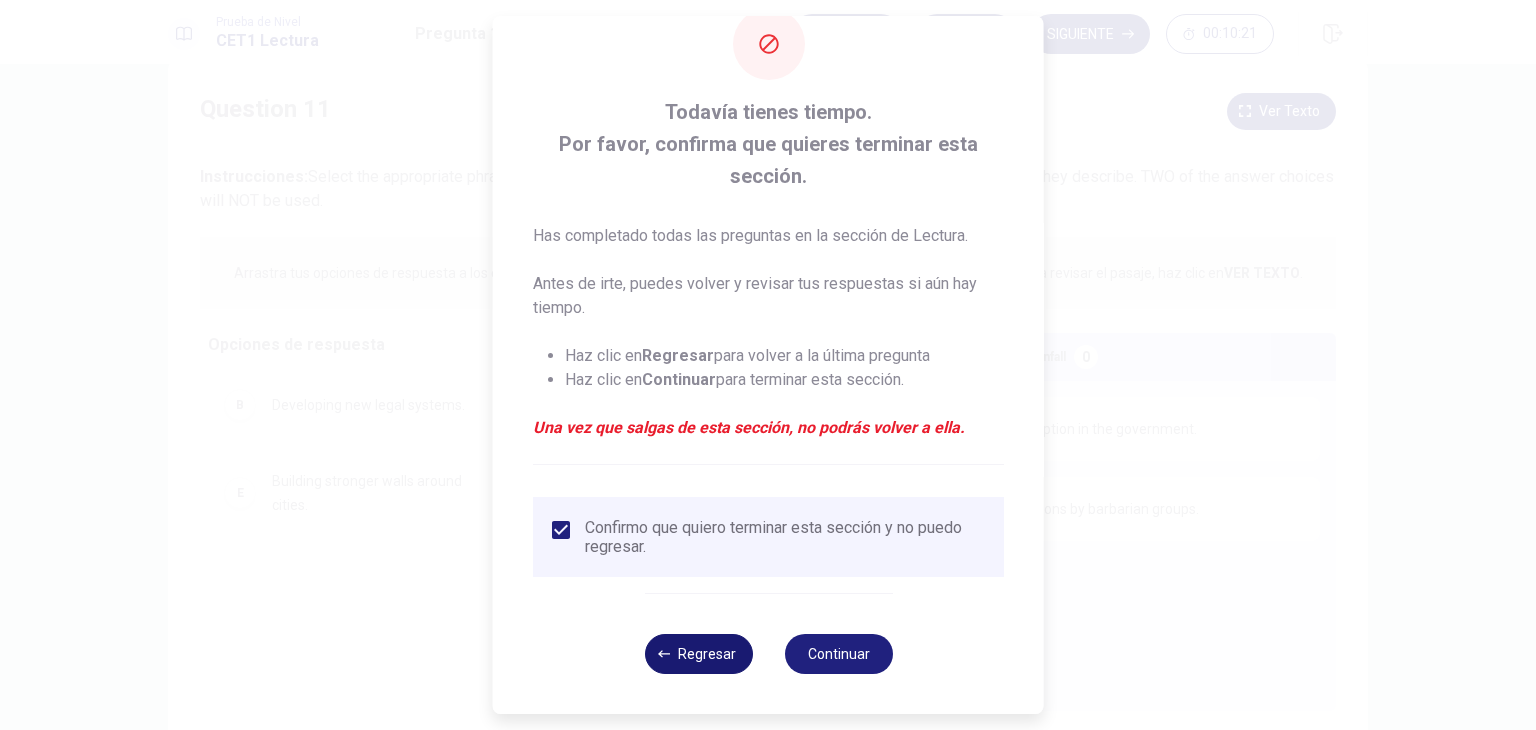 click on "Regresar" at bounding box center (698, 654) 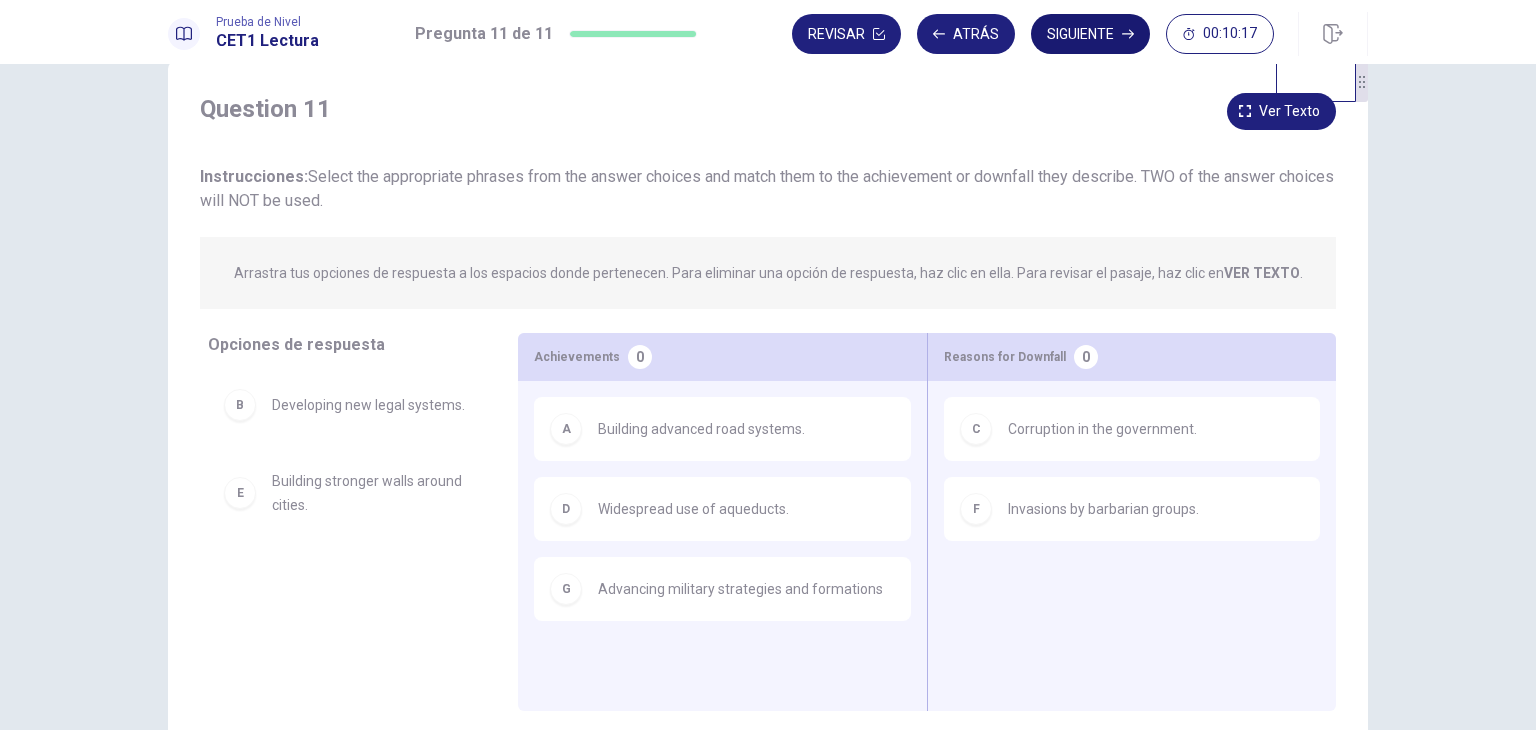 click on "Siguiente" at bounding box center (1090, 34) 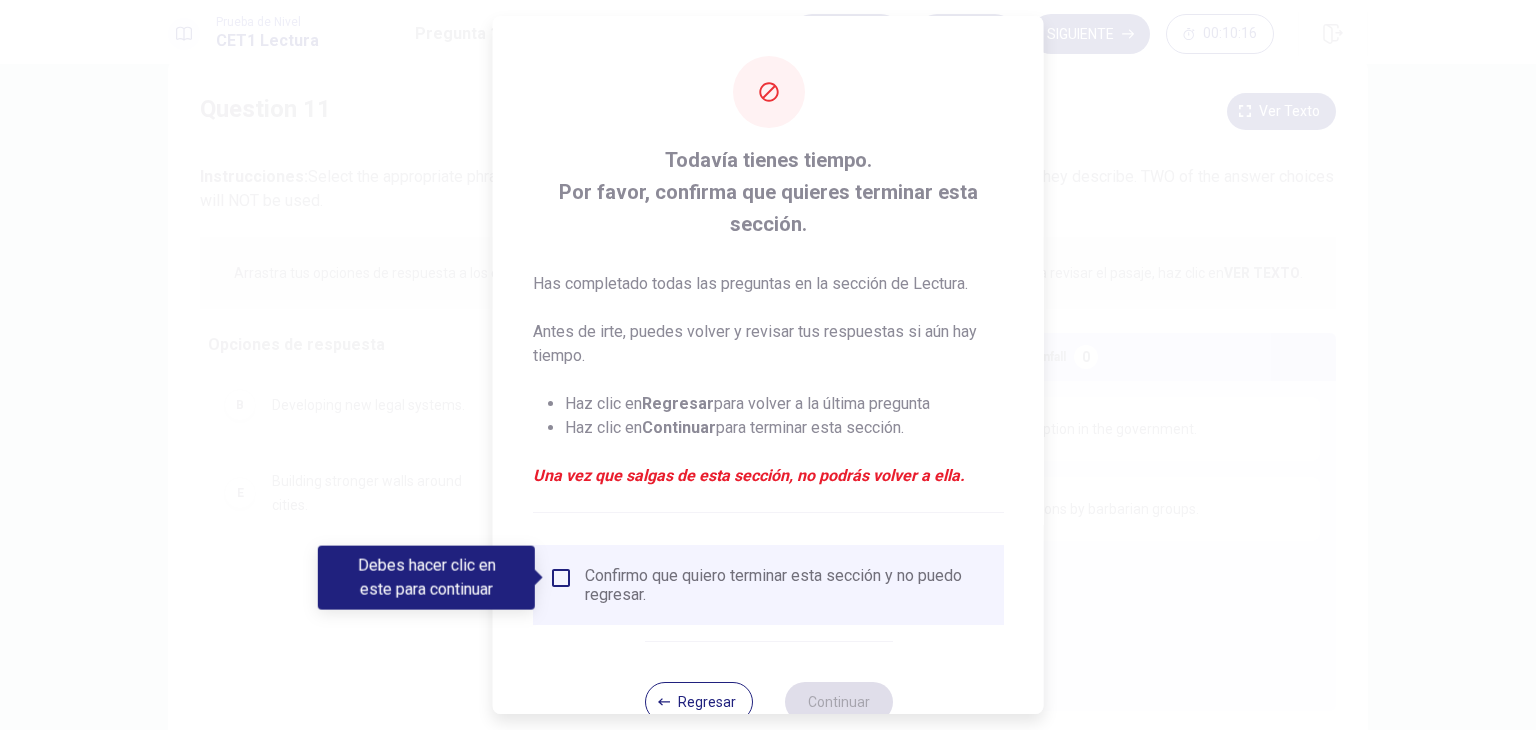click on "Confirmo que quiero terminar esta sección y no puedo regresar." at bounding box center [786, 585] 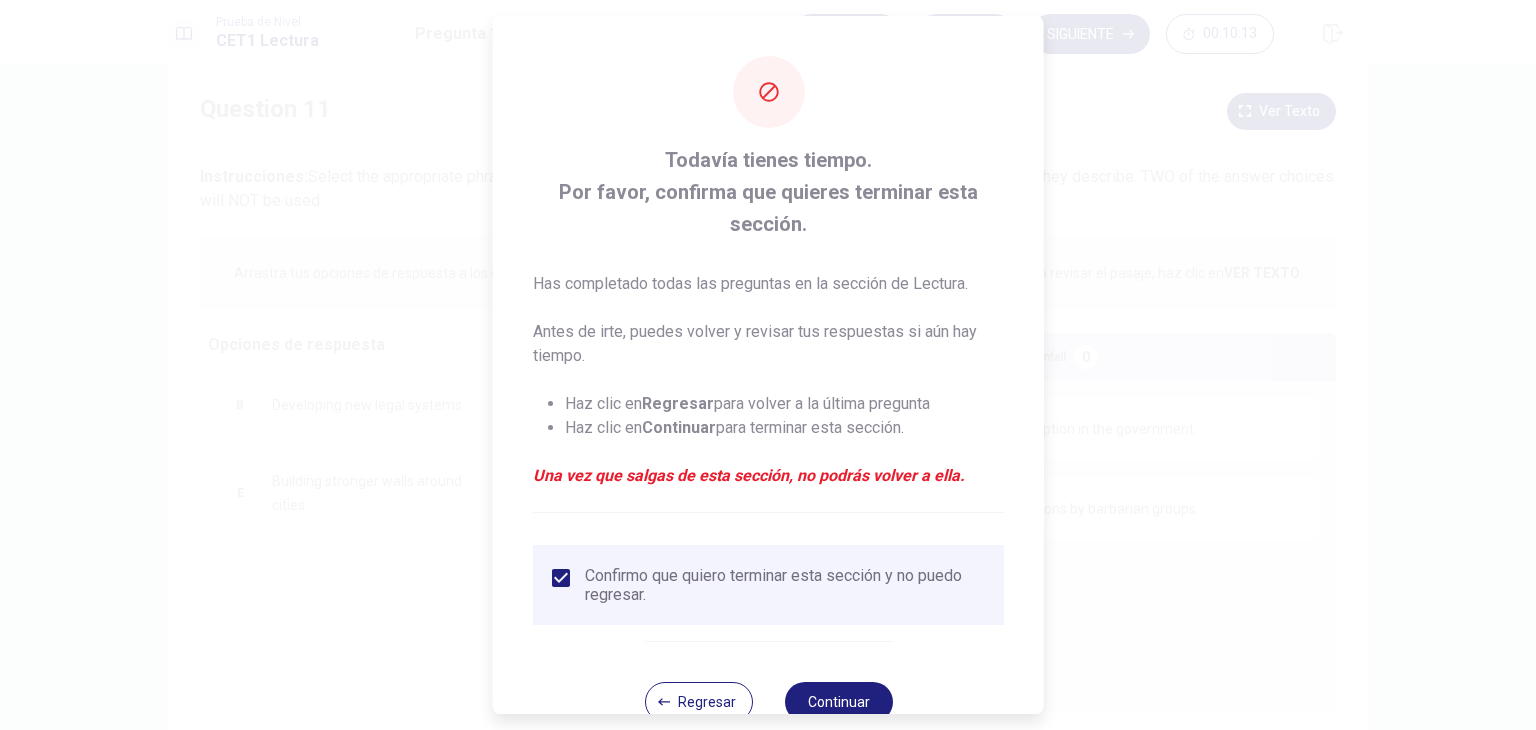 scroll, scrollTop: 48, scrollLeft: 0, axis: vertical 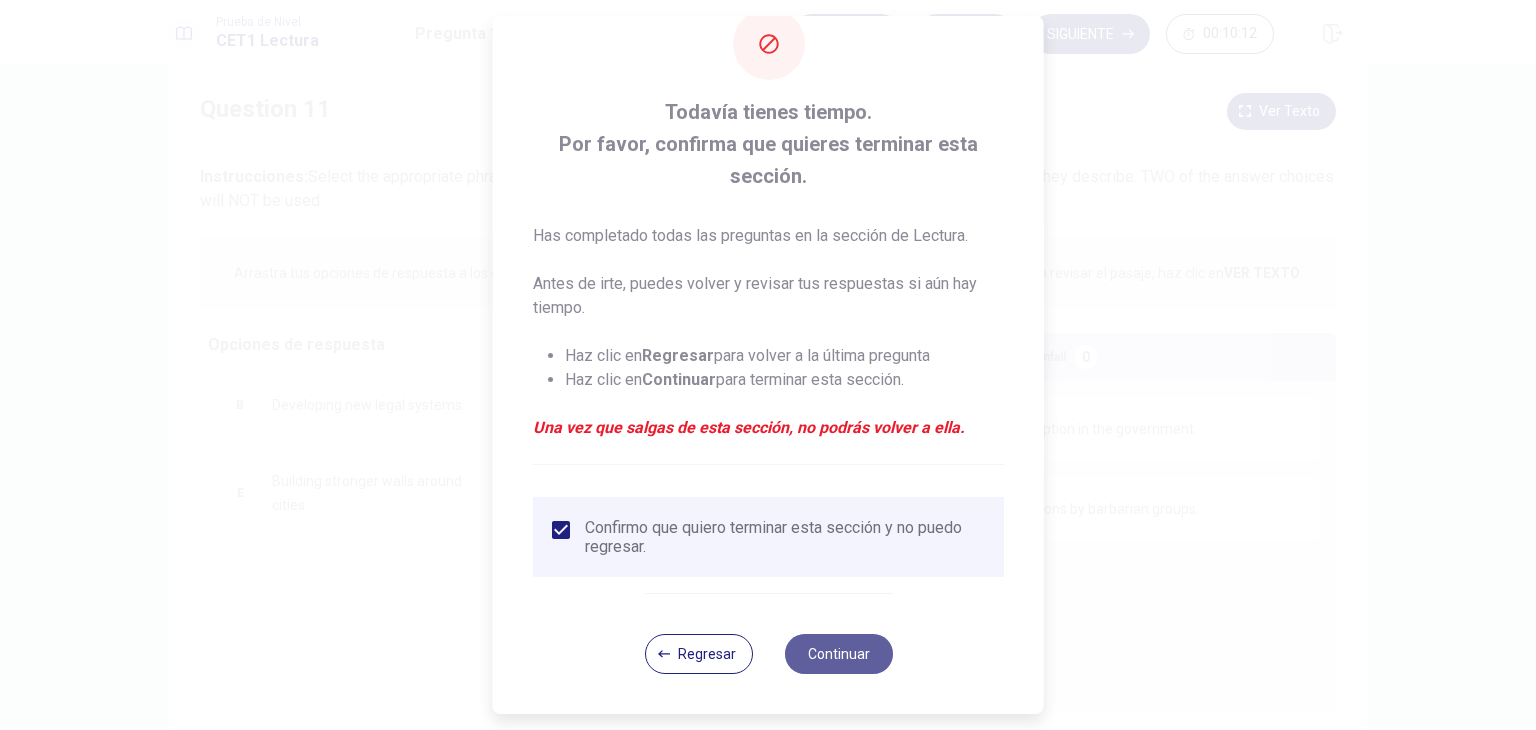 click on "Continuar" at bounding box center [838, 654] 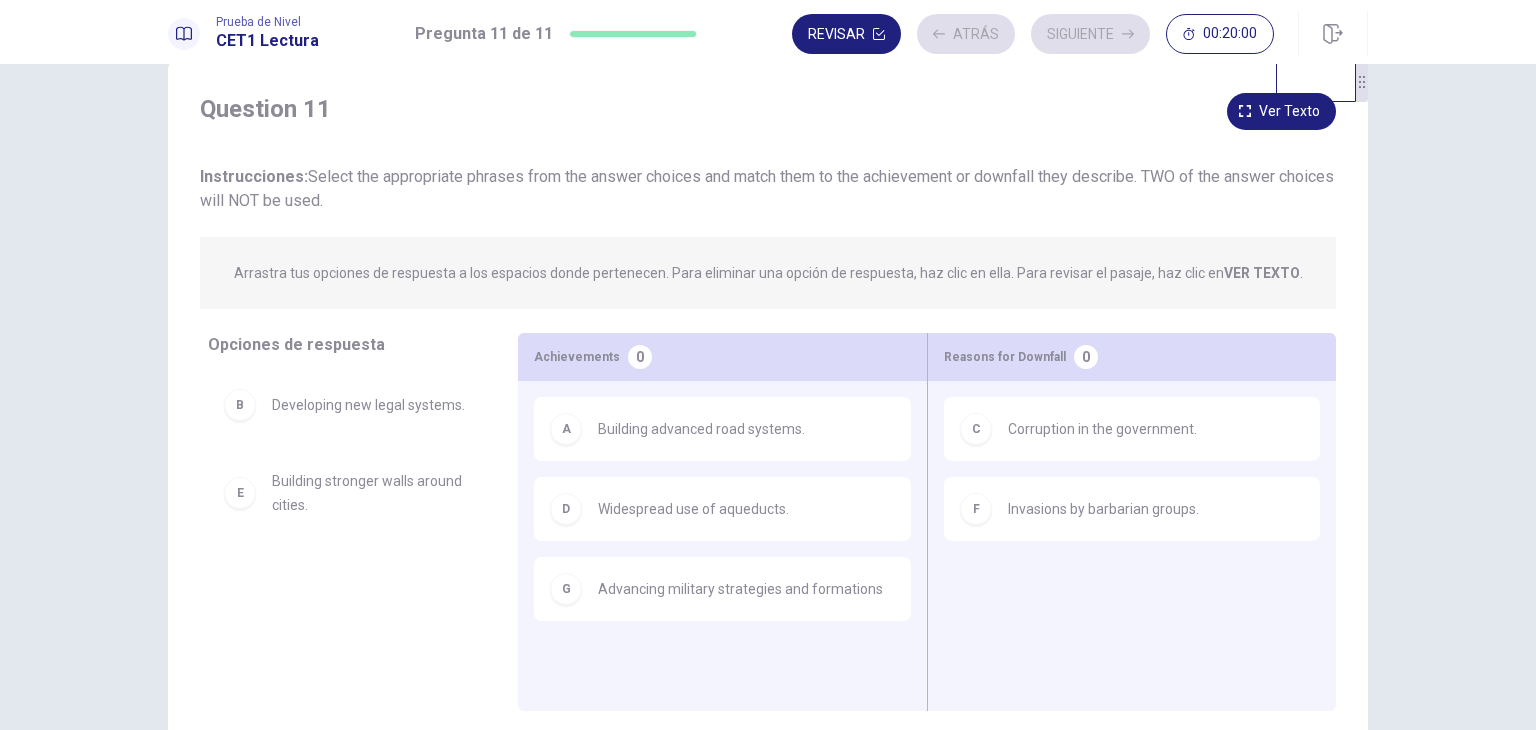 scroll, scrollTop: 0, scrollLeft: 0, axis: both 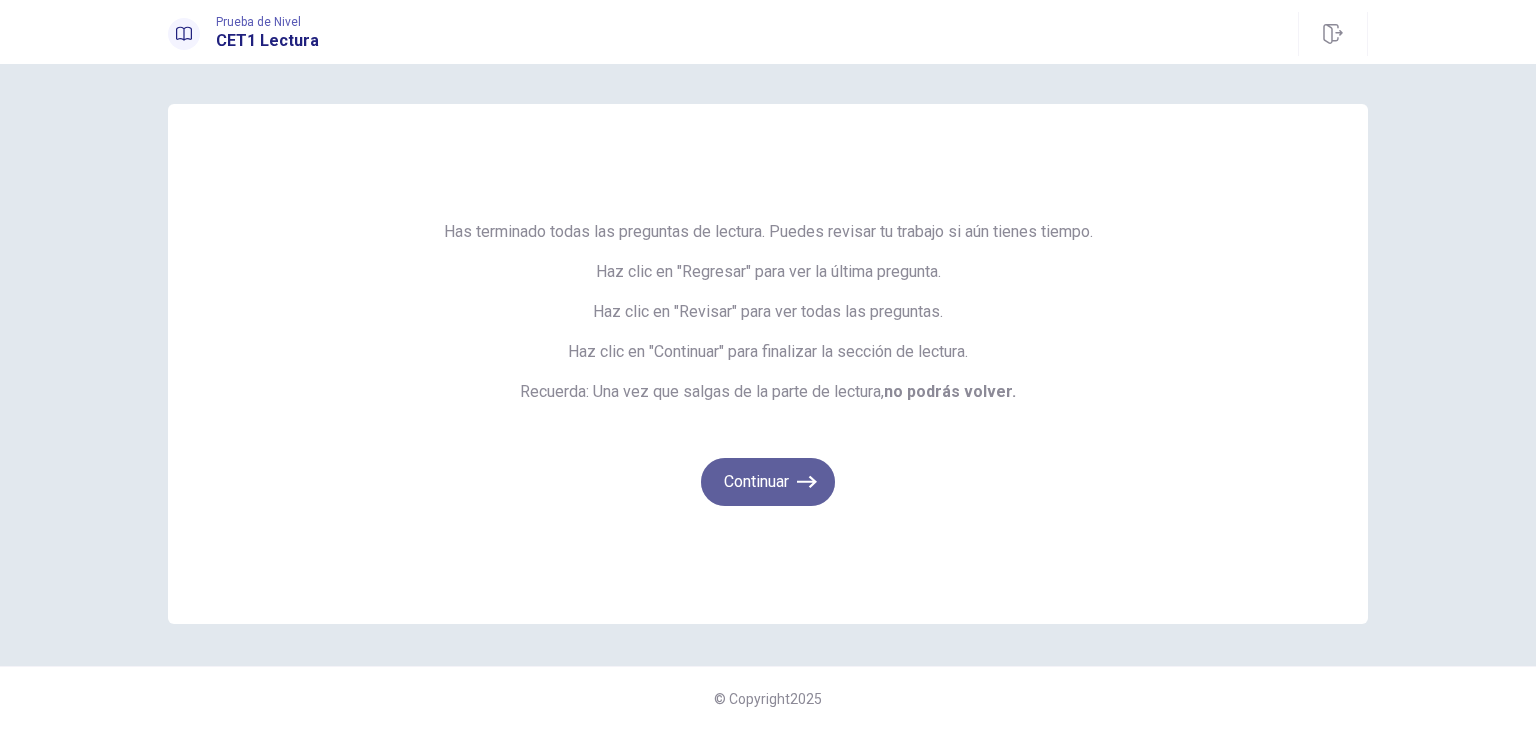 click on "Continuar" at bounding box center [768, 482] 